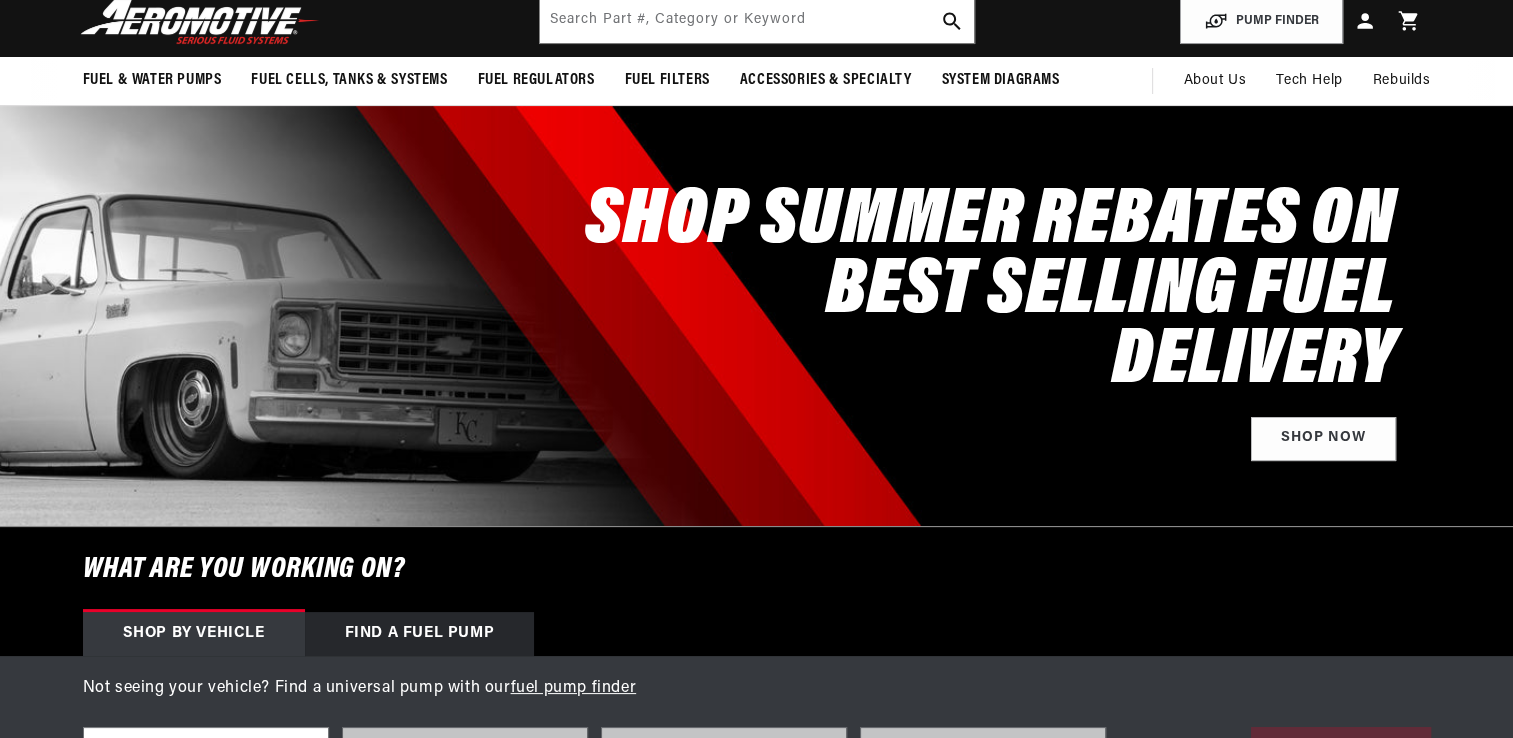 scroll, scrollTop: 0, scrollLeft: 0, axis: both 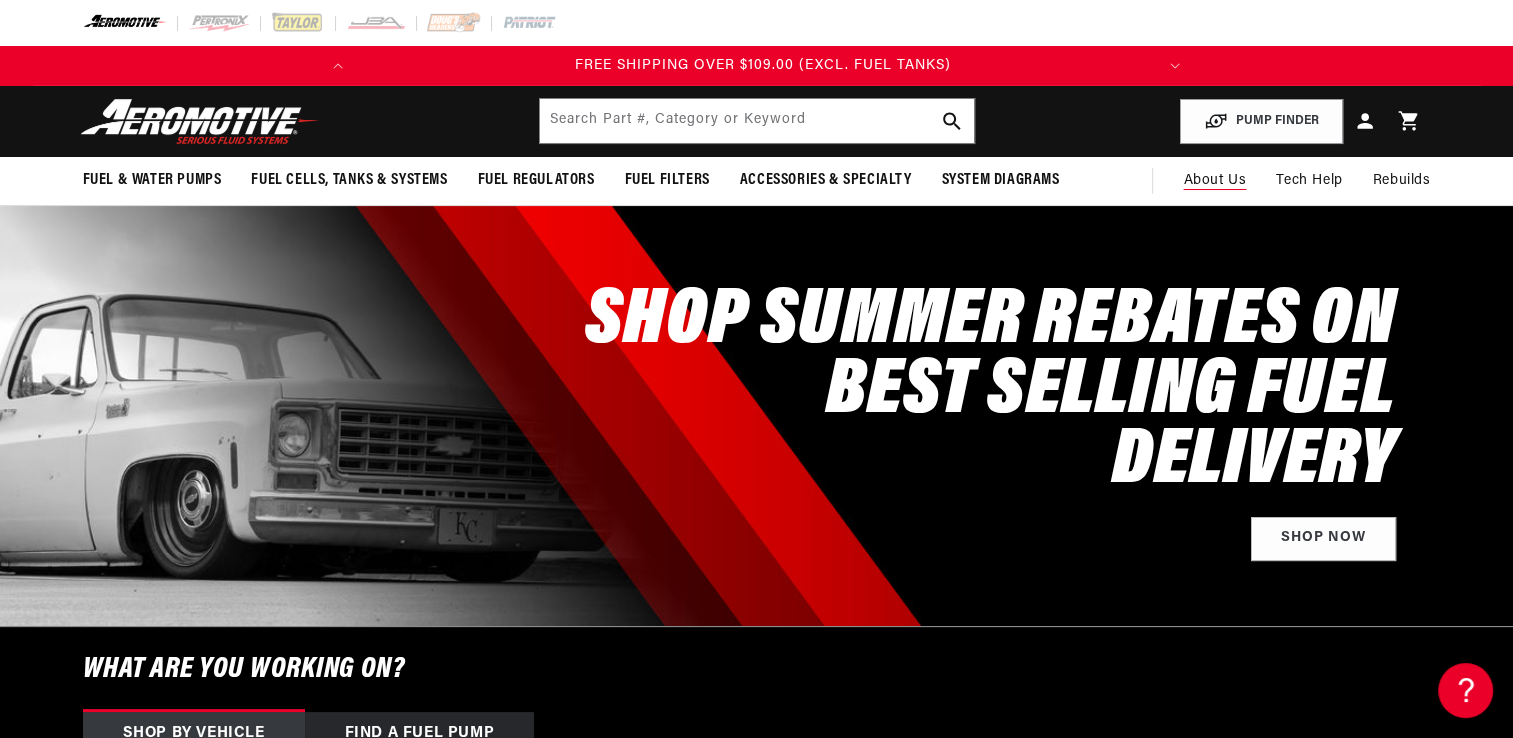 click on "About Us" at bounding box center (1214, 180) 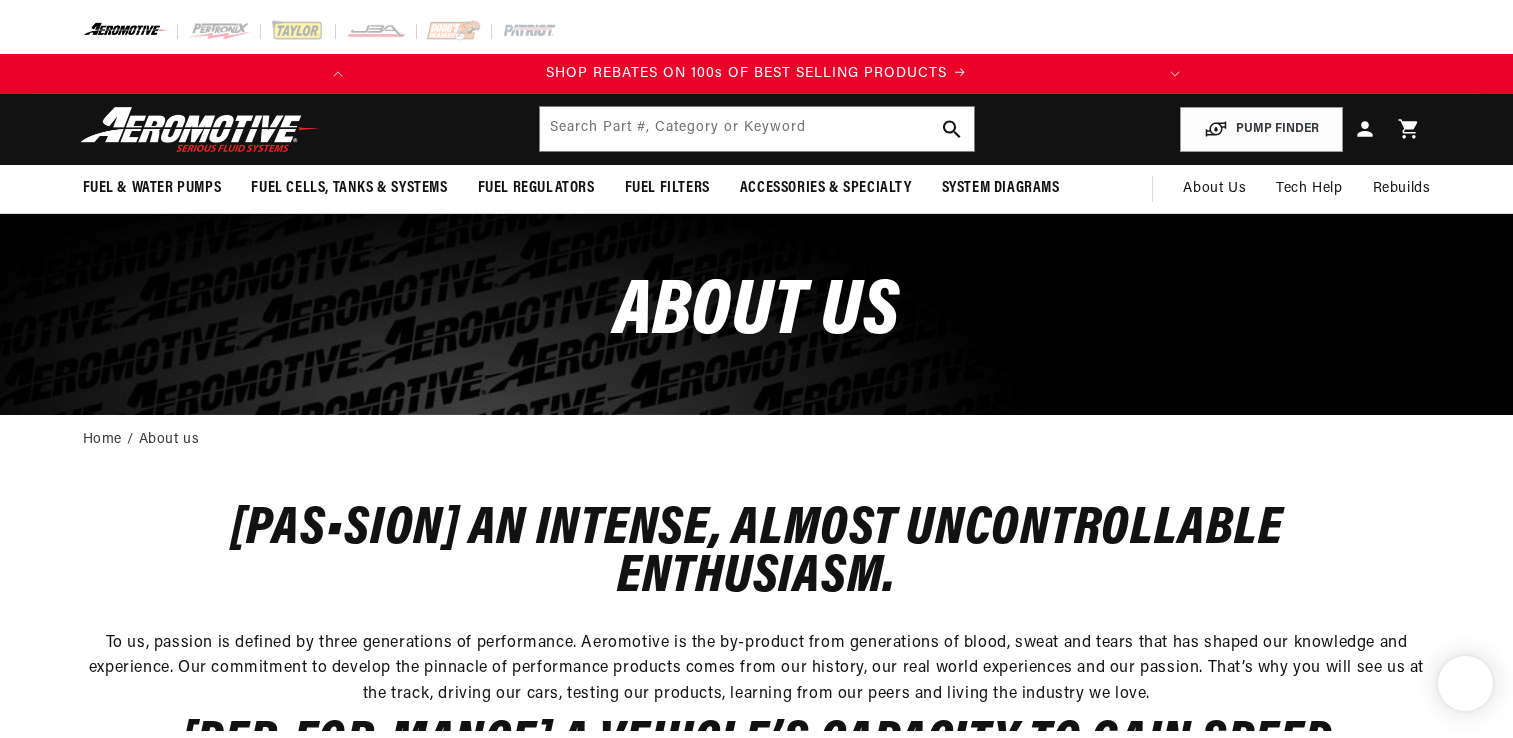 scroll, scrollTop: 0, scrollLeft: 0, axis: both 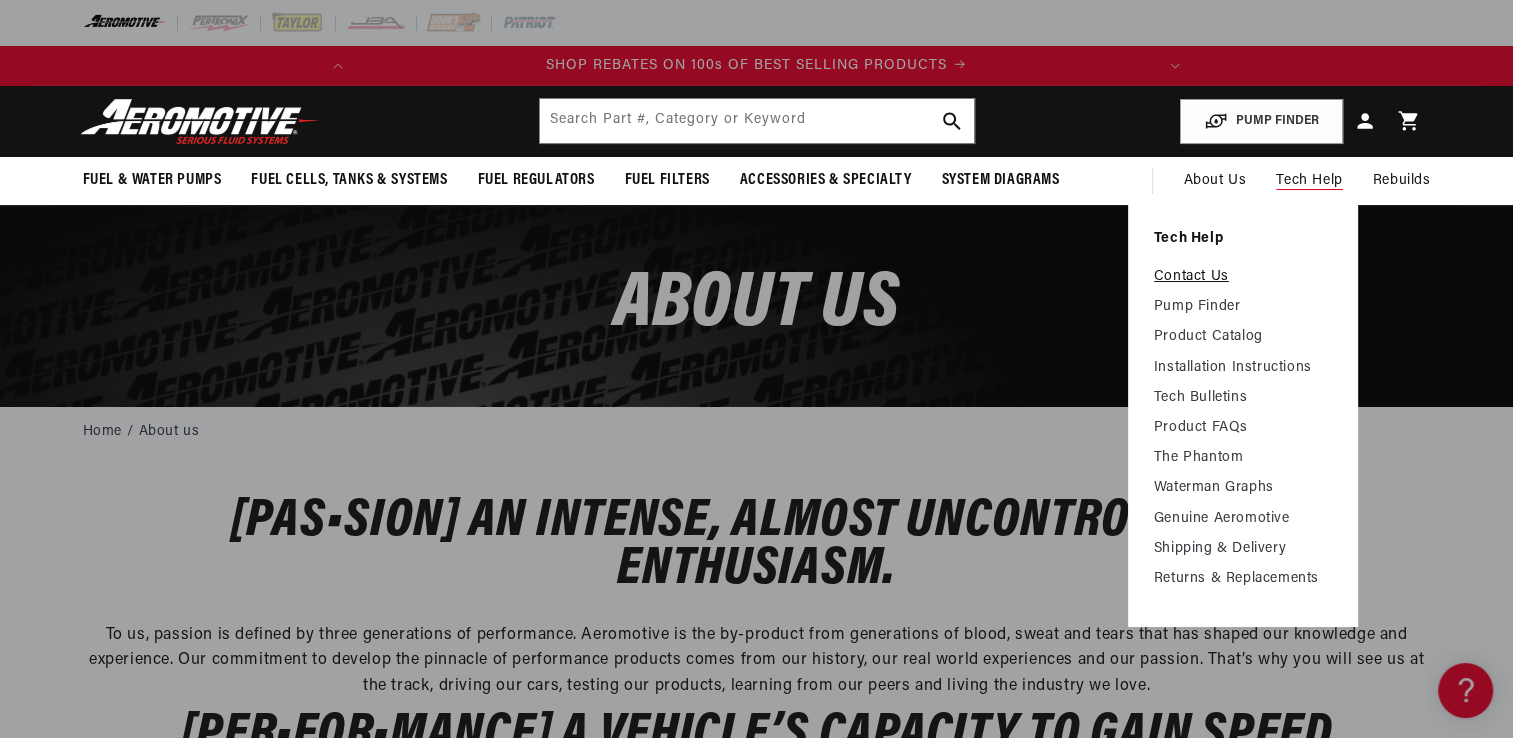 click on "Contact Us" at bounding box center [1243, 277] 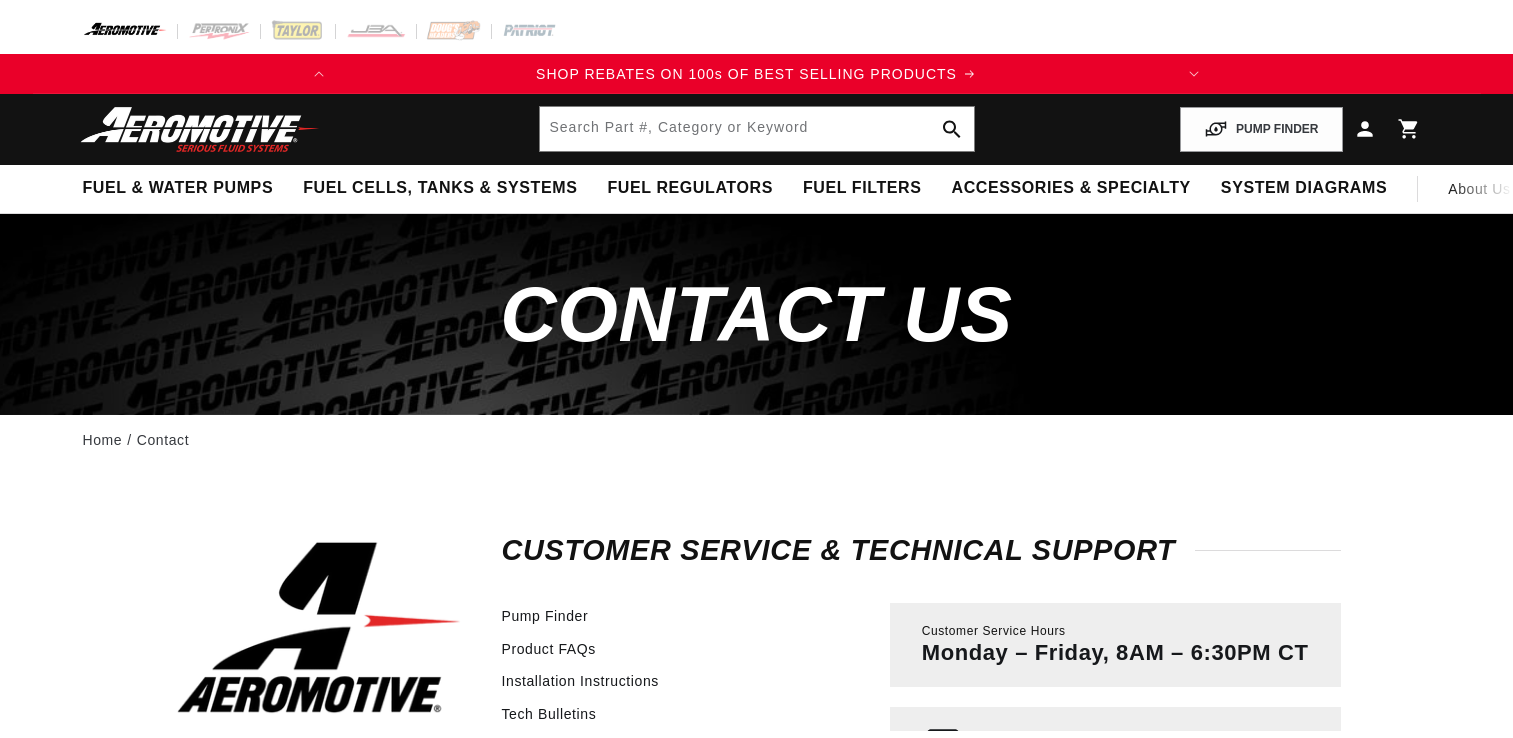 scroll, scrollTop: 0, scrollLeft: 0, axis: both 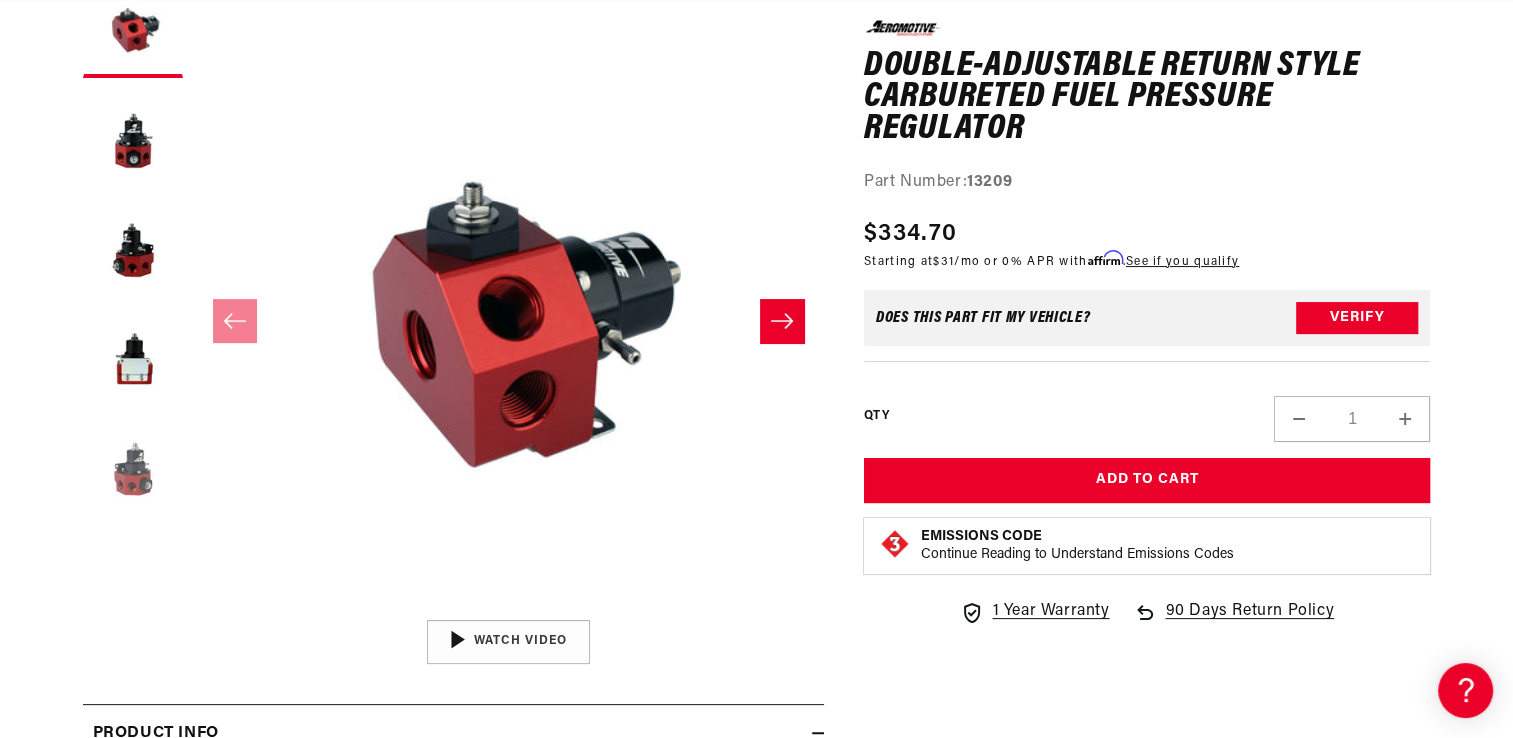 click at bounding box center (133, 468) 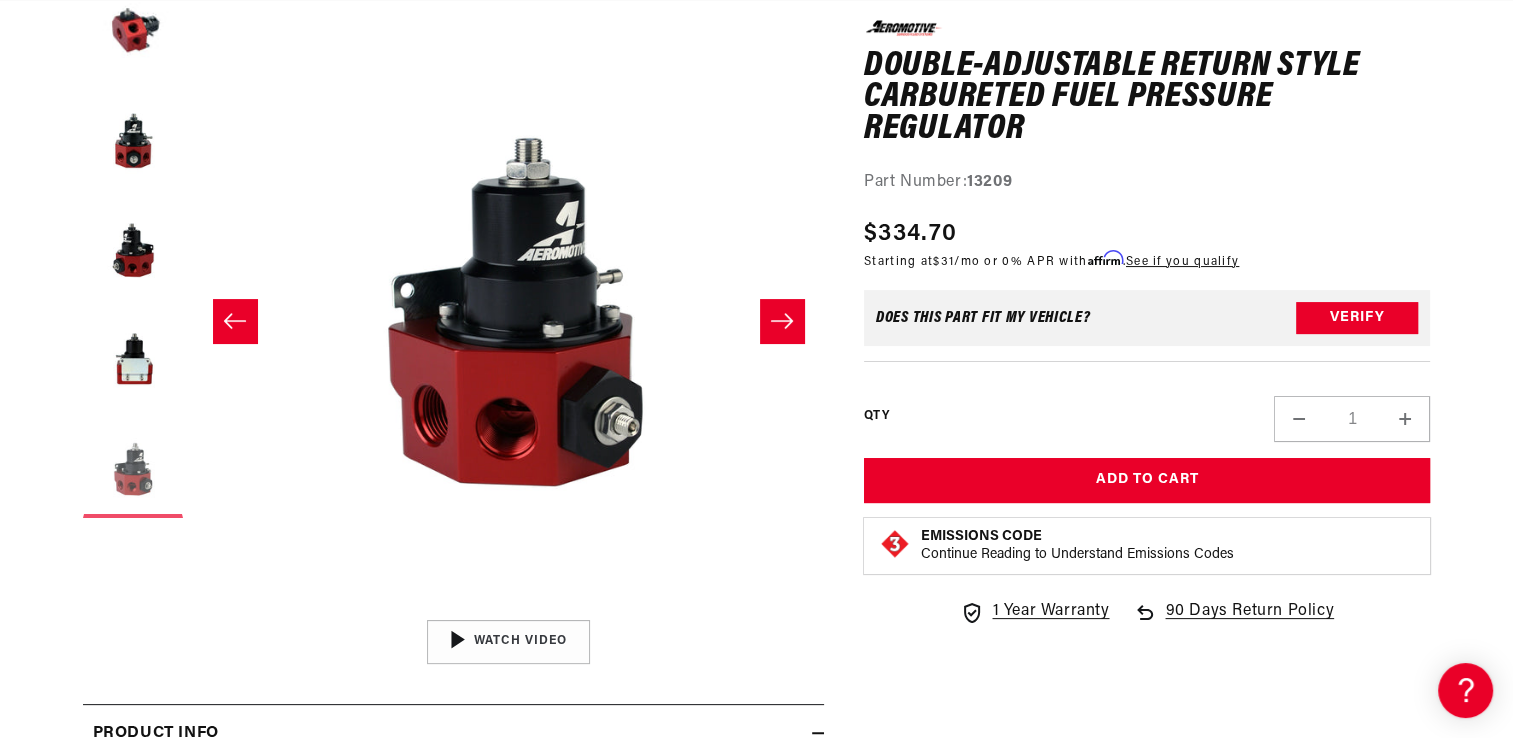 scroll, scrollTop: 0, scrollLeft: 2525, axis: horizontal 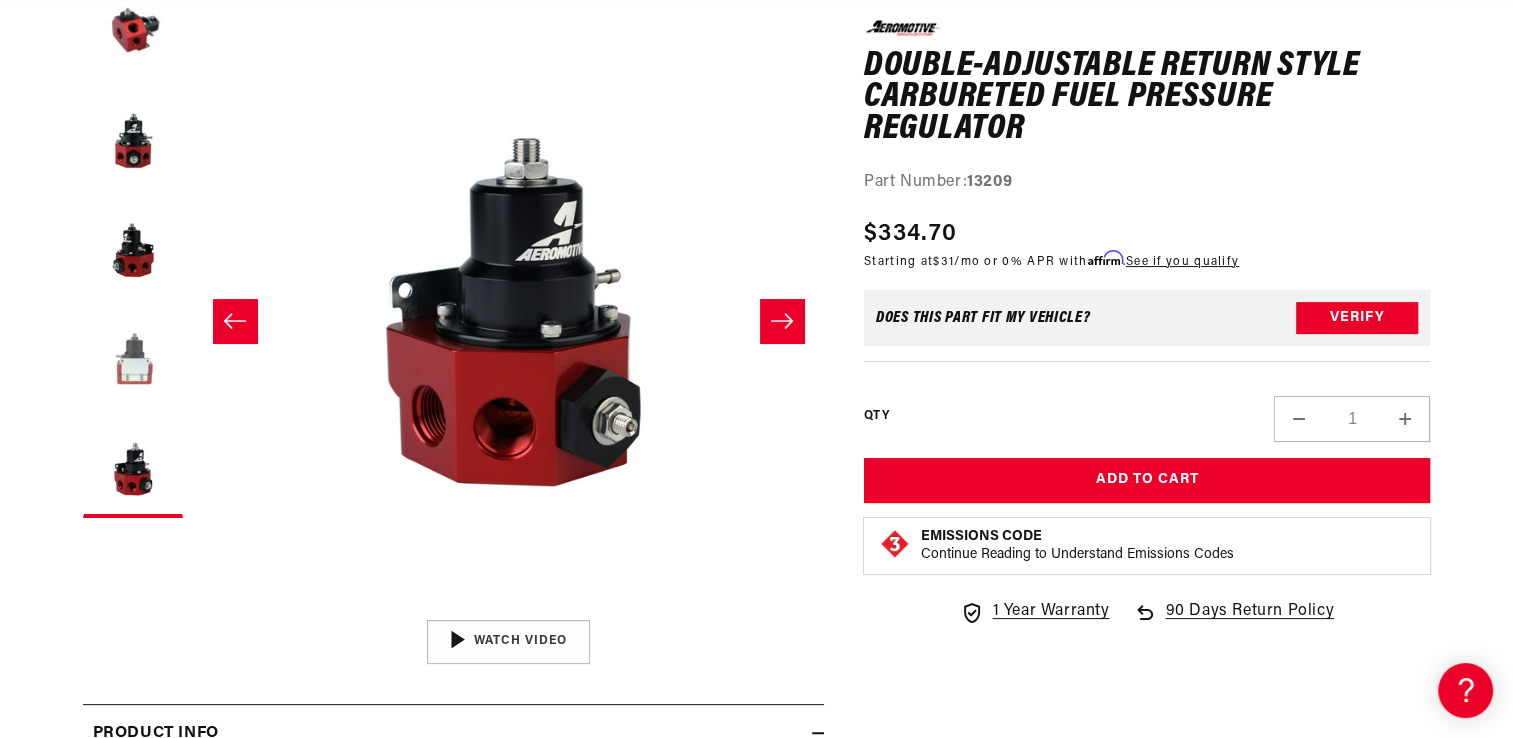 click at bounding box center (133, 358) 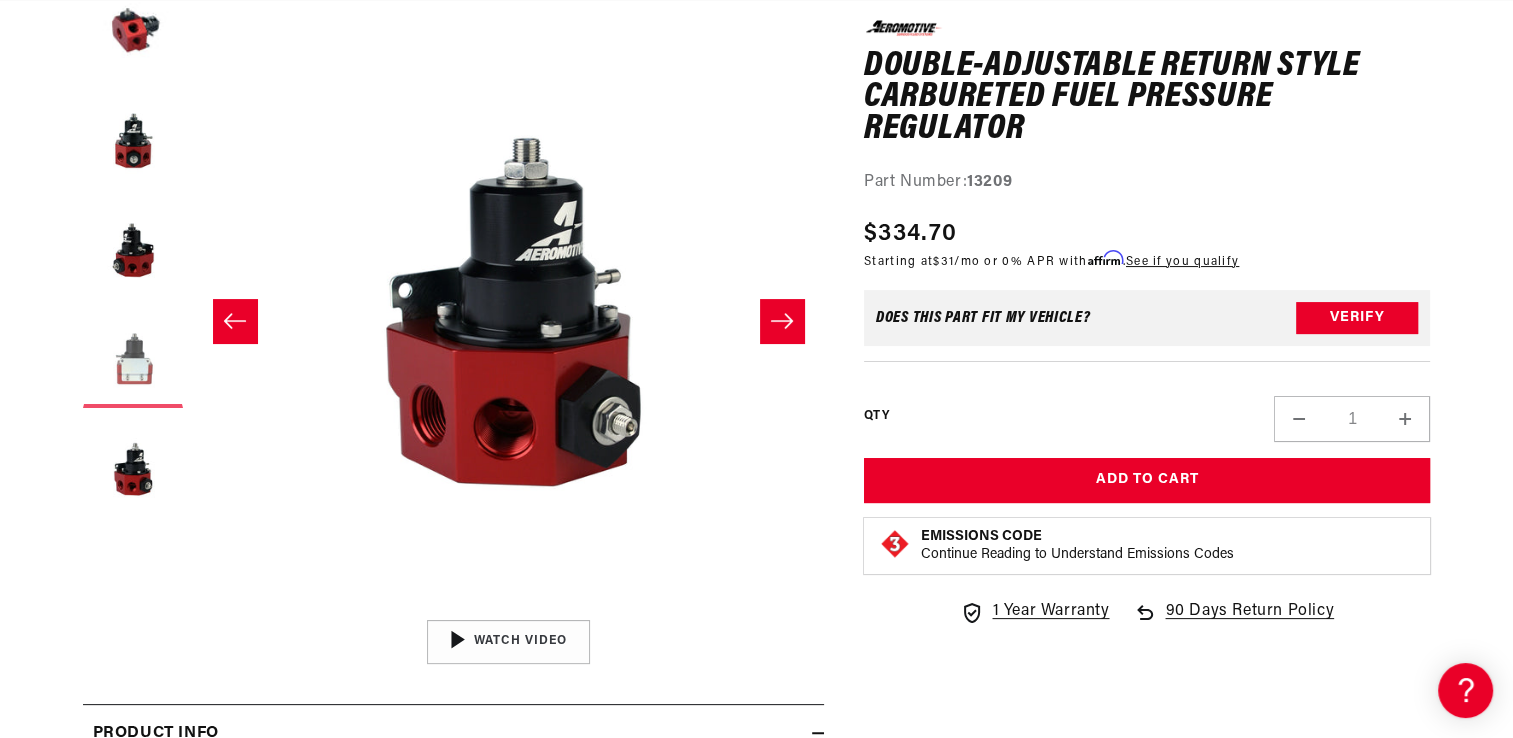 scroll, scrollTop: 0, scrollLeft: 2288, axis: horizontal 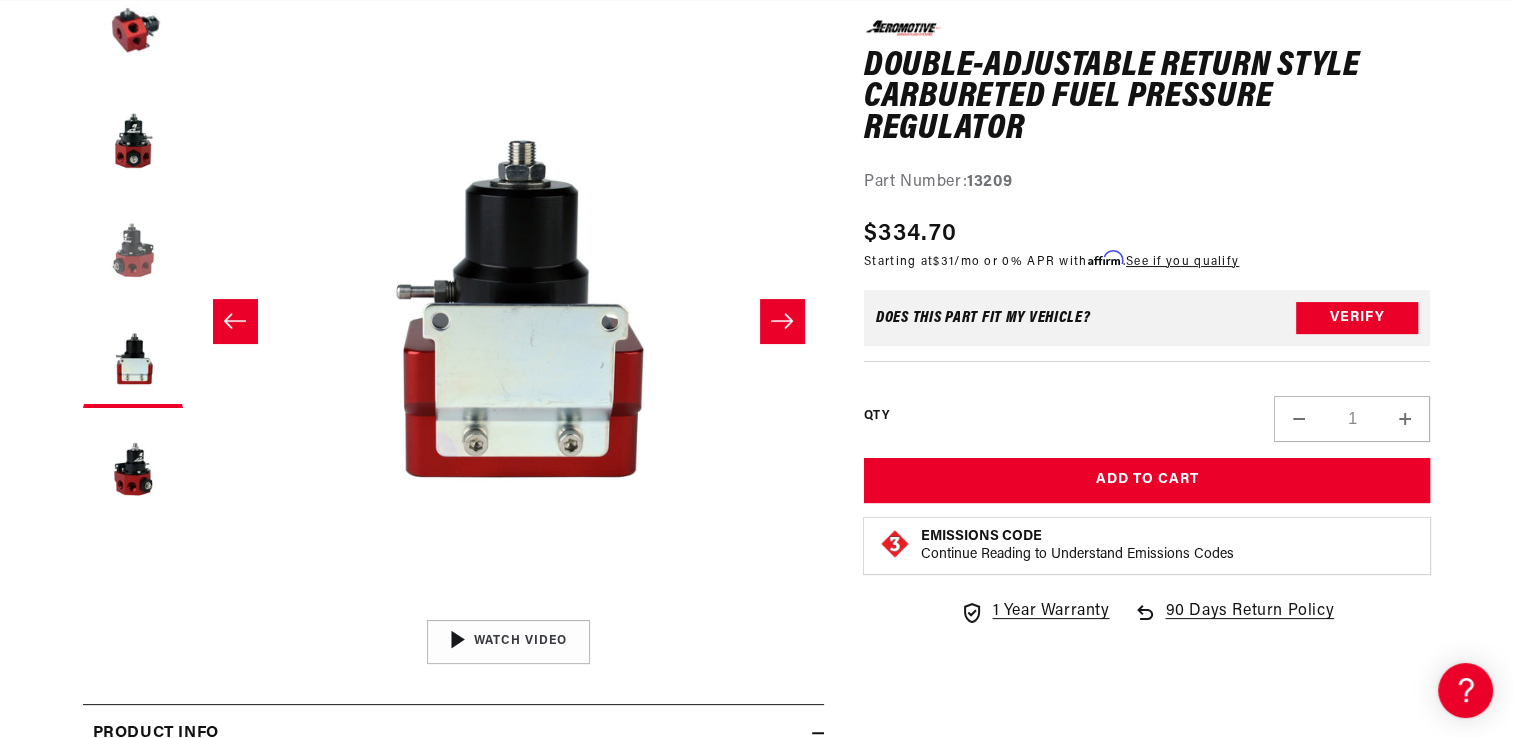 click at bounding box center (133, 248) 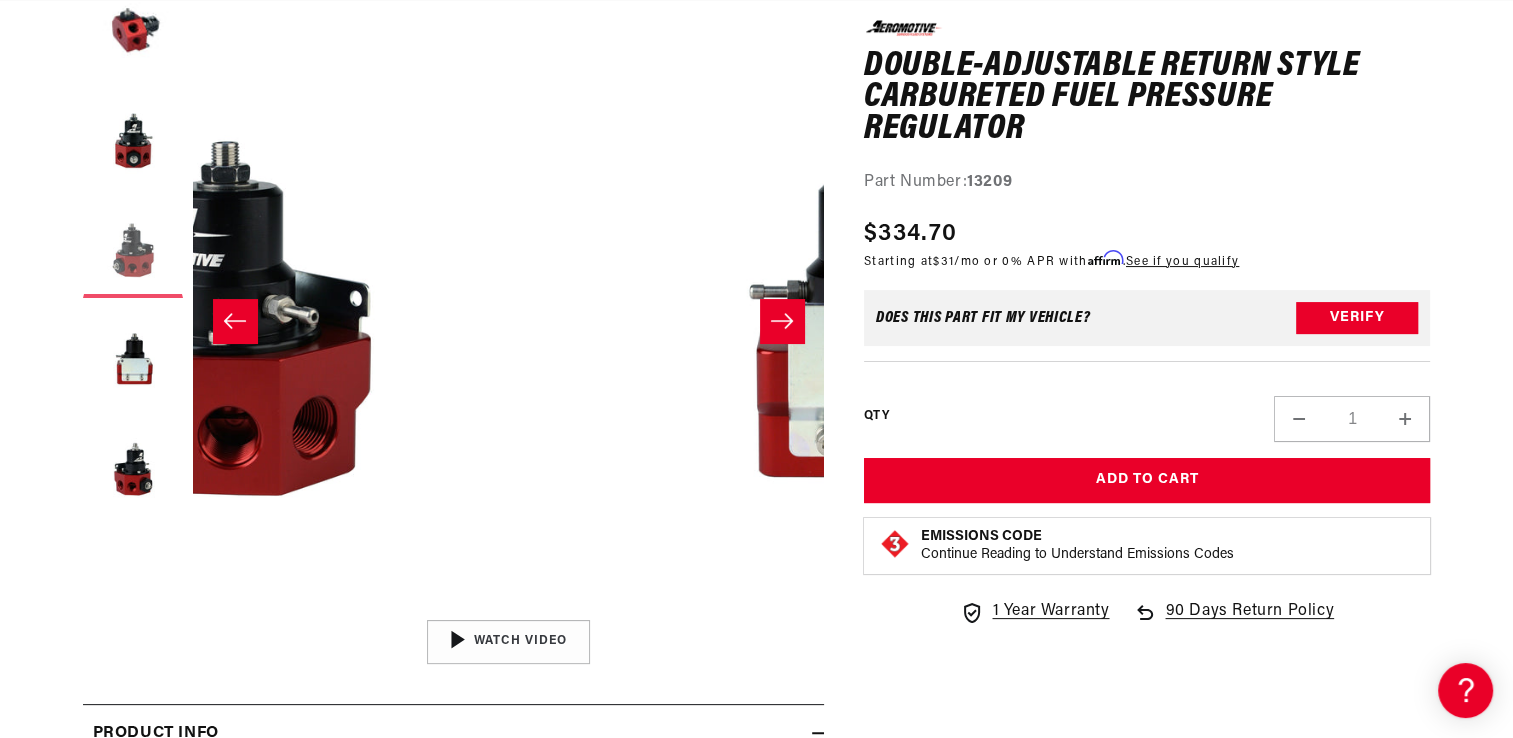 scroll, scrollTop: 0, scrollLeft: 1263, axis: horizontal 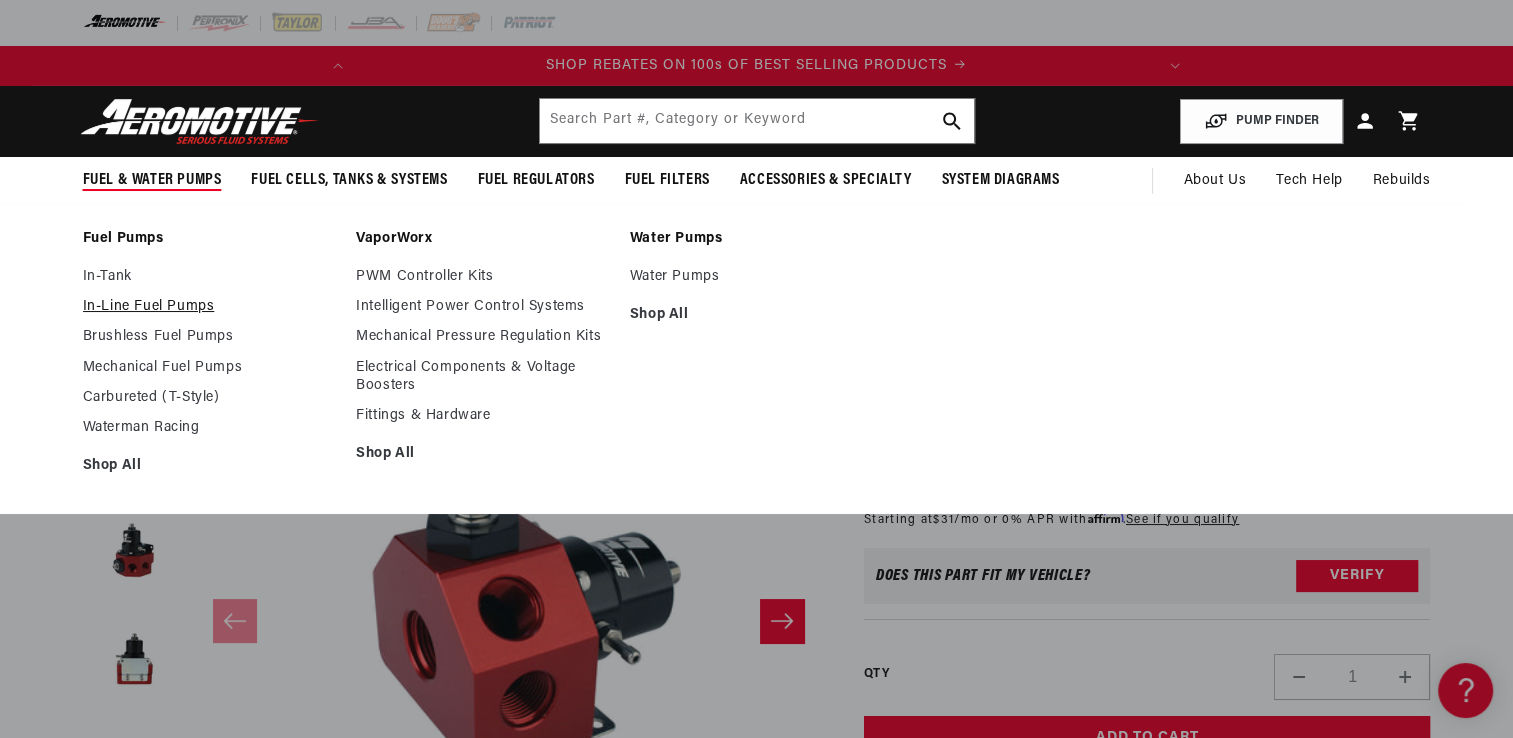 click on "In-Line Fuel Pumps" at bounding box center [210, 307] 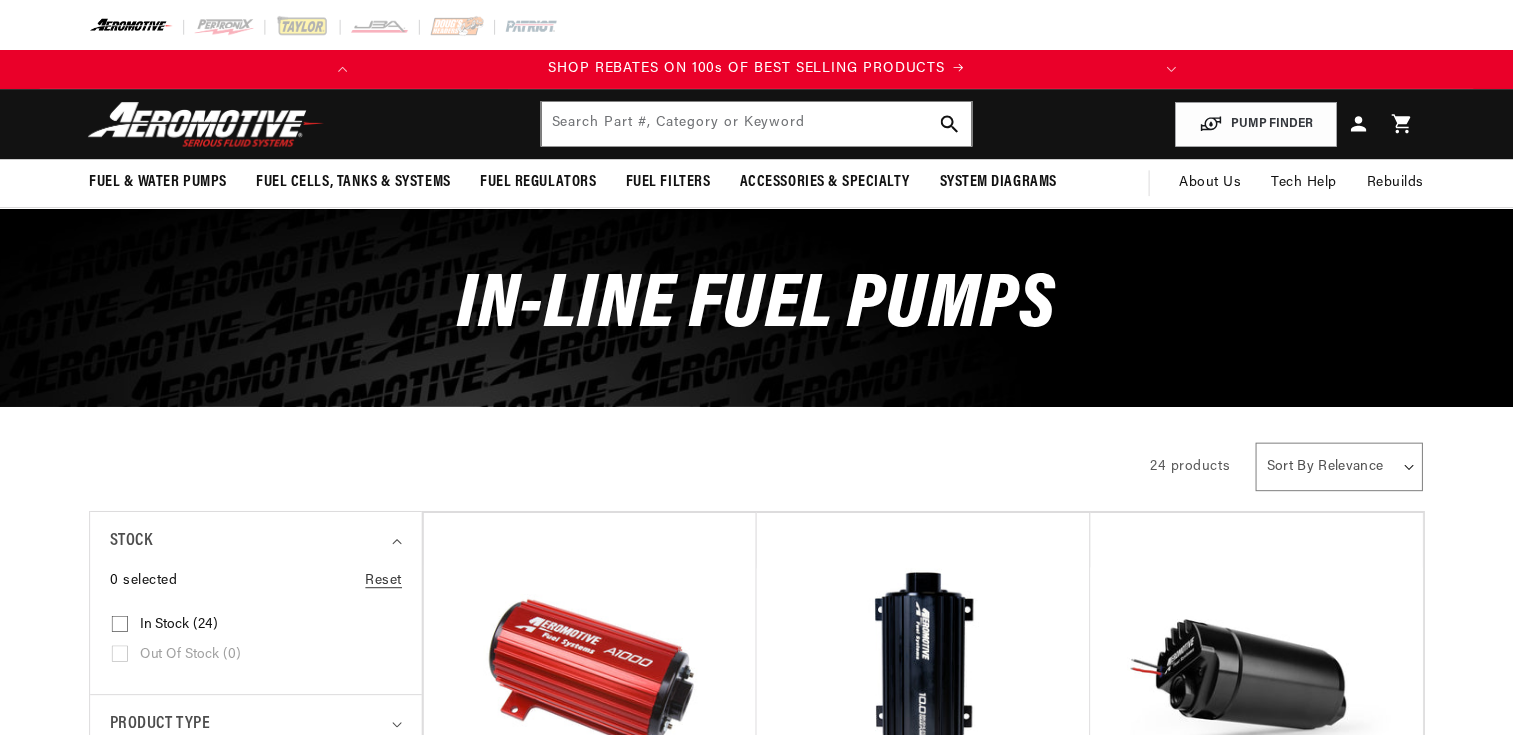 scroll, scrollTop: 0, scrollLeft: 0, axis: both 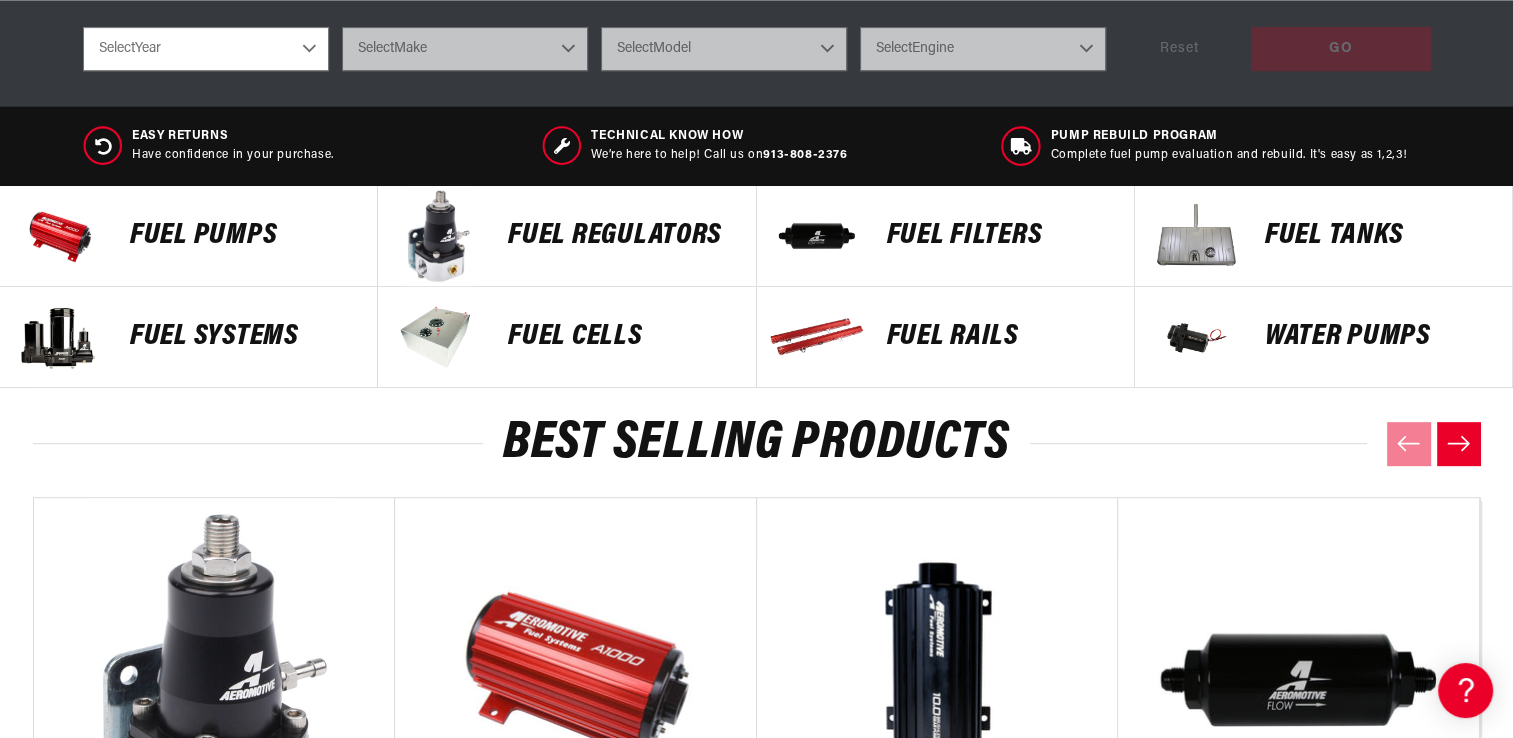 click on "Fuel Pumps" at bounding box center [243, 236] 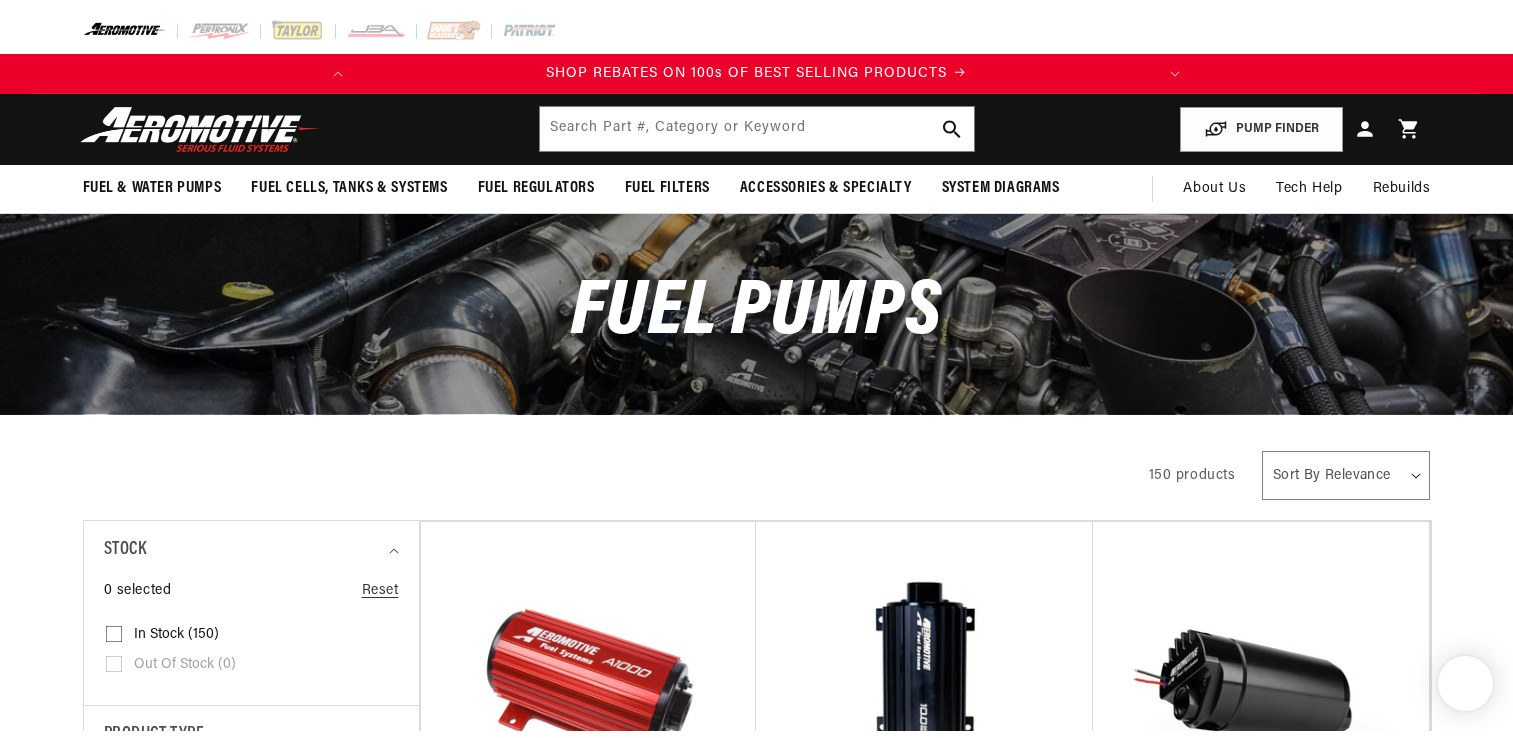 scroll, scrollTop: 0, scrollLeft: 0, axis: both 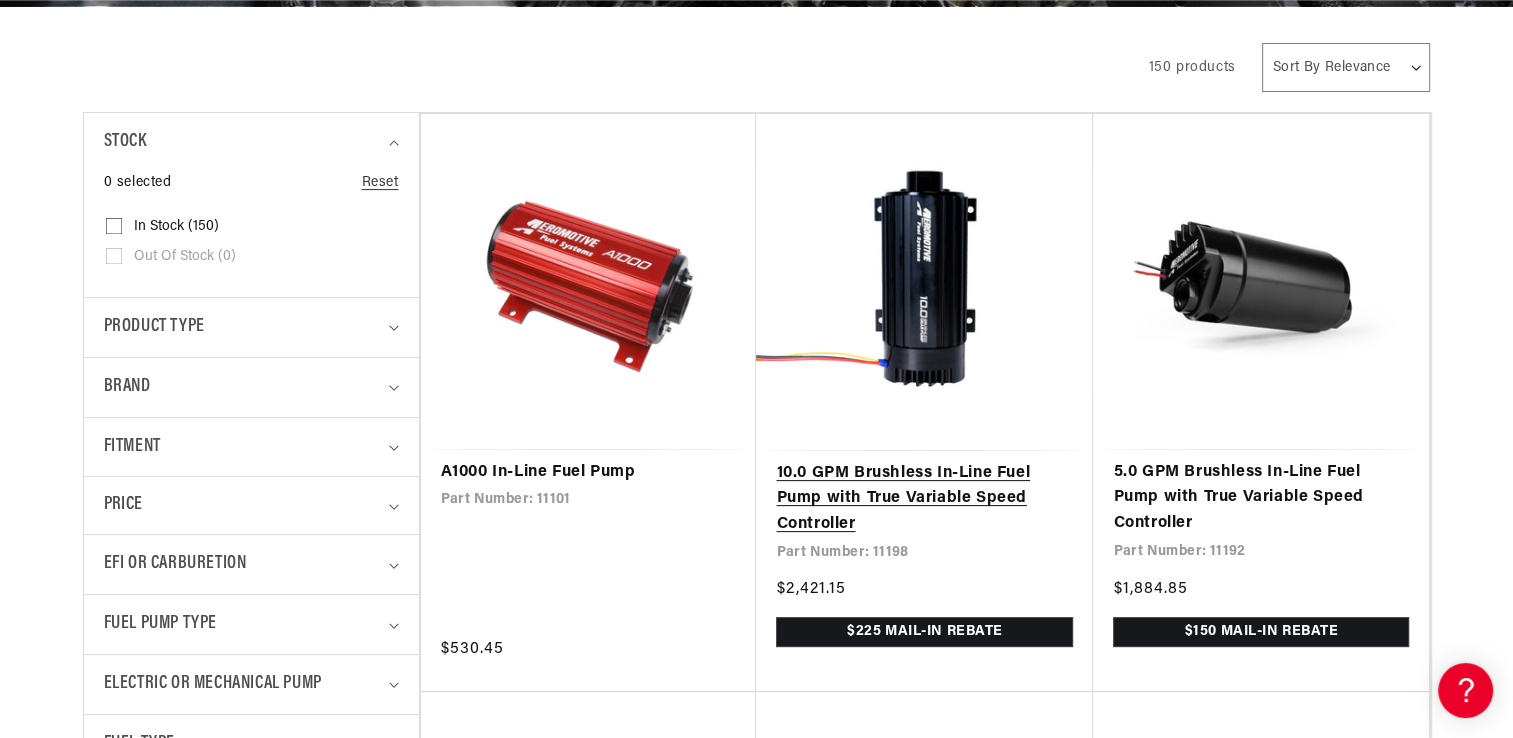 click on "10.0 GPM Brushless In-Line Fuel Pump with True Variable Speed Controller" at bounding box center (924, 499) 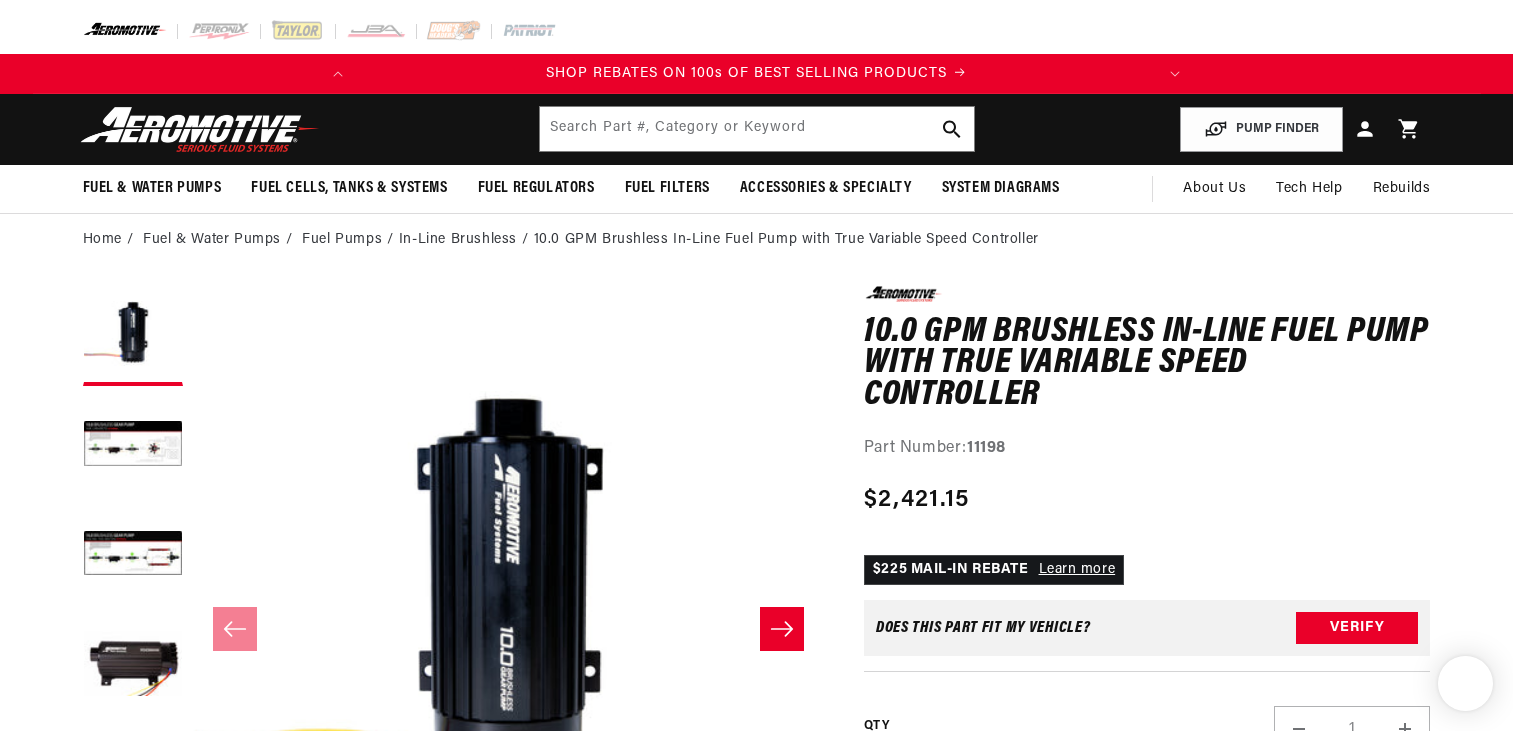scroll, scrollTop: 0, scrollLeft: 0, axis: both 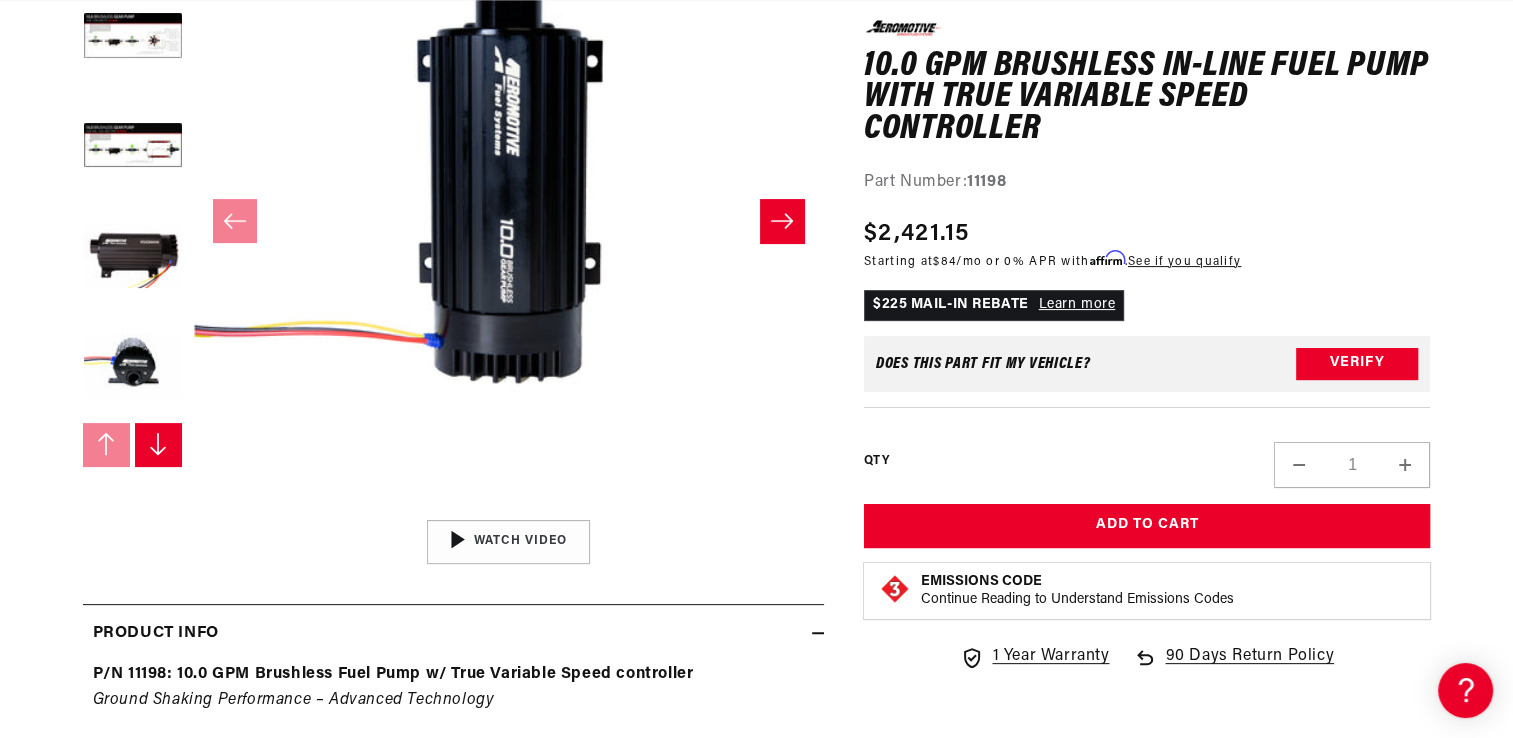 click at bounding box center [782, 221] 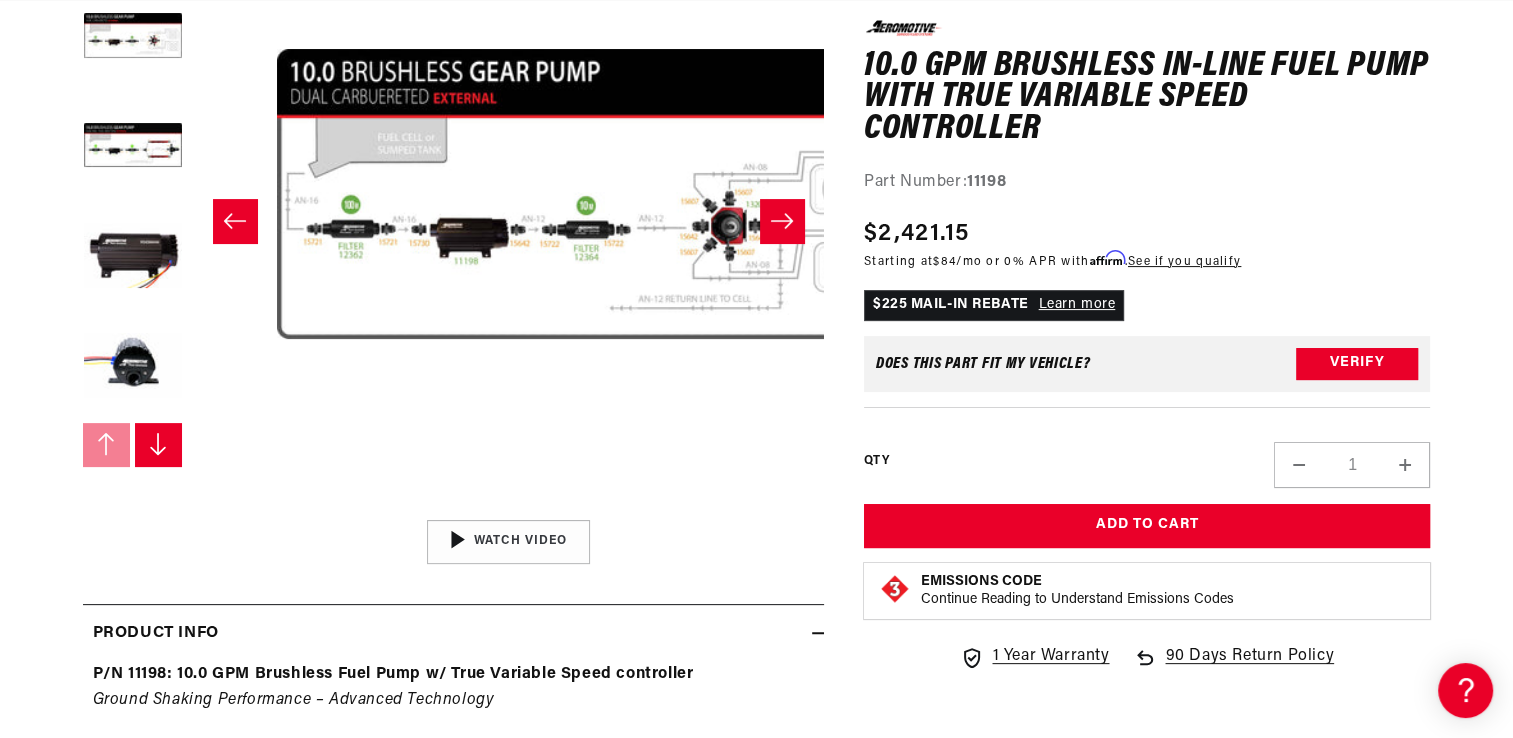 scroll, scrollTop: 0, scrollLeft: 631, axis: horizontal 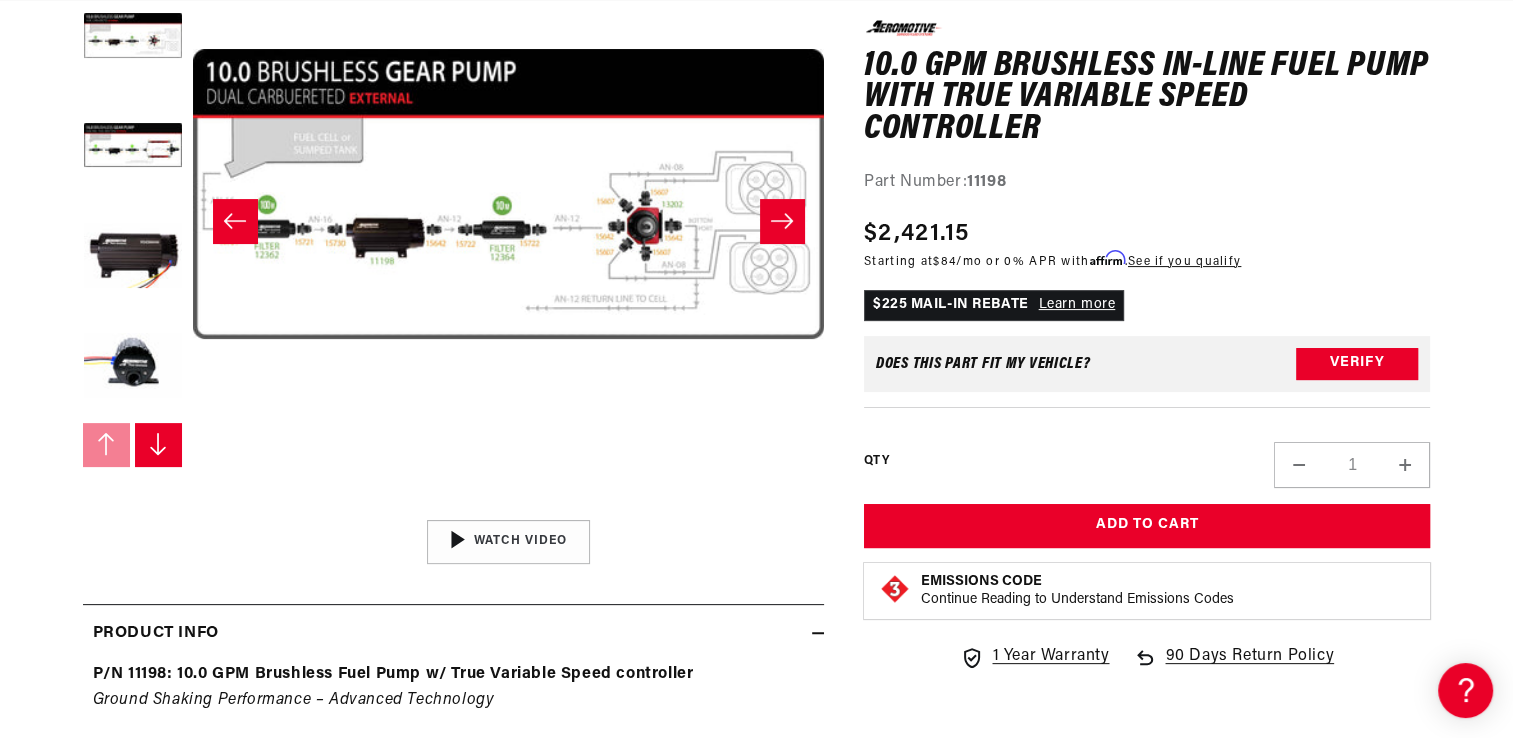 click at bounding box center (782, 221) 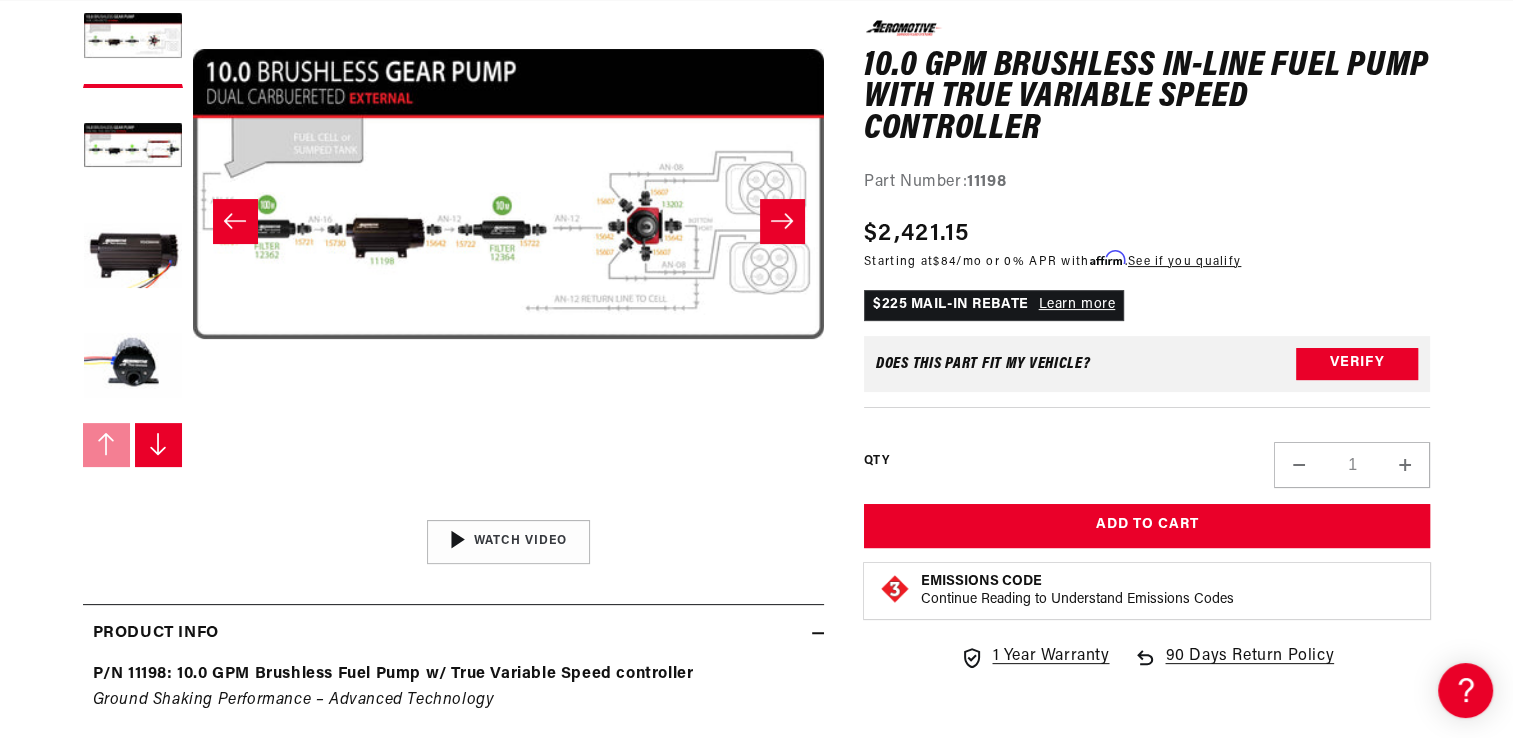 scroll, scrollTop: 0, scrollLeft: 868, axis: horizontal 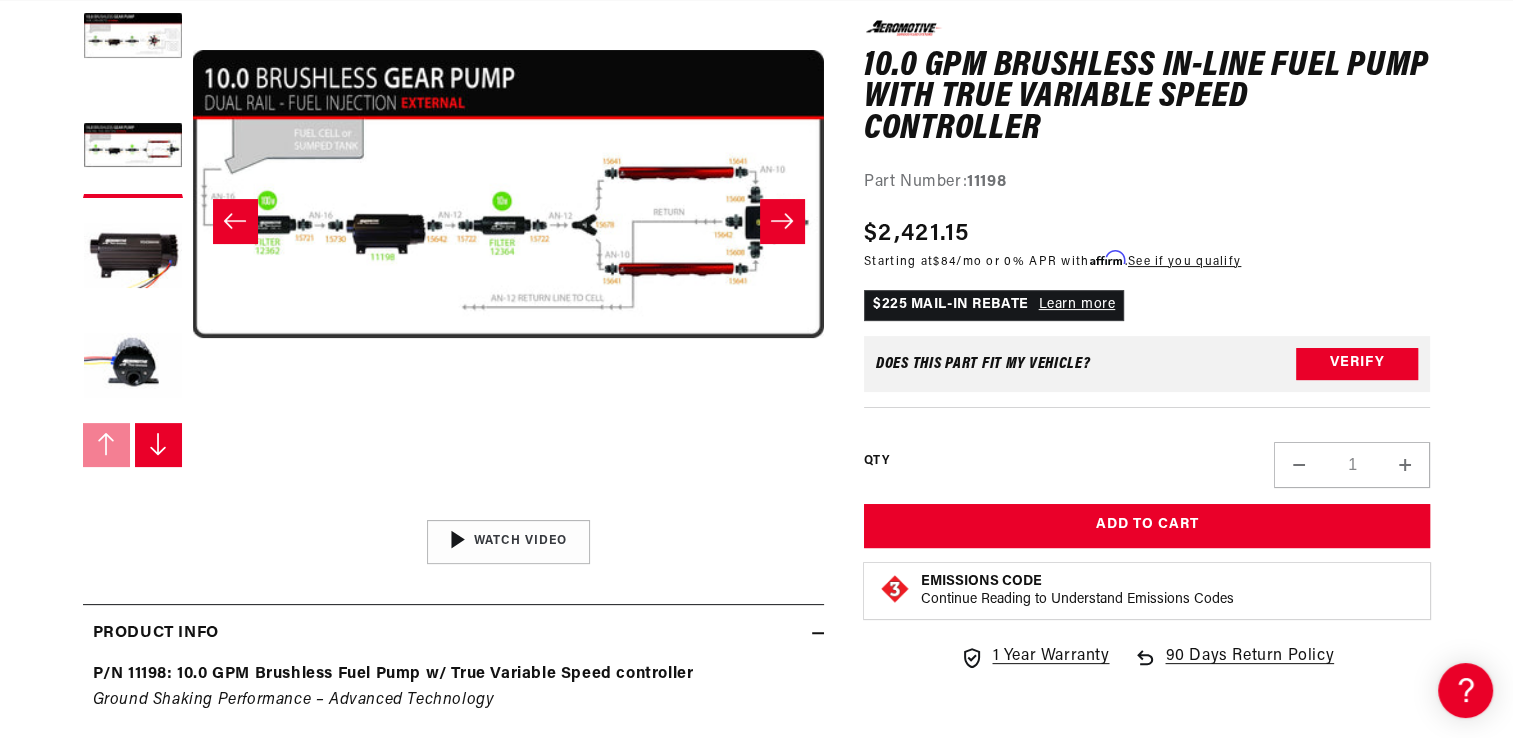 click at bounding box center (782, 221) 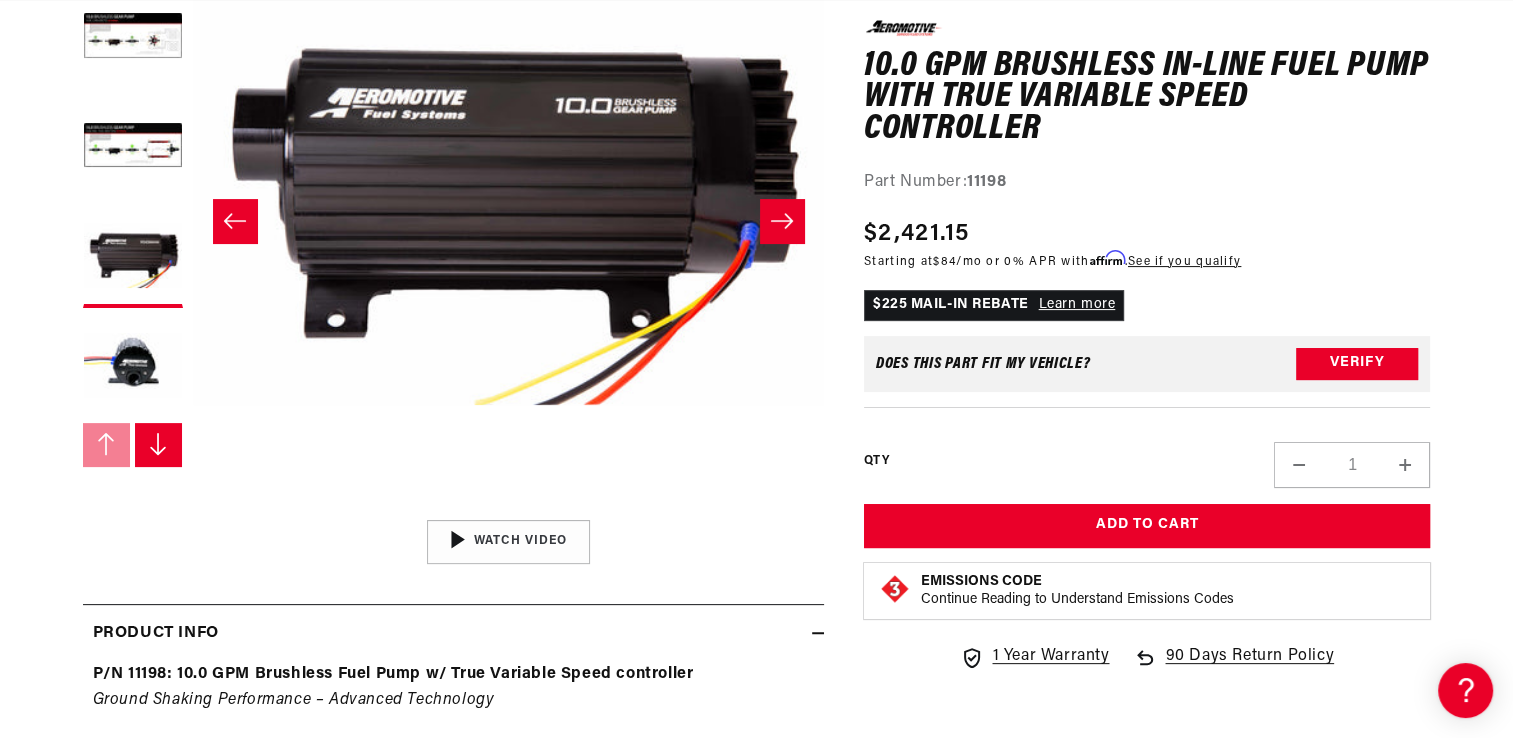 click at bounding box center (782, 221) 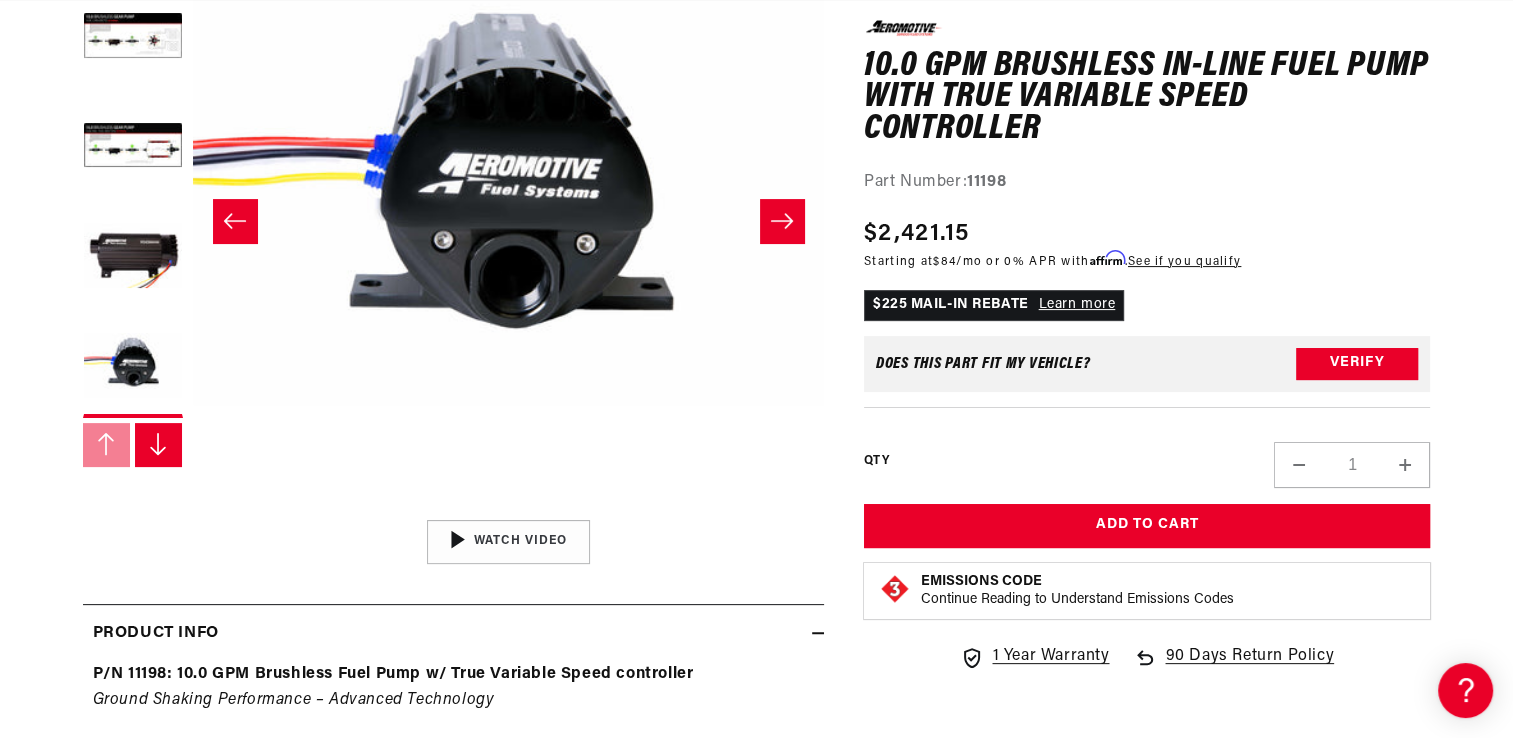click at bounding box center (782, 221) 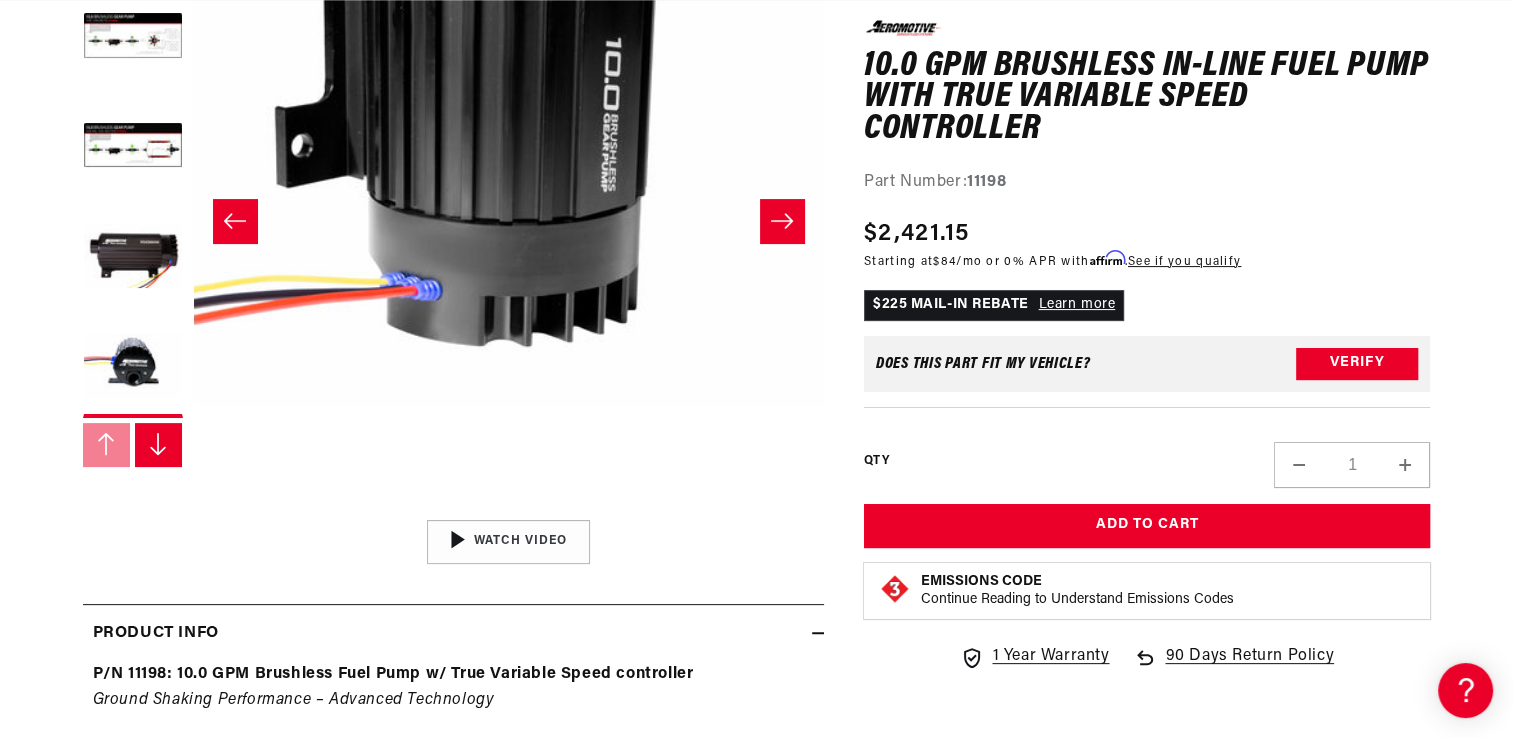 scroll, scrollTop: 0, scrollLeft: 3156, axis: horizontal 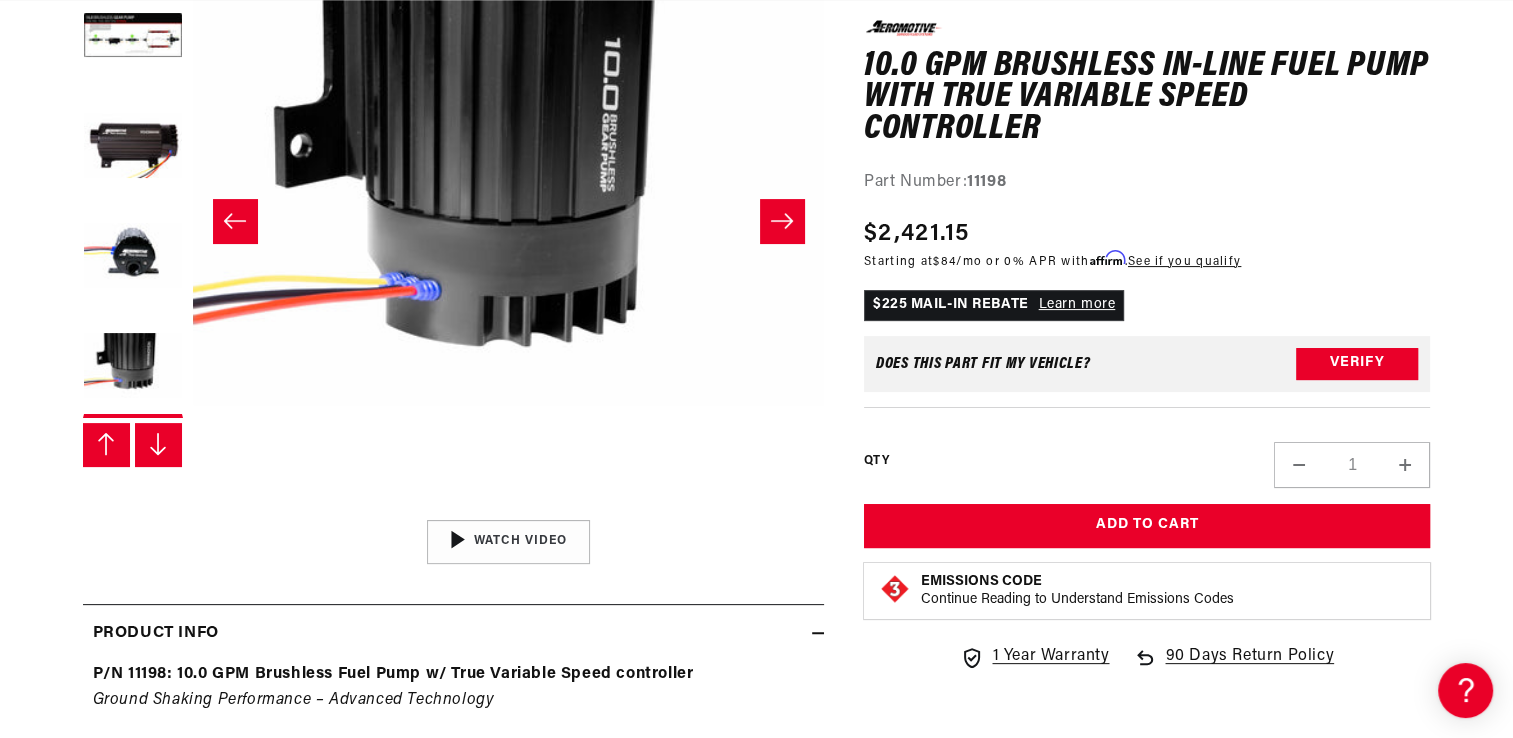 click at bounding box center [782, 221] 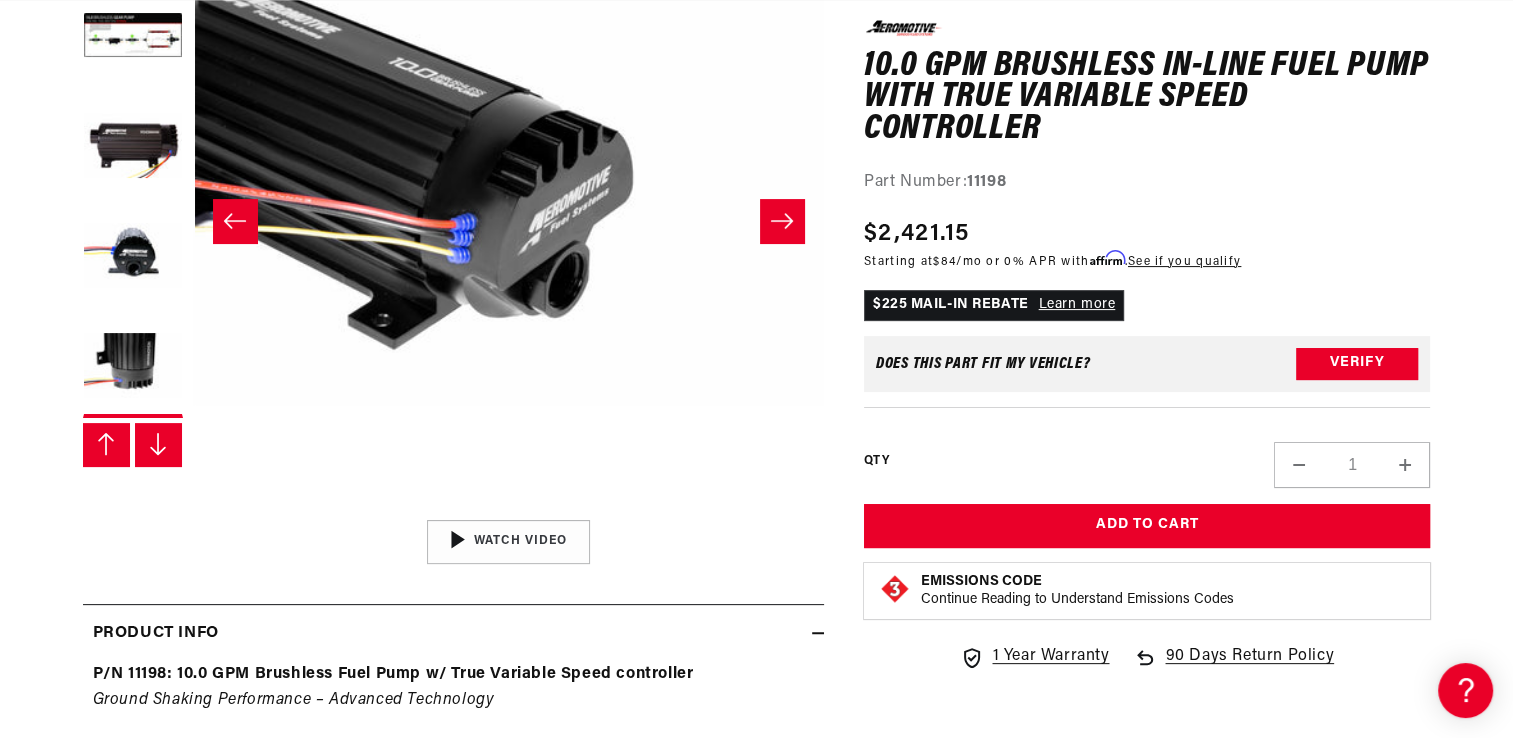 scroll, scrollTop: 0, scrollLeft: 3788, axis: horizontal 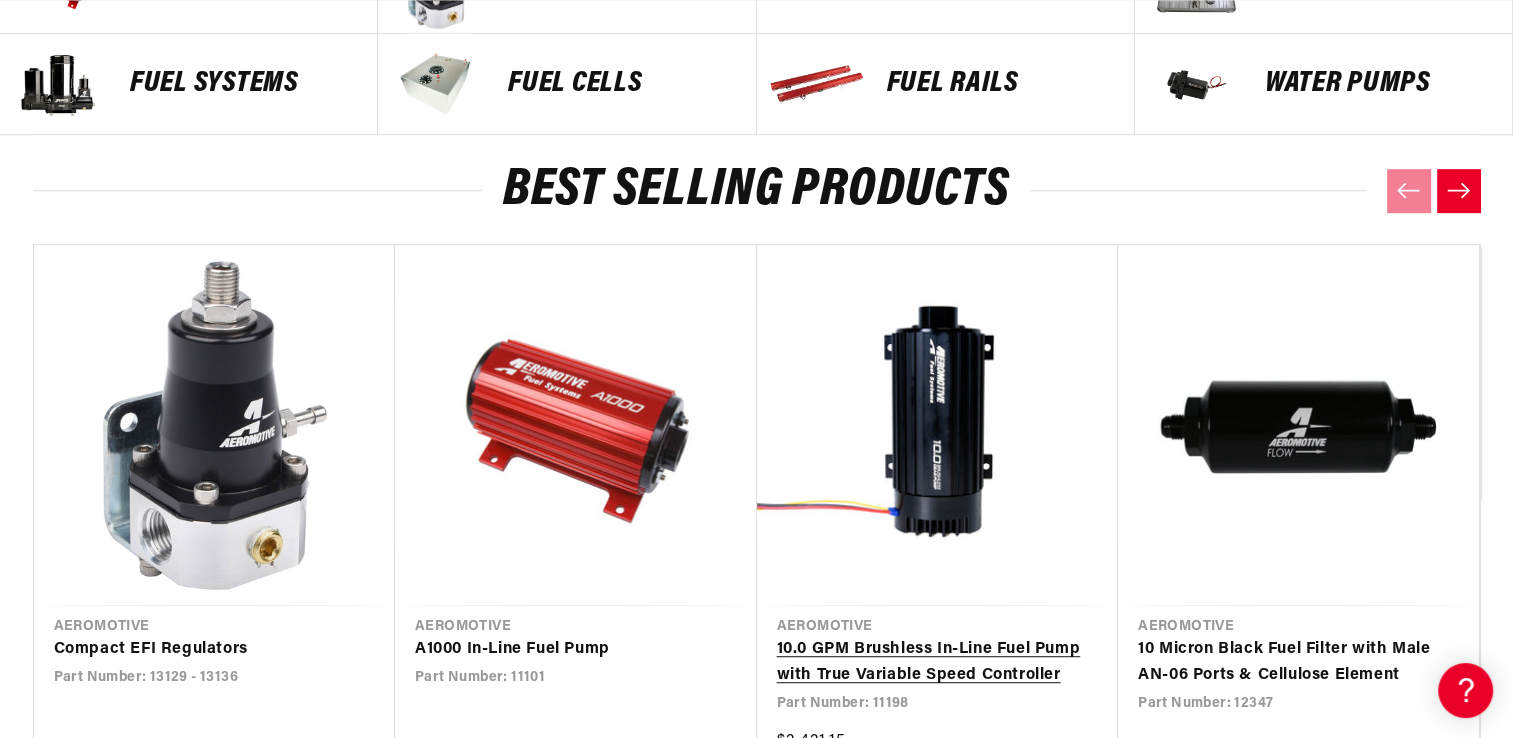 click on "10.0 GPM Brushless In-Line Fuel Pump with True Variable Speed Controller" at bounding box center [938, 662] 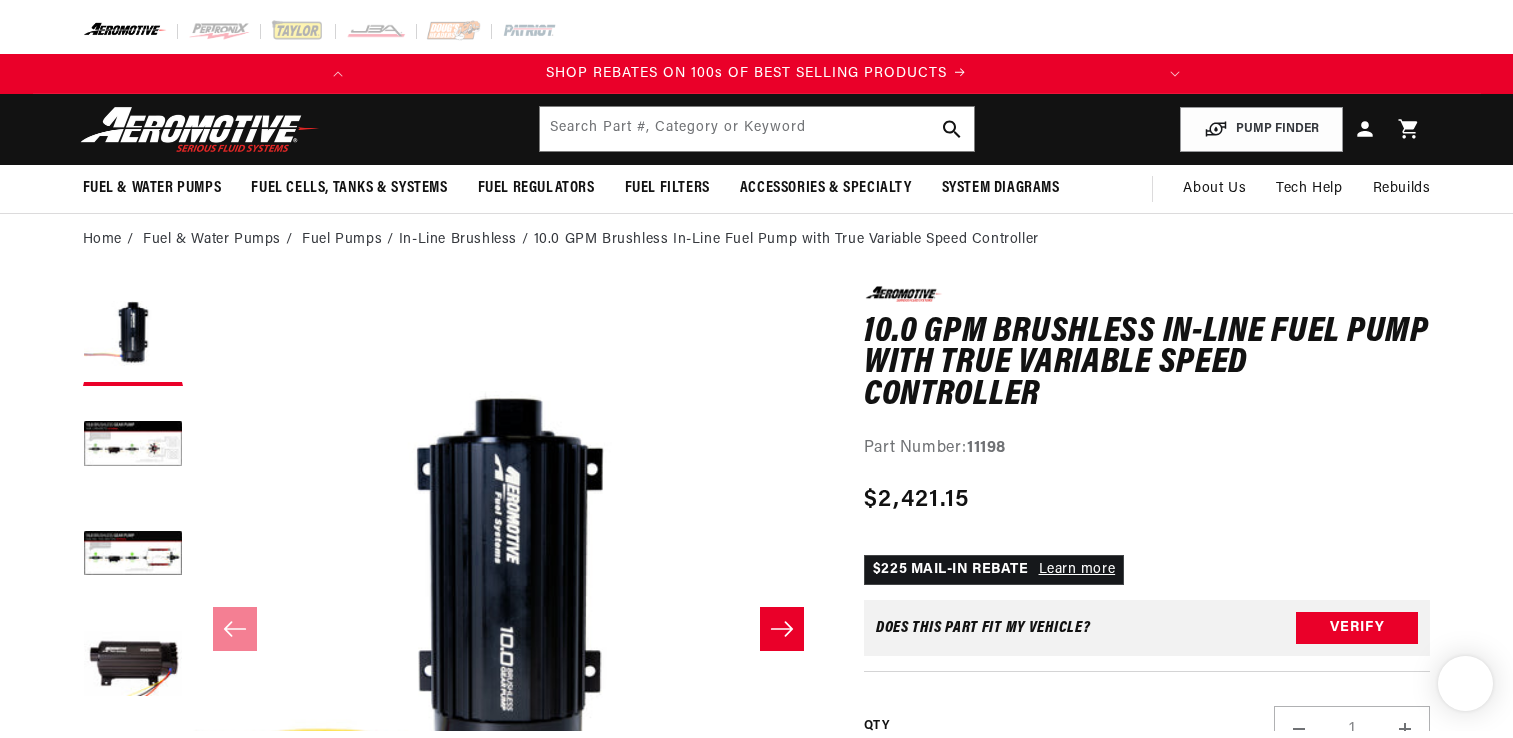 scroll, scrollTop: 0, scrollLeft: 0, axis: both 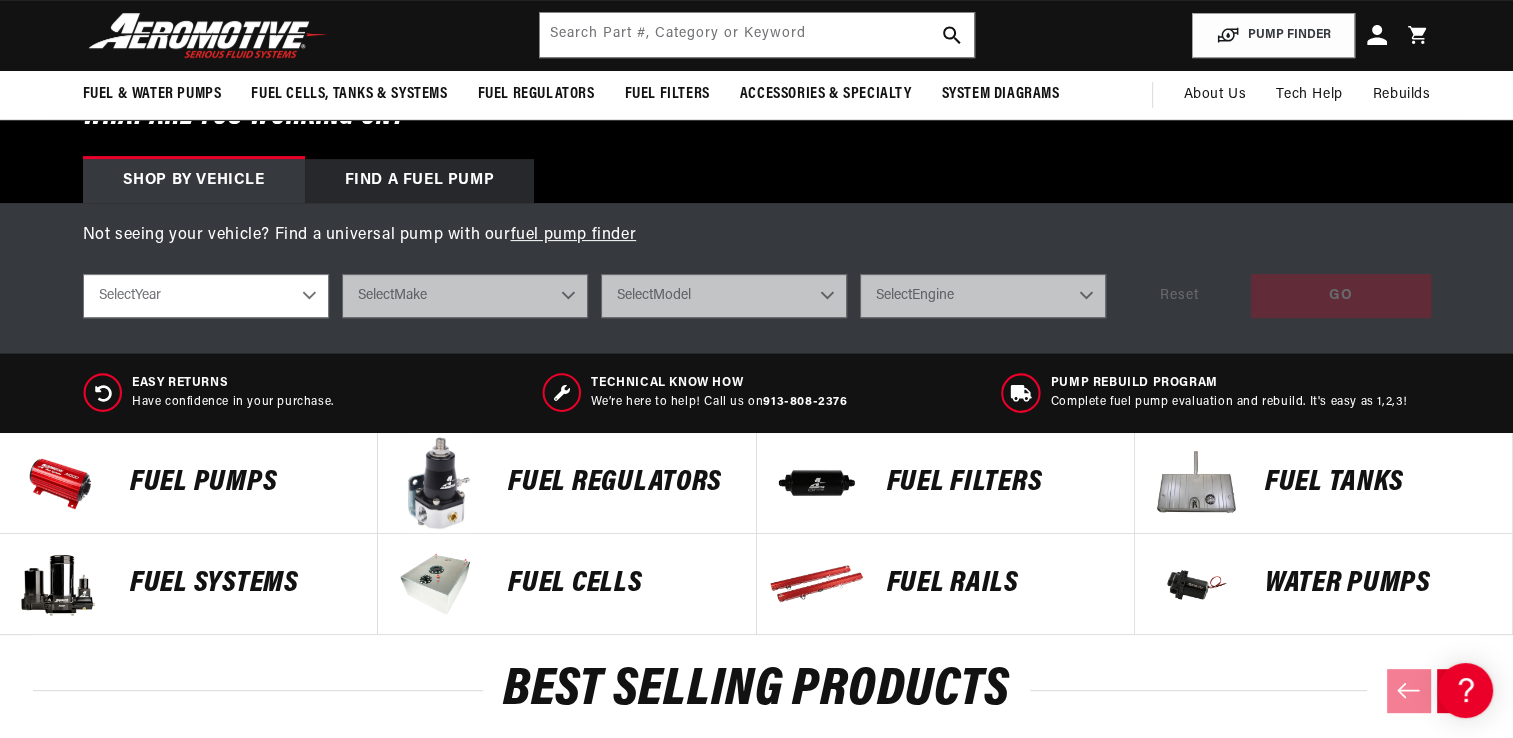 click on "Fuel Pumps" at bounding box center [243, 483] 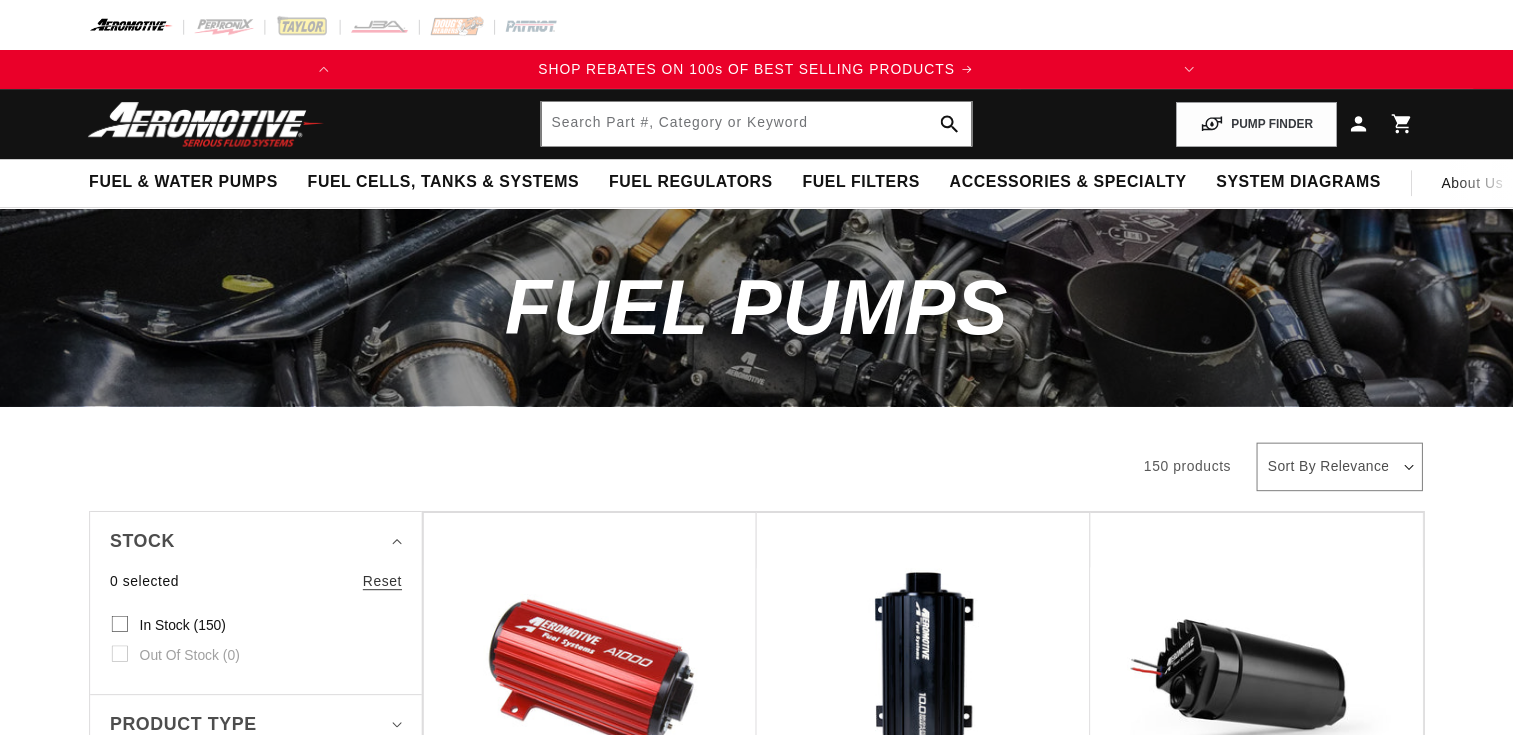 scroll, scrollTop: 0, scrollLeft: 0, axis: both 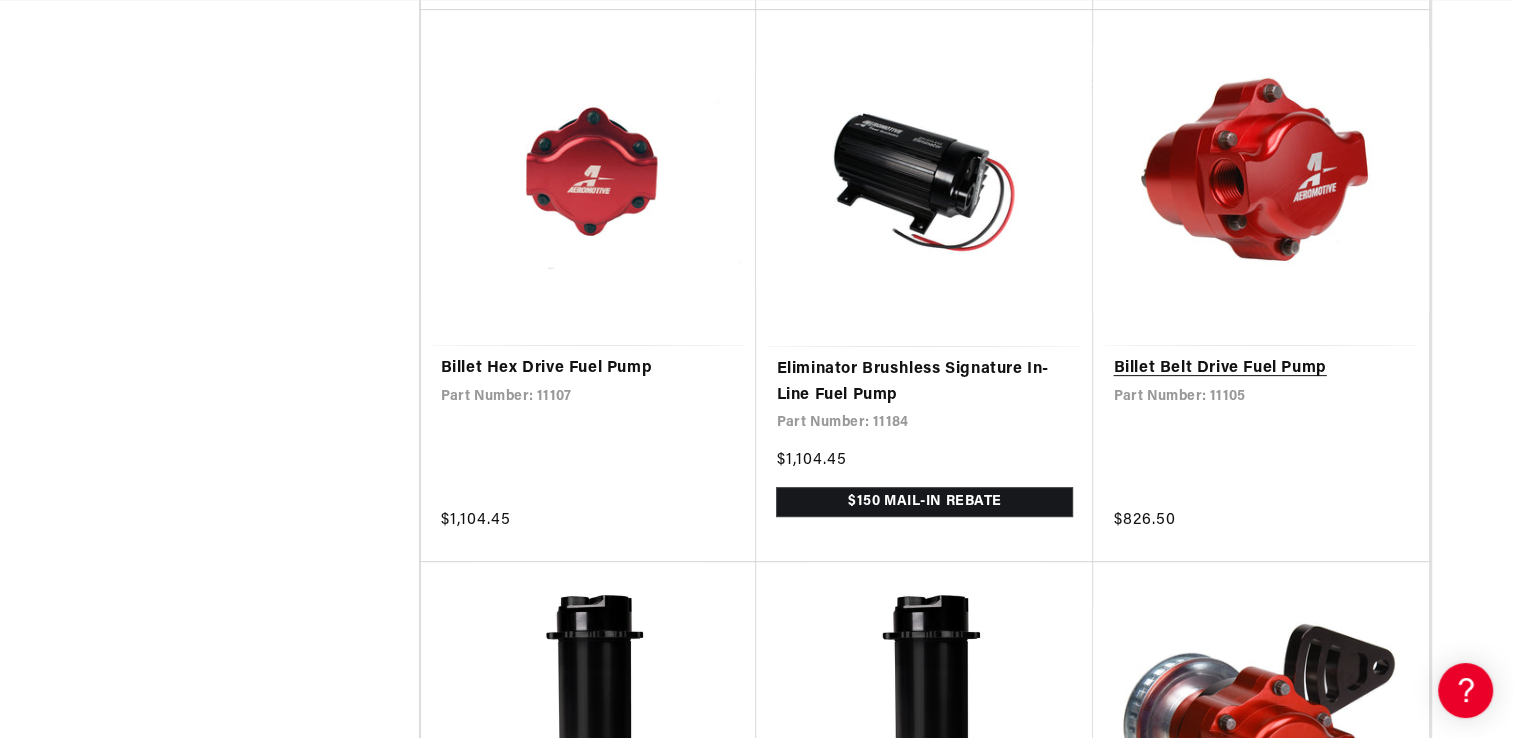 click on "Billet Belt Drive Fuel Pump" at bounding box center (1261, 369) 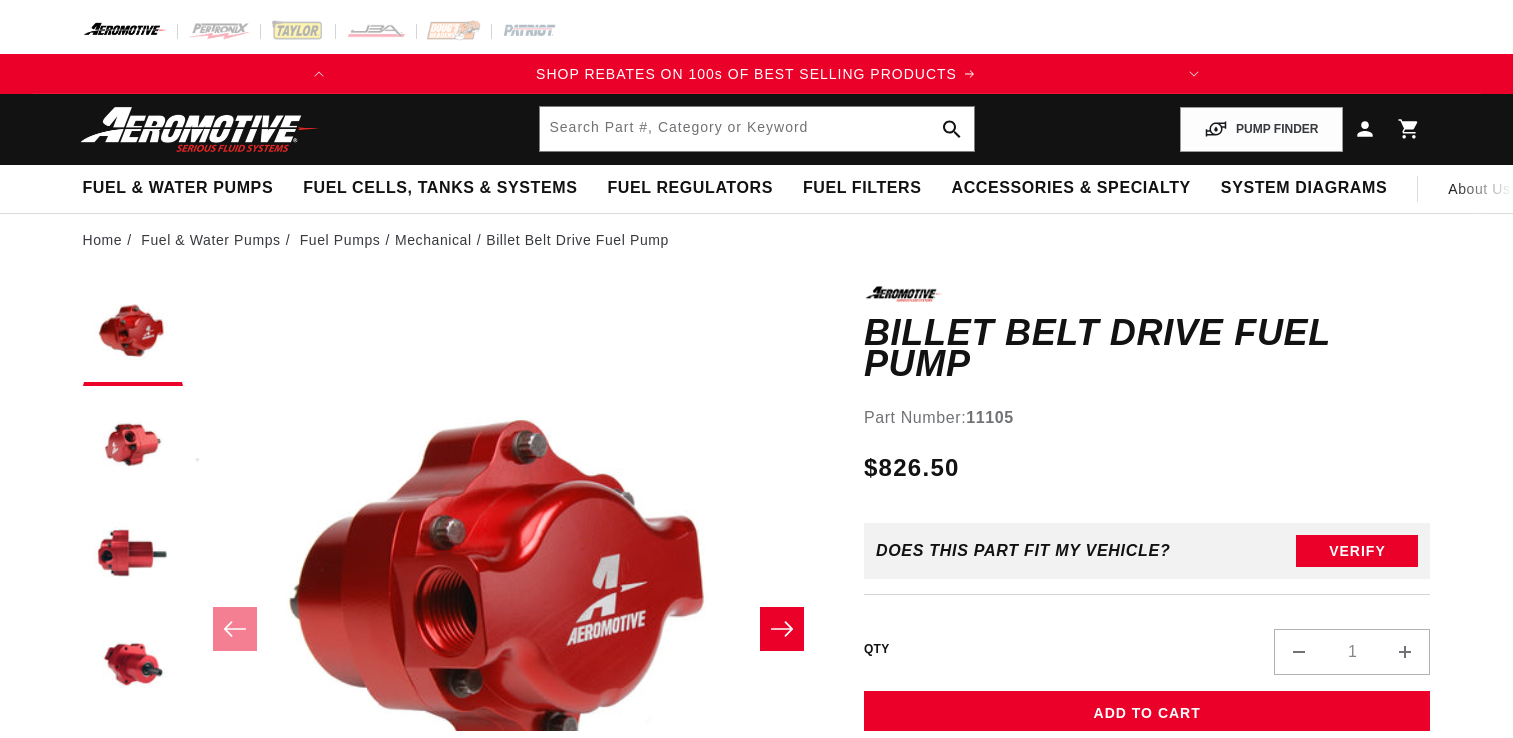 scroll, scrollTop: 0, scrollLeft: 0, axis: both 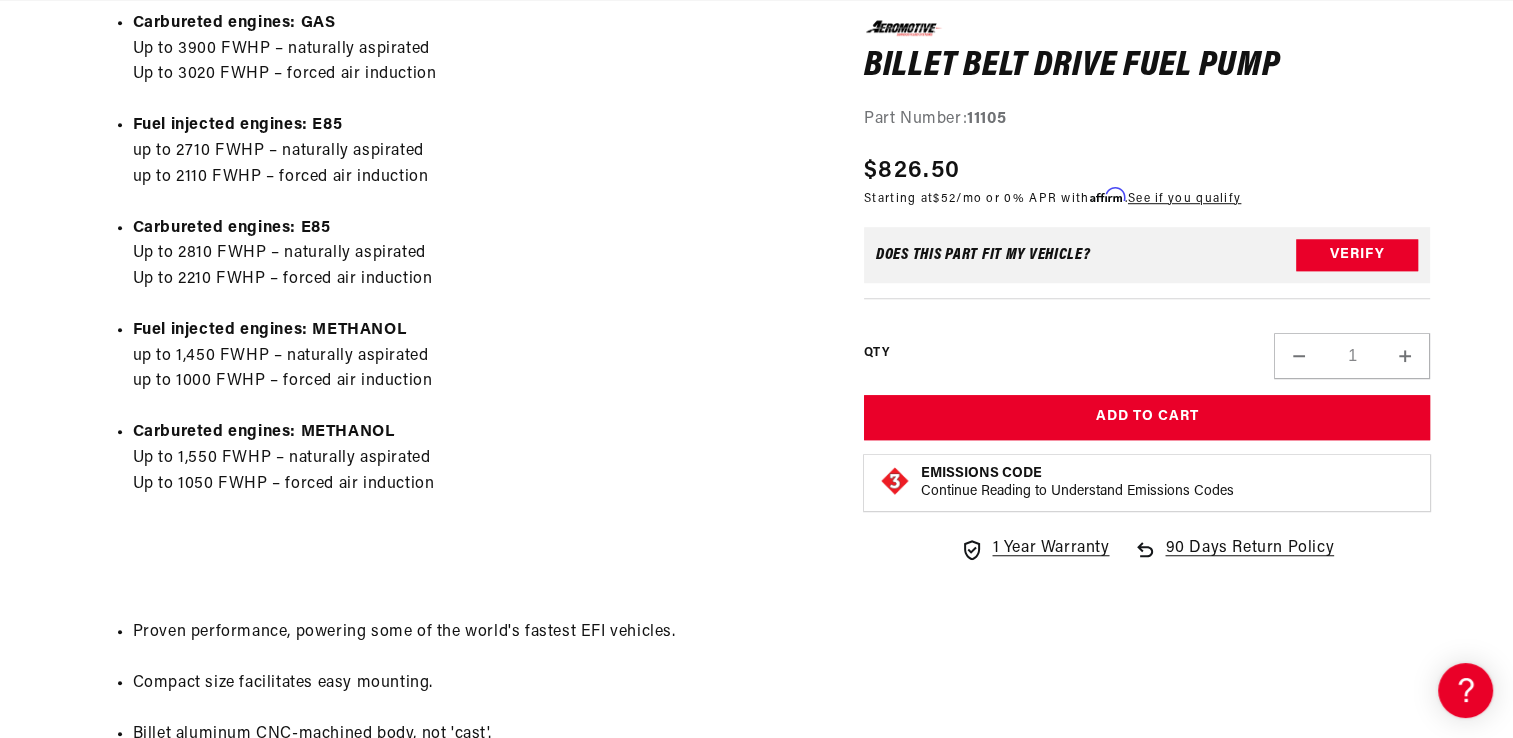 click on "Carbureted engines: METHANOL Up to 1,550 FWHP – naturally aspirated Up to 1050 FWHP – forced air induction" at bounding box center (473, 458) 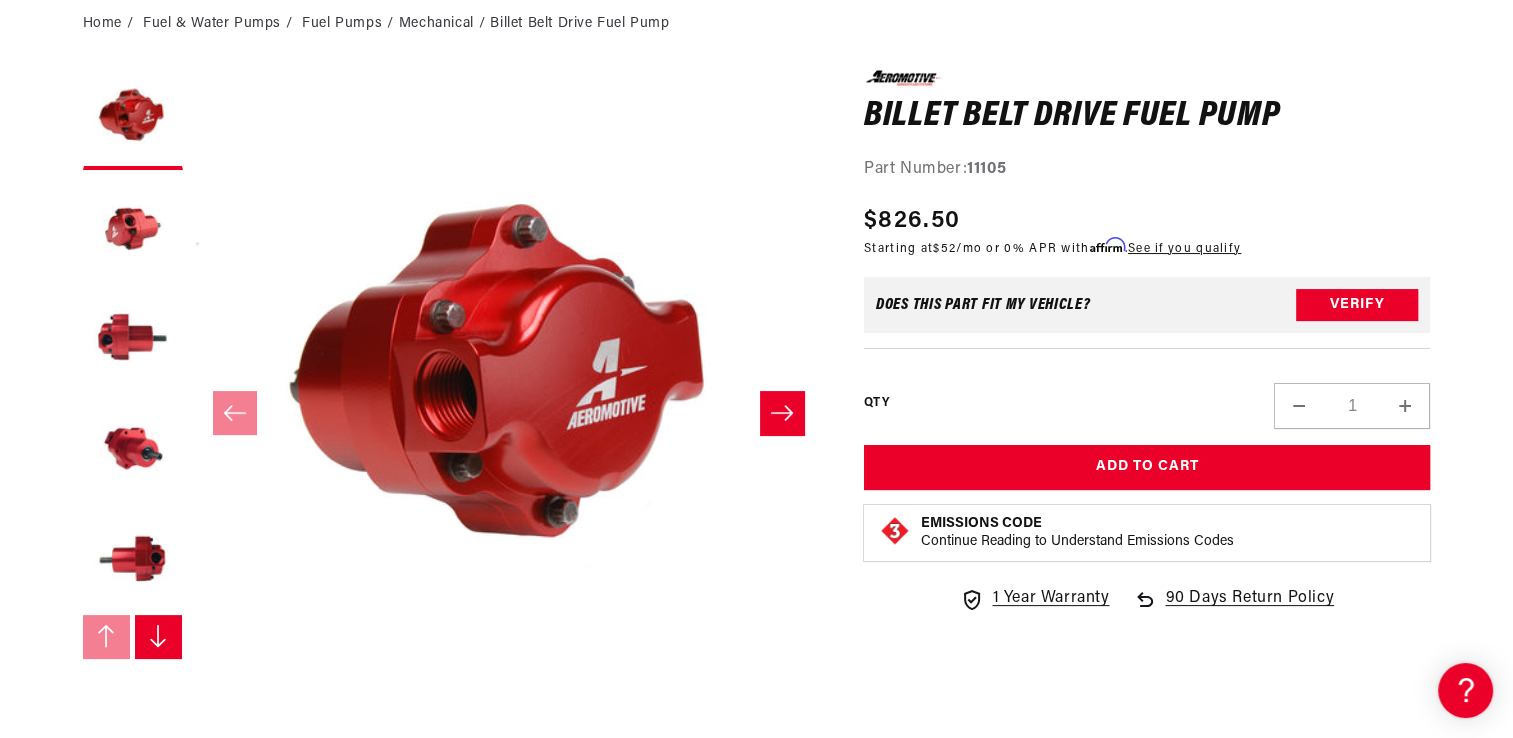 scroll, scrollTop: 0, scrollLeft: 0, axis: both 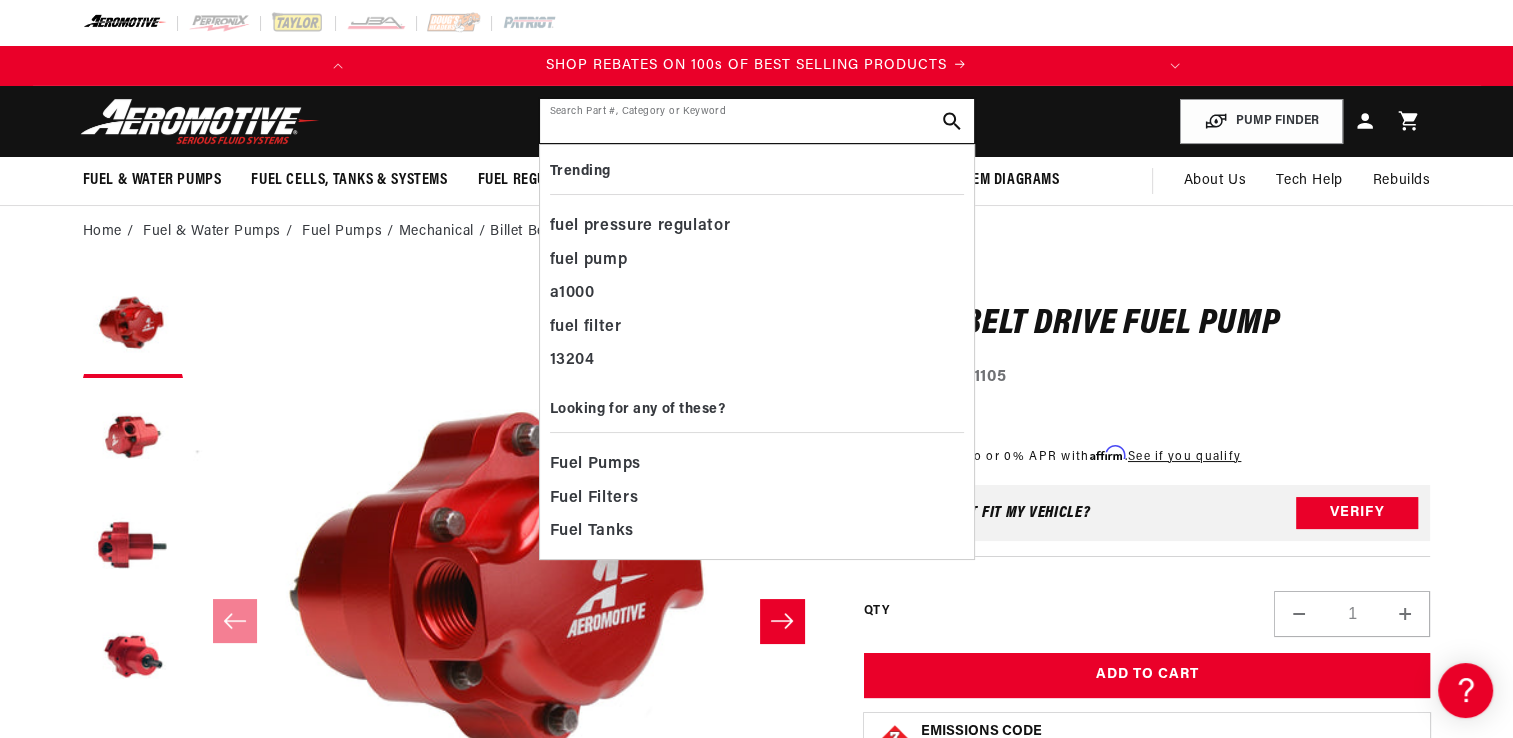 click 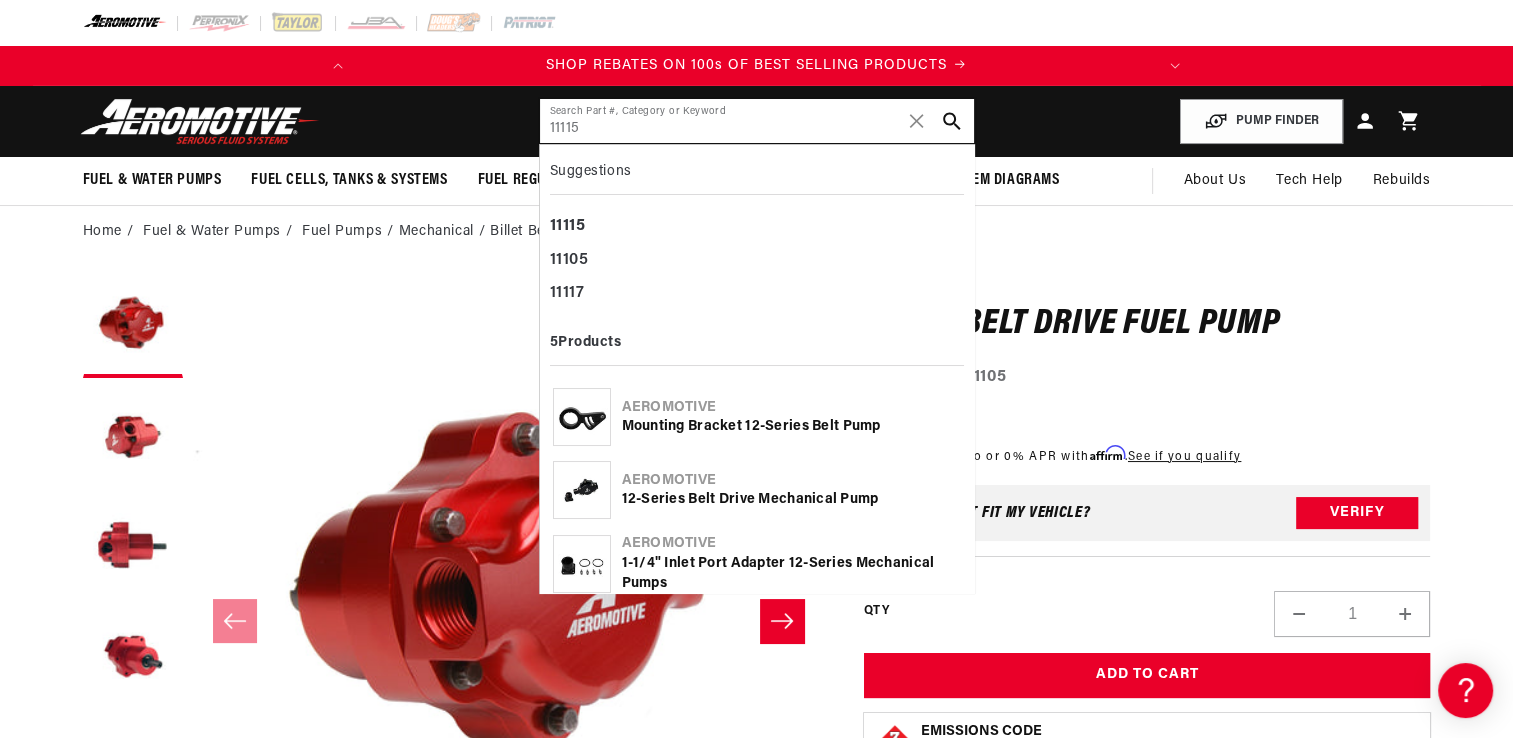 type on "11115" 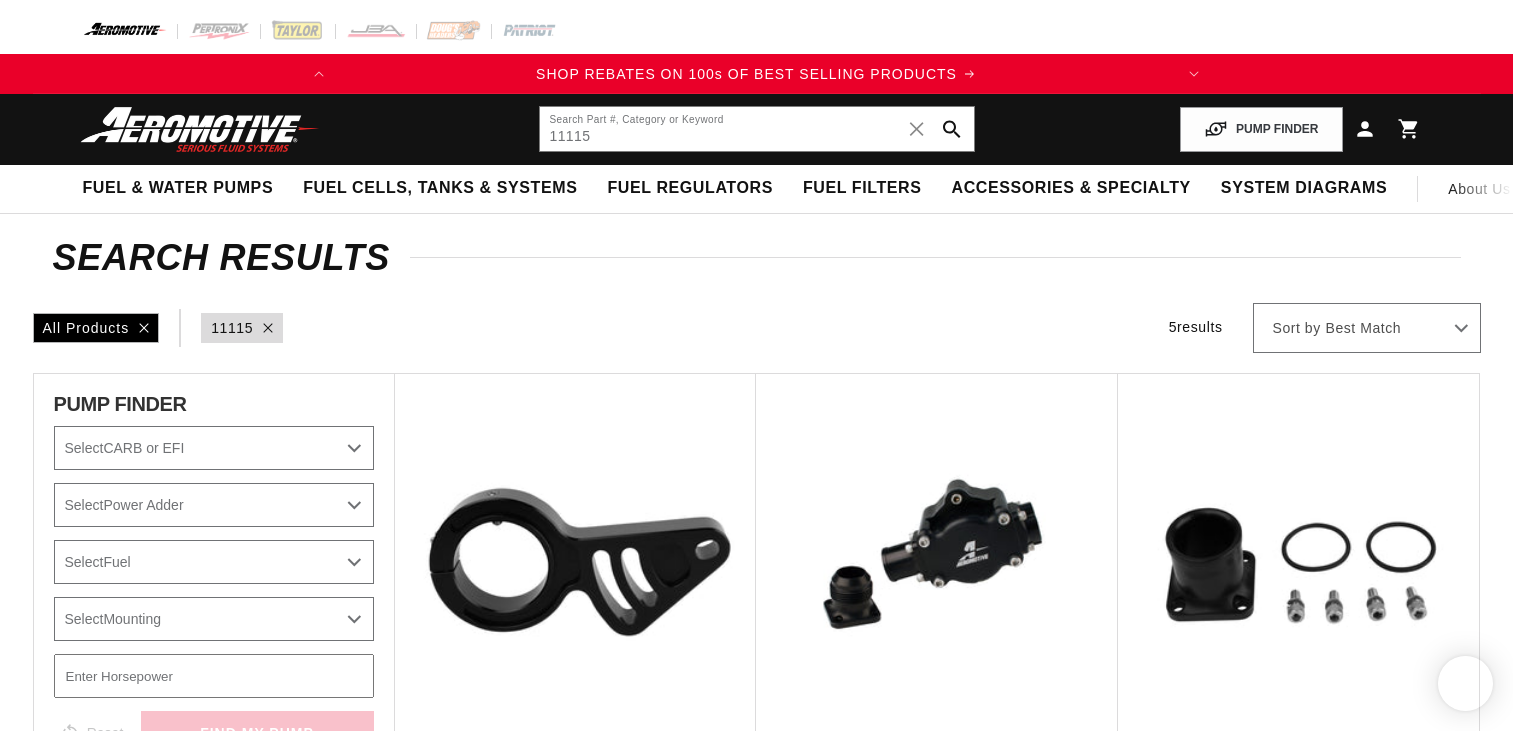 scroll, scrollTop: 0, scrollLeft: 0, axis: both 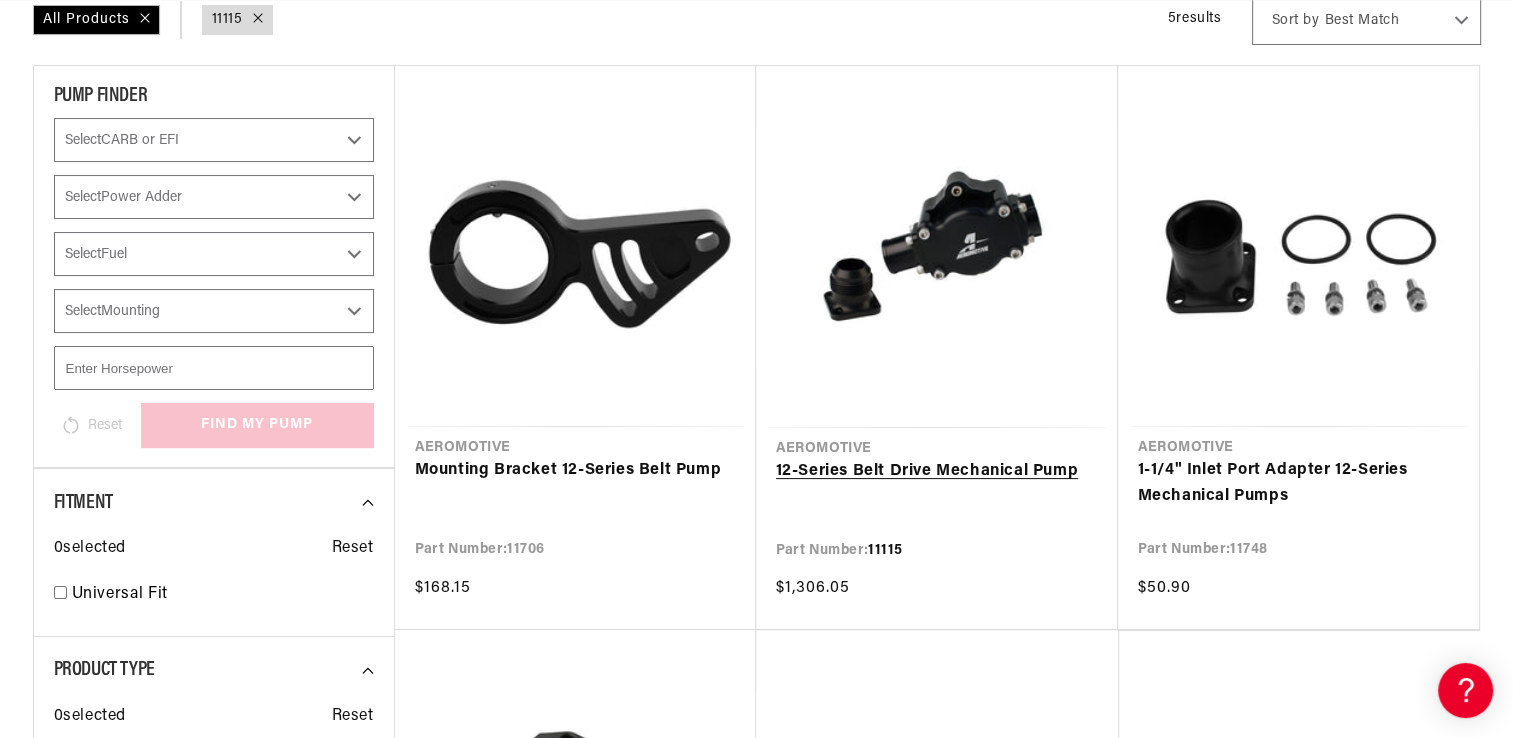 click on "12-Series Belt Drive Mechanical Pump" at bounding box center (937, 472) 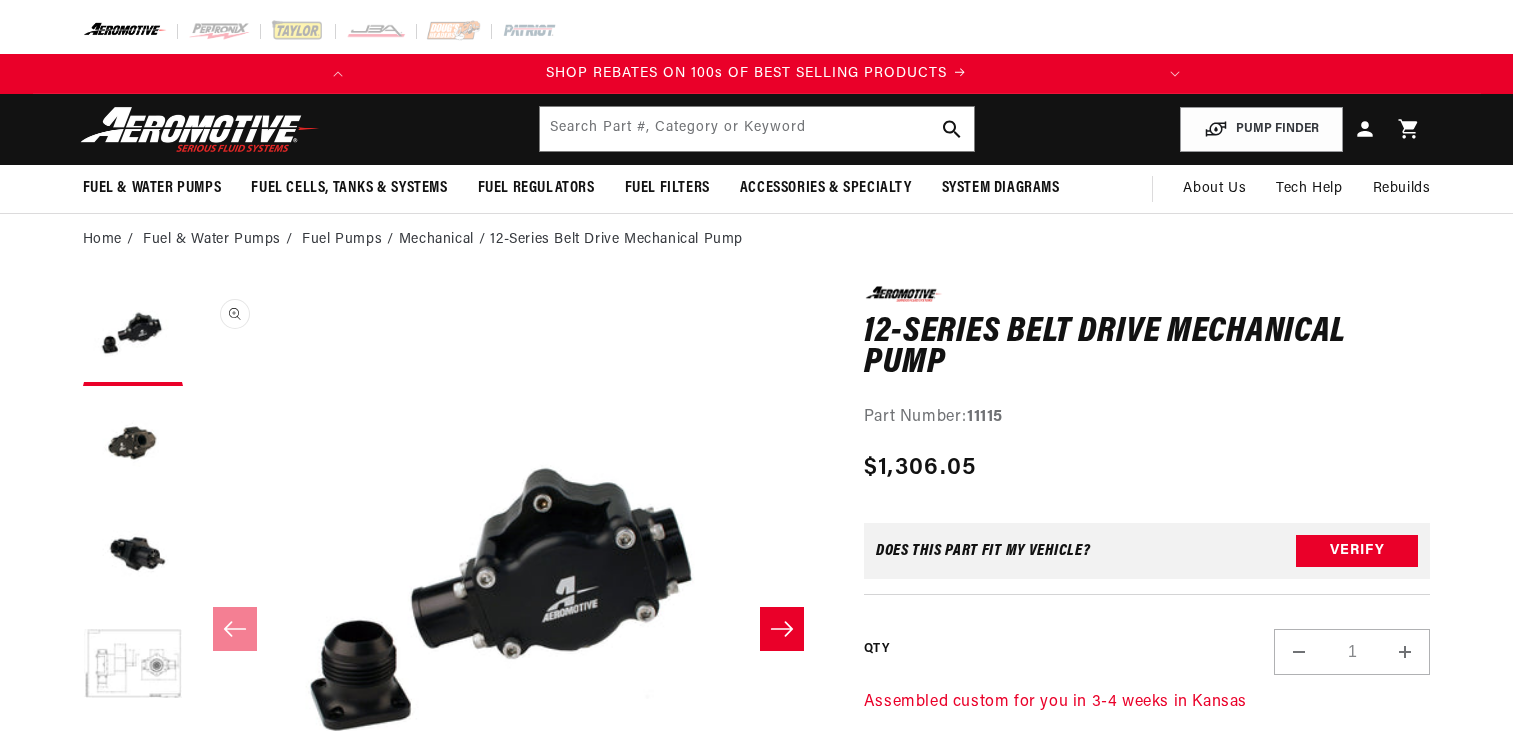 scroll, scrollTop: 0, scrollLeft: 0, axis: both 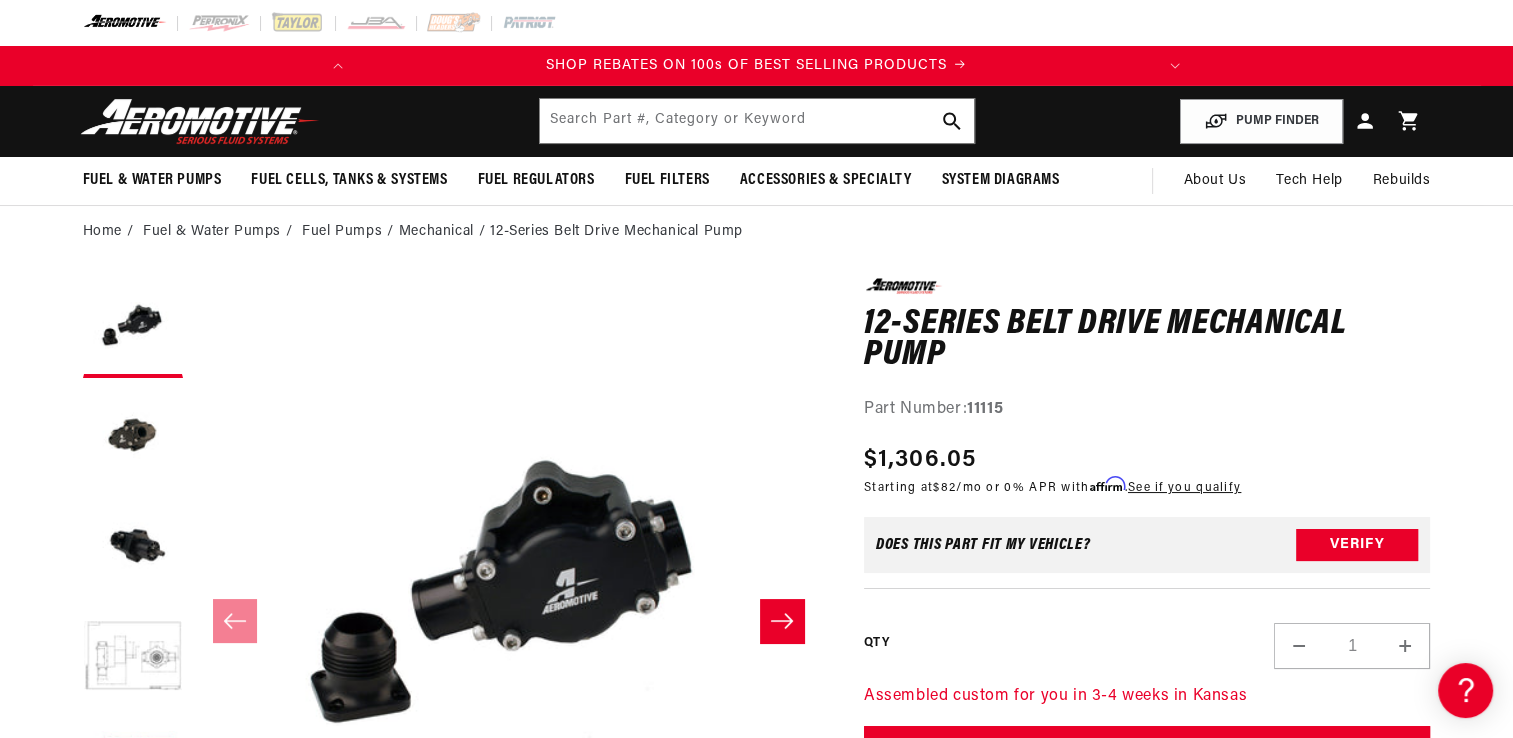 click 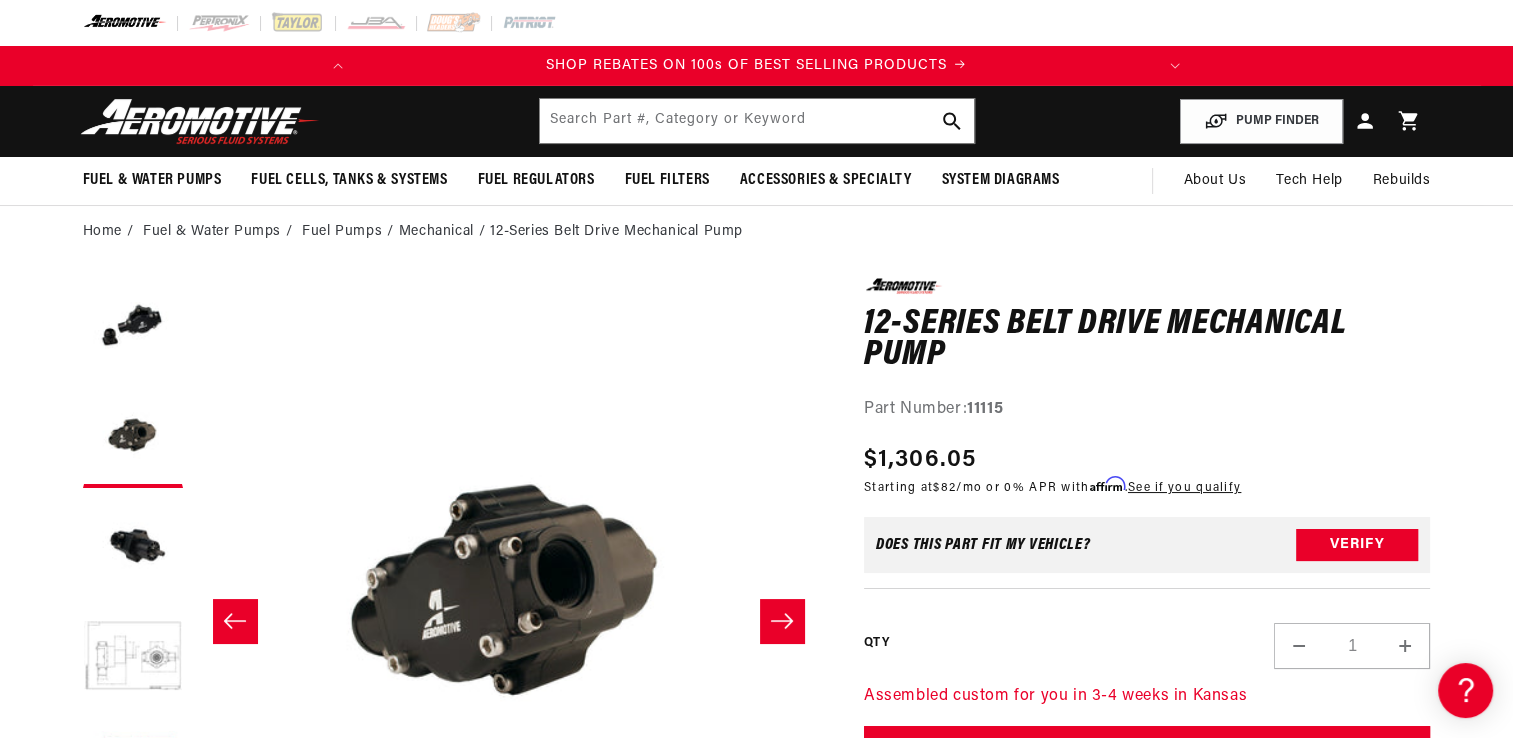 click 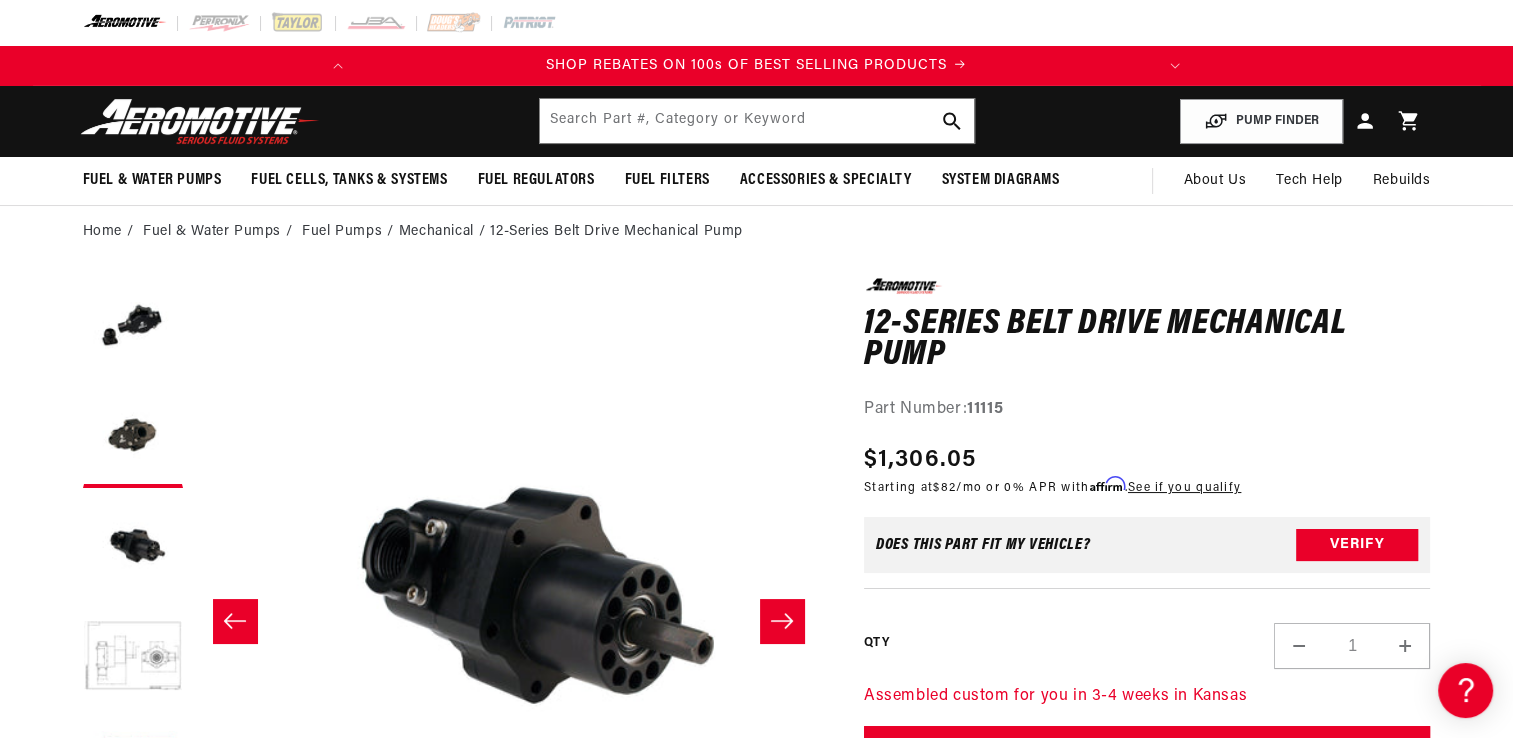click 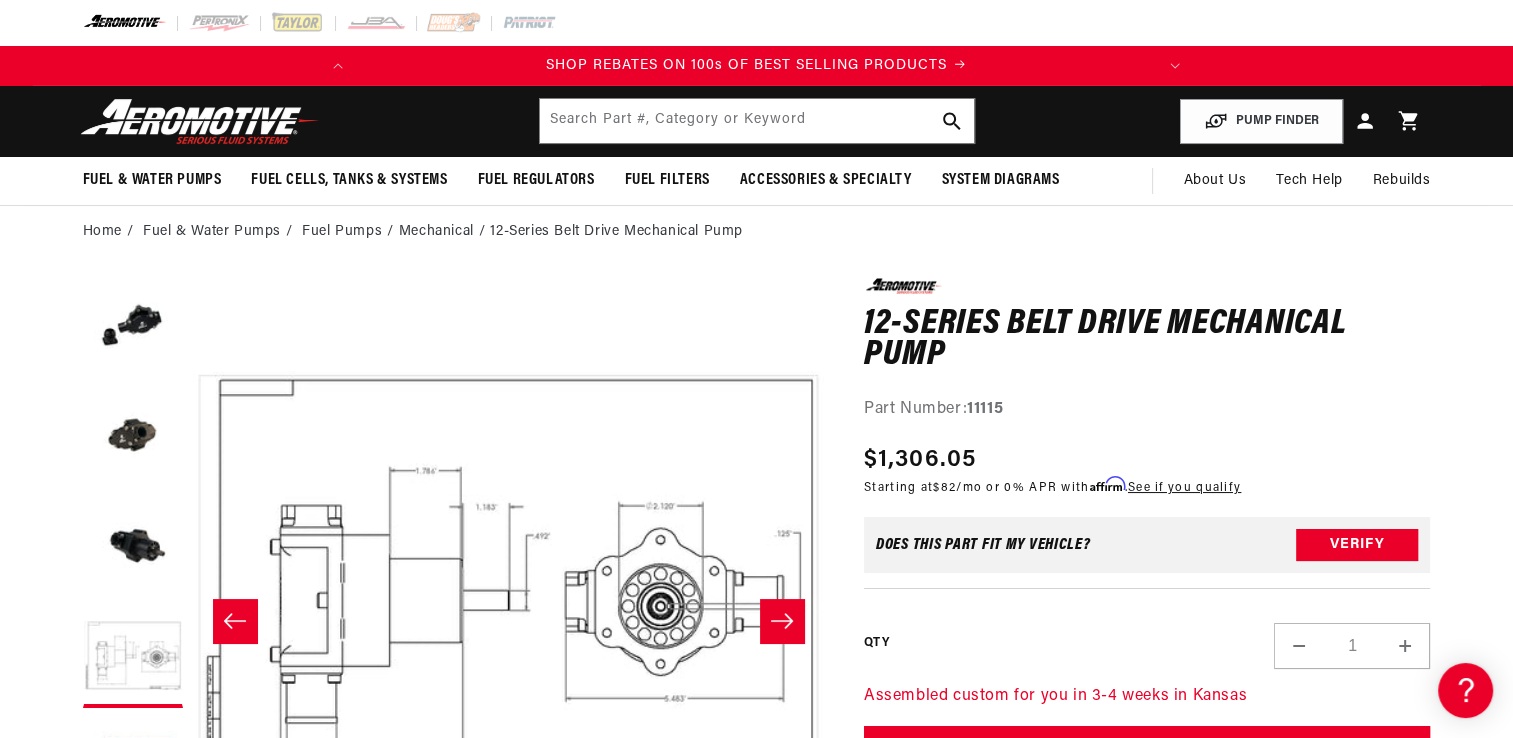 click 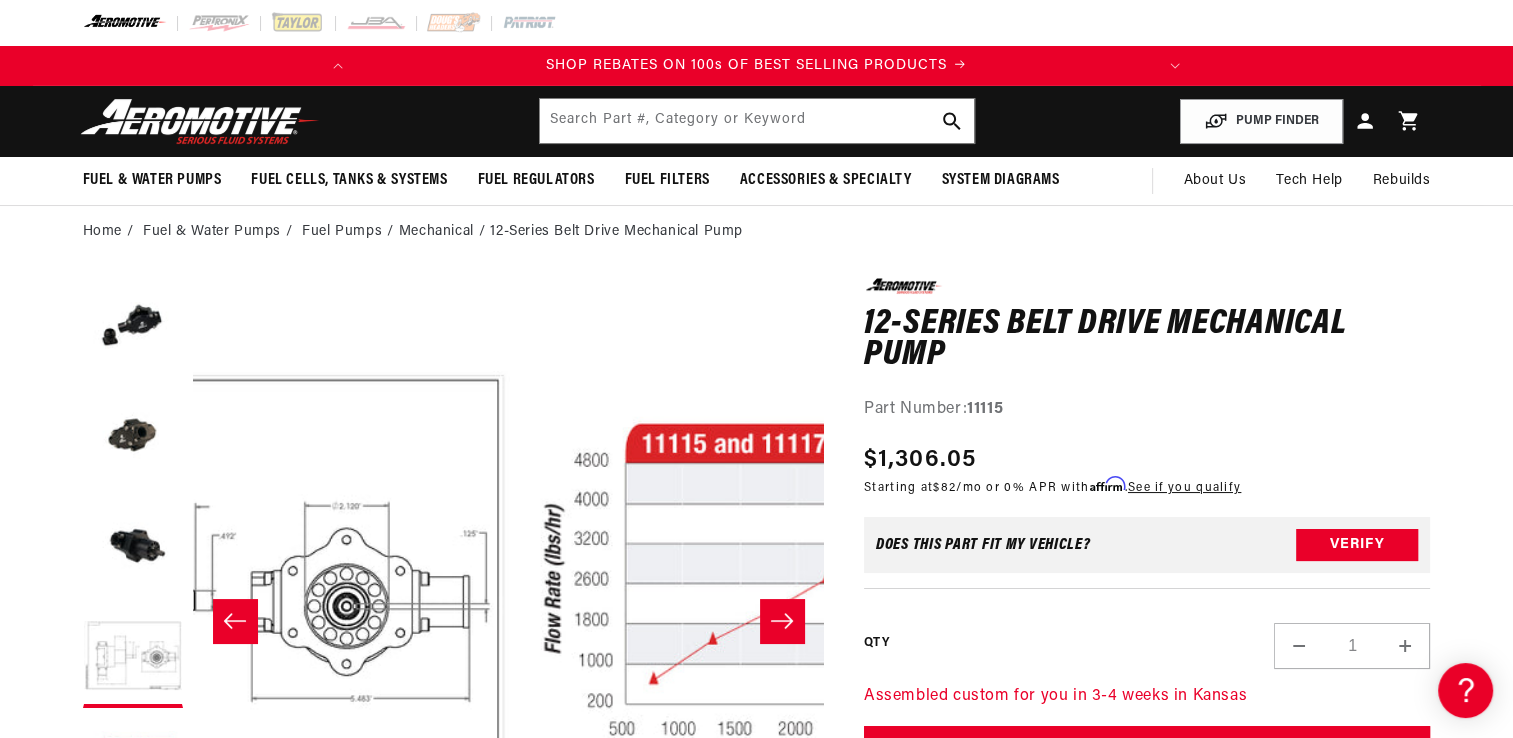 scroll, scrollTop: 0, scrollLeft: 2442, axis: horizontal 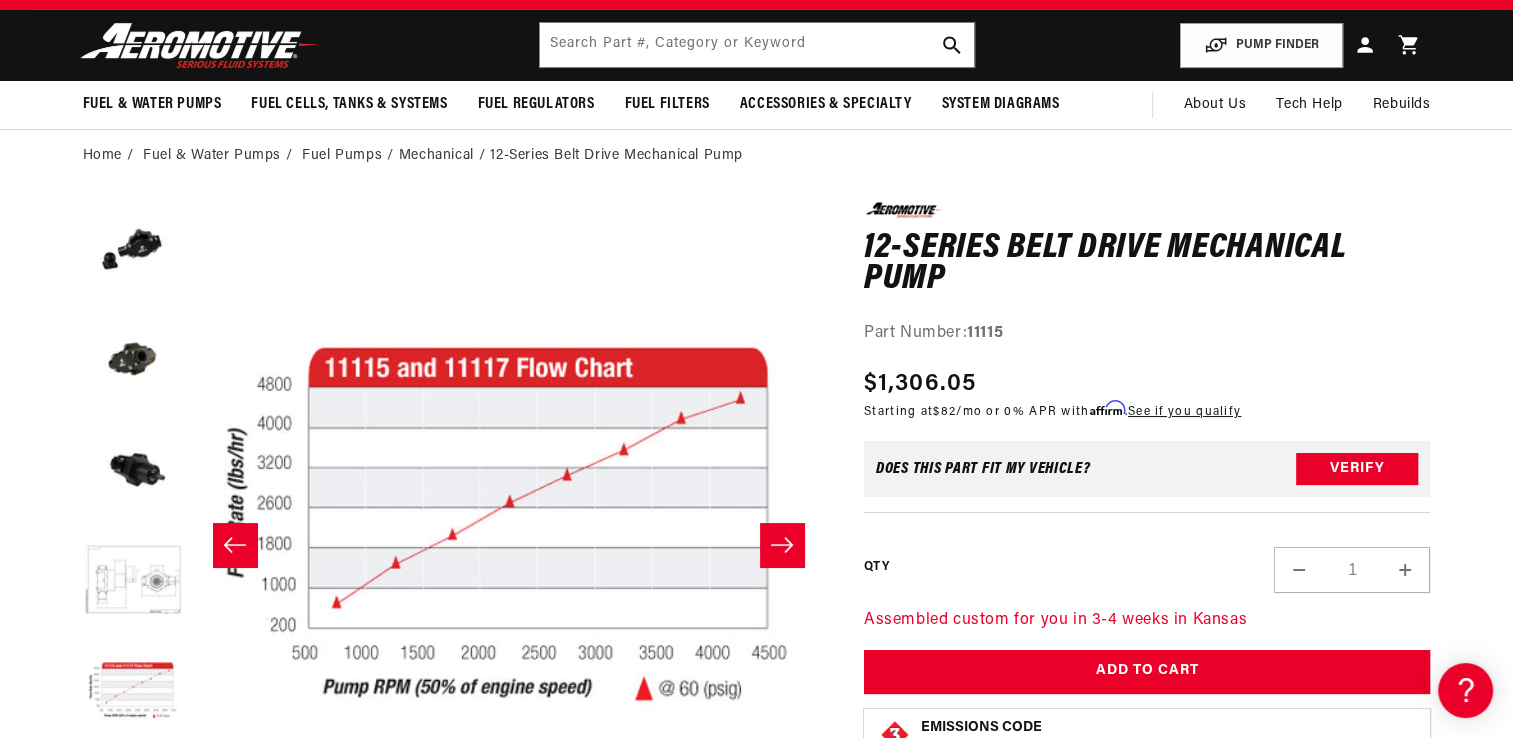 click on "Open media 5 in modal" at bounding box center [193, 834] 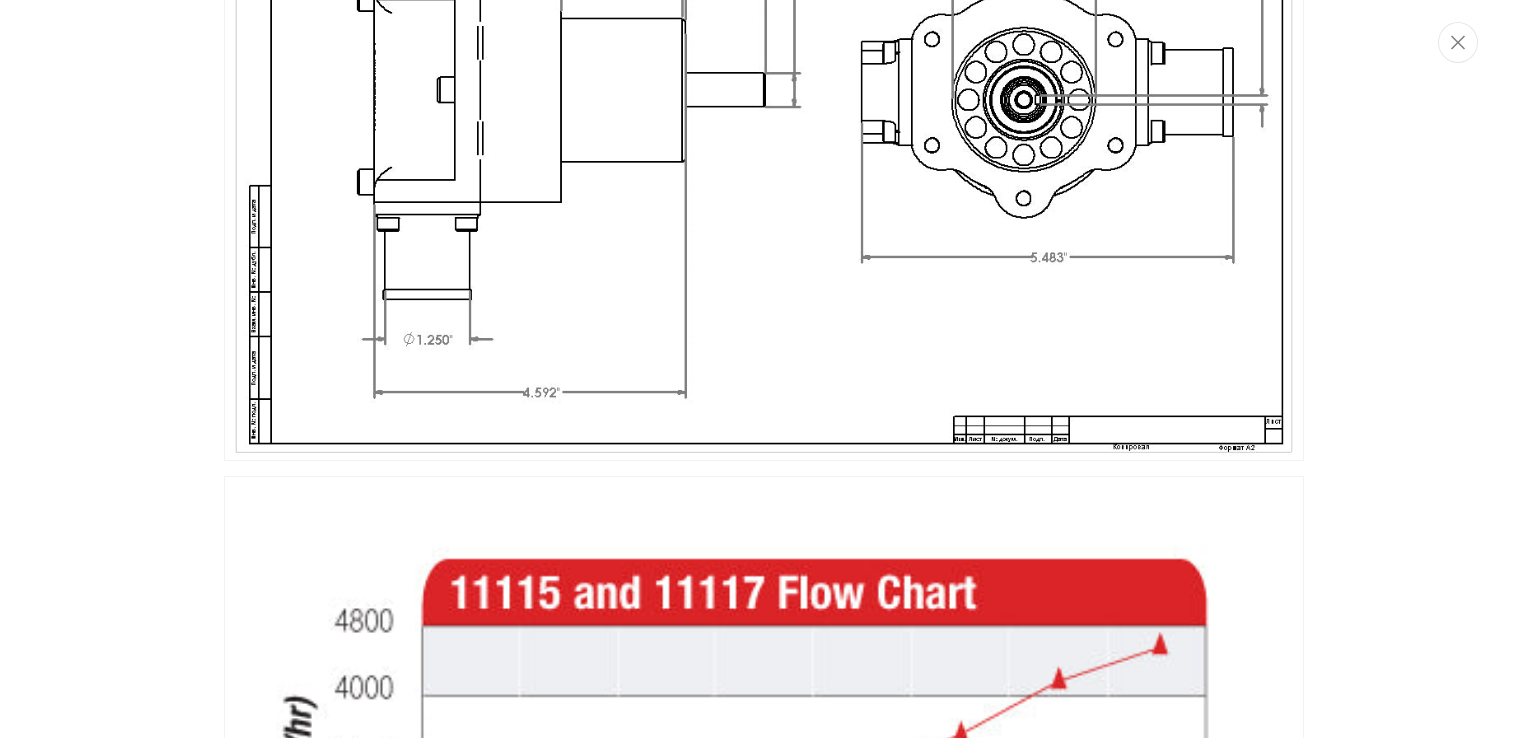 scroll, scrollTop: 2710, scrollLeft: 0, axis: vertical 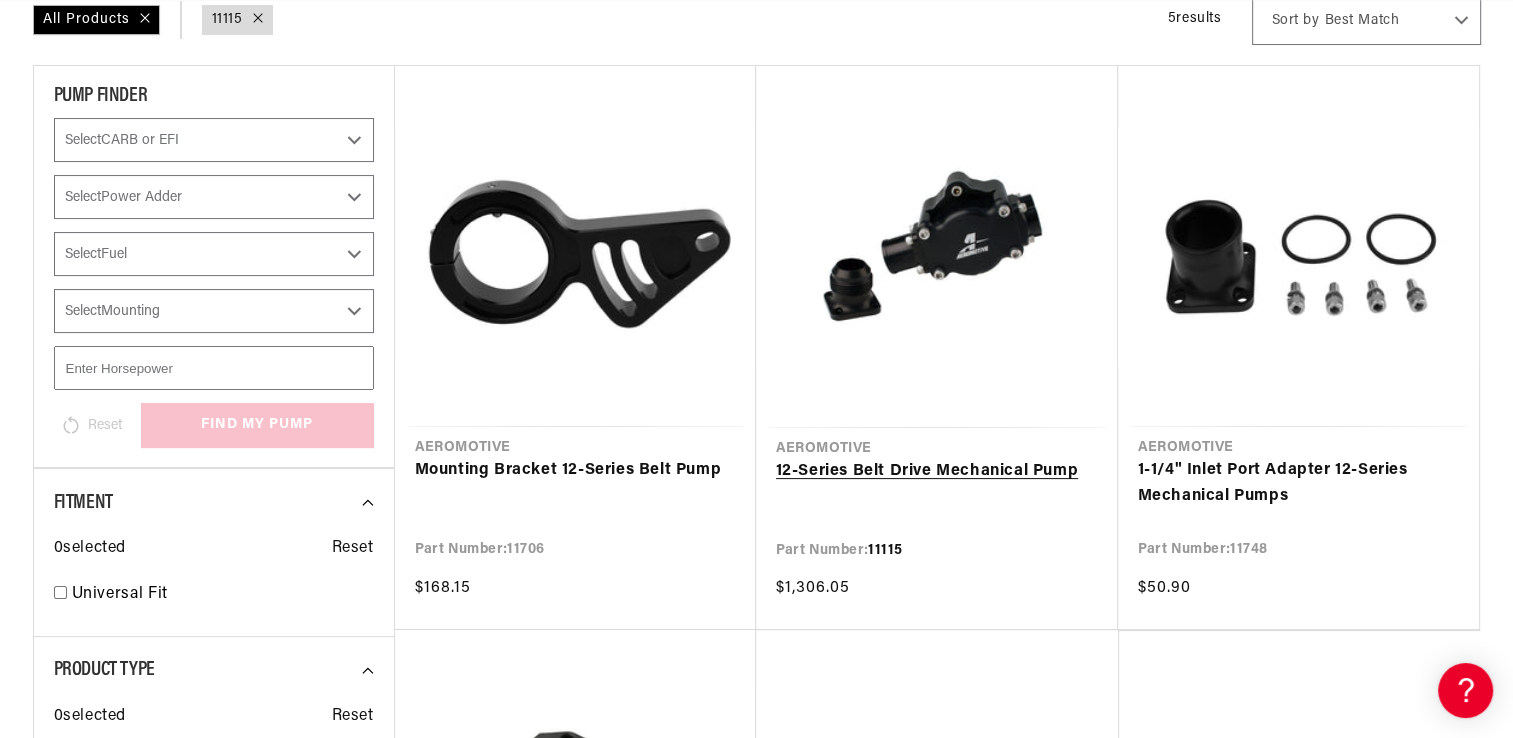 click on "12-Series Belt Drive Mechanical Pump" at bounding box center [937, 472] 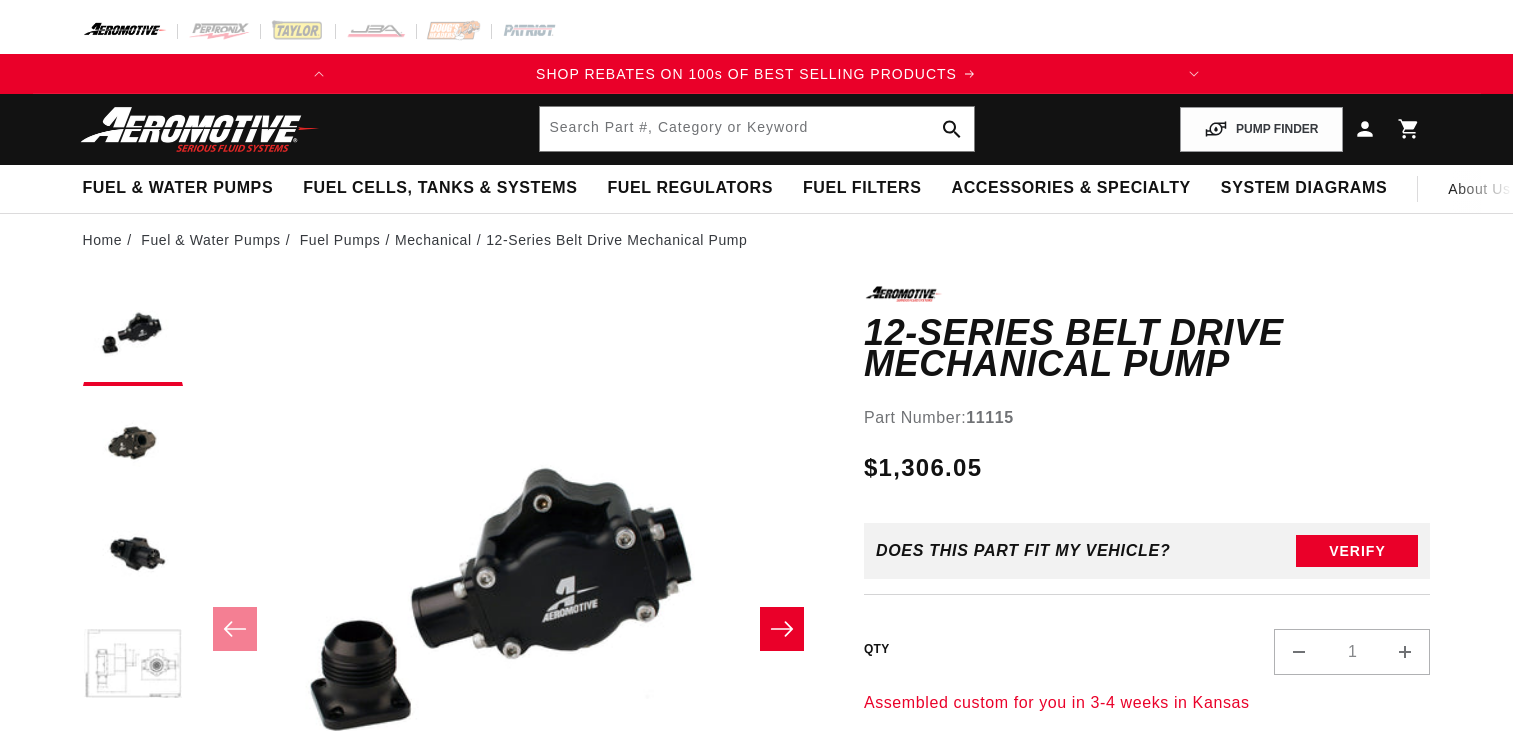 scroll, scrollTop: 0, scrollLeft: 0, axis: both 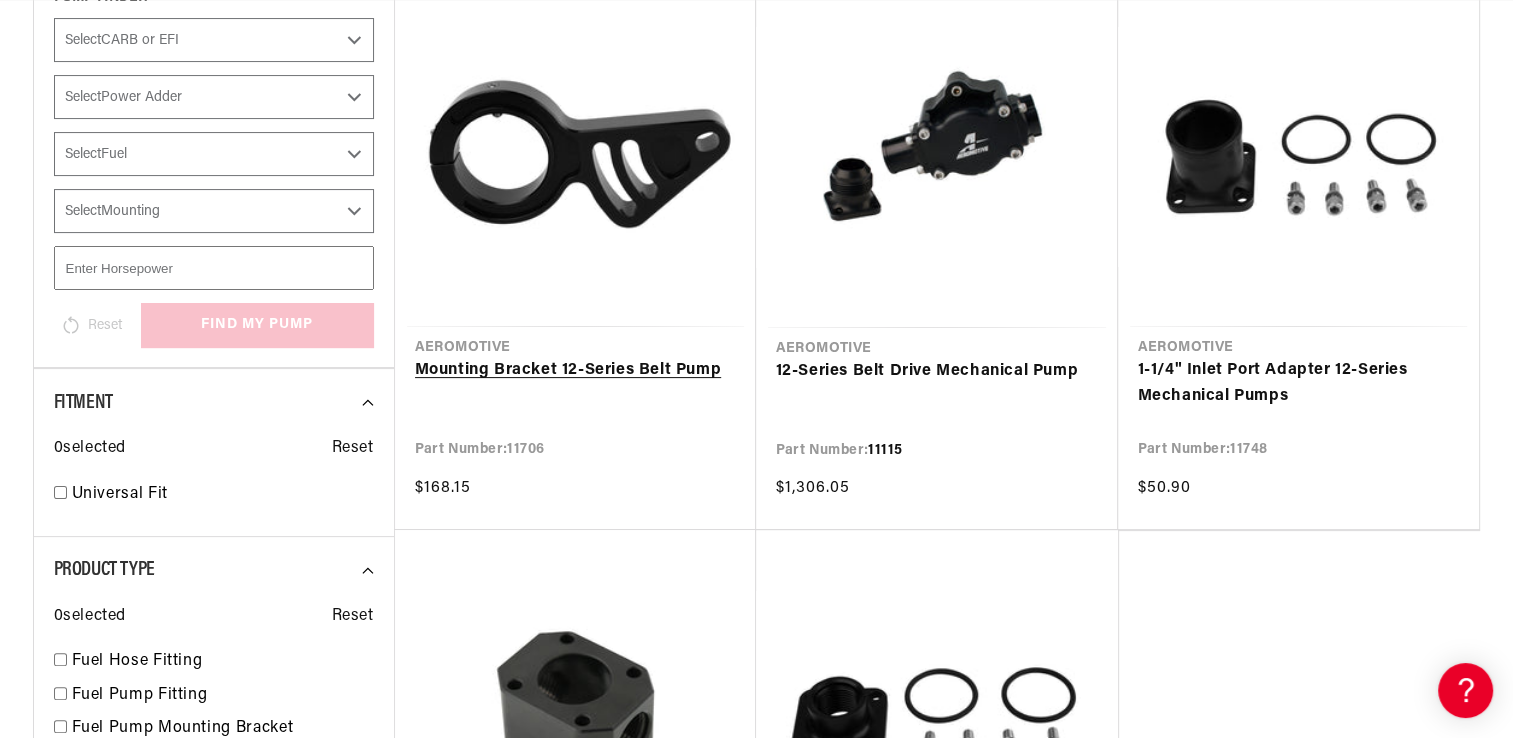click on "Mounting Bracket 12-Series Belt Pump" at bounding box center [575, 371] 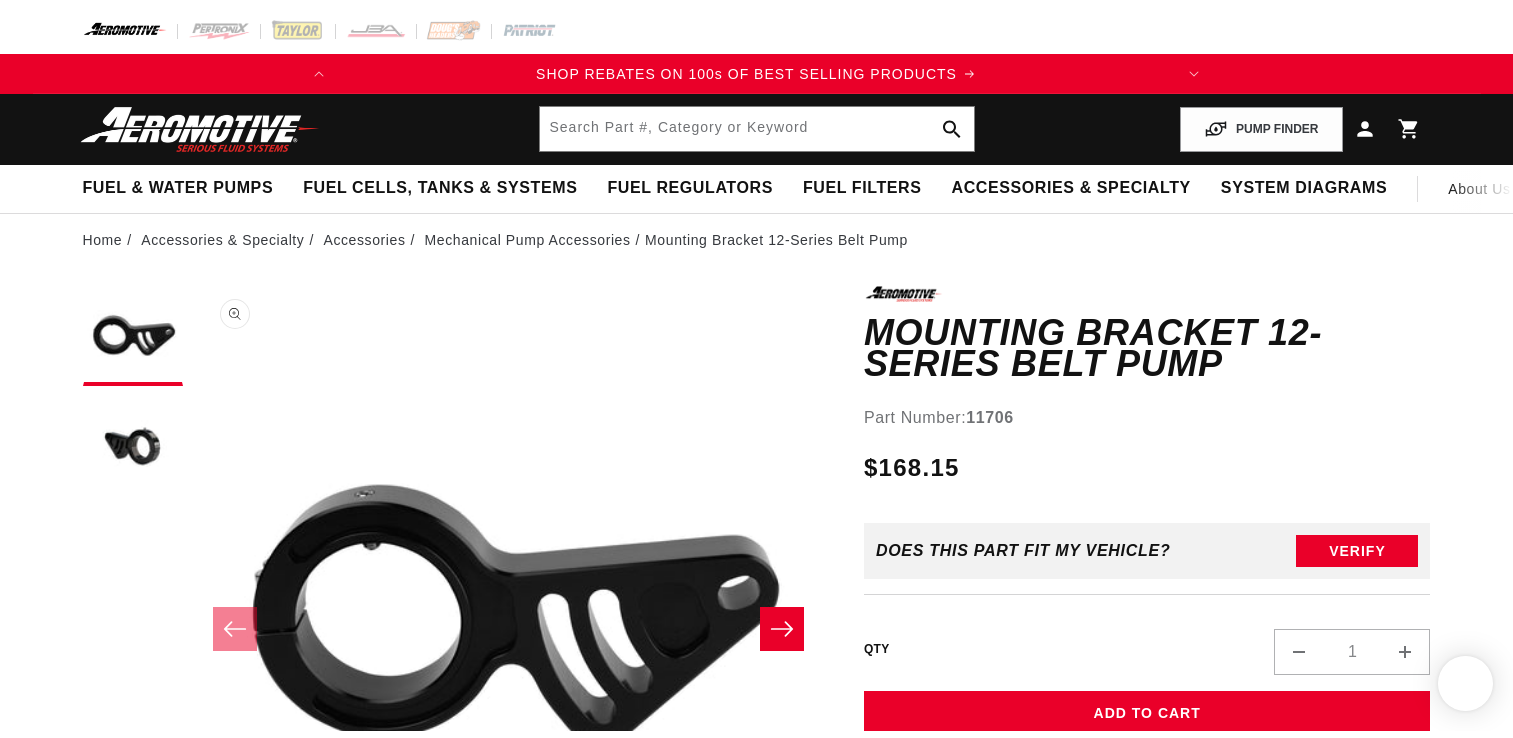 scroll, scrollTop: 0, scrollLeft: 0, axis: both 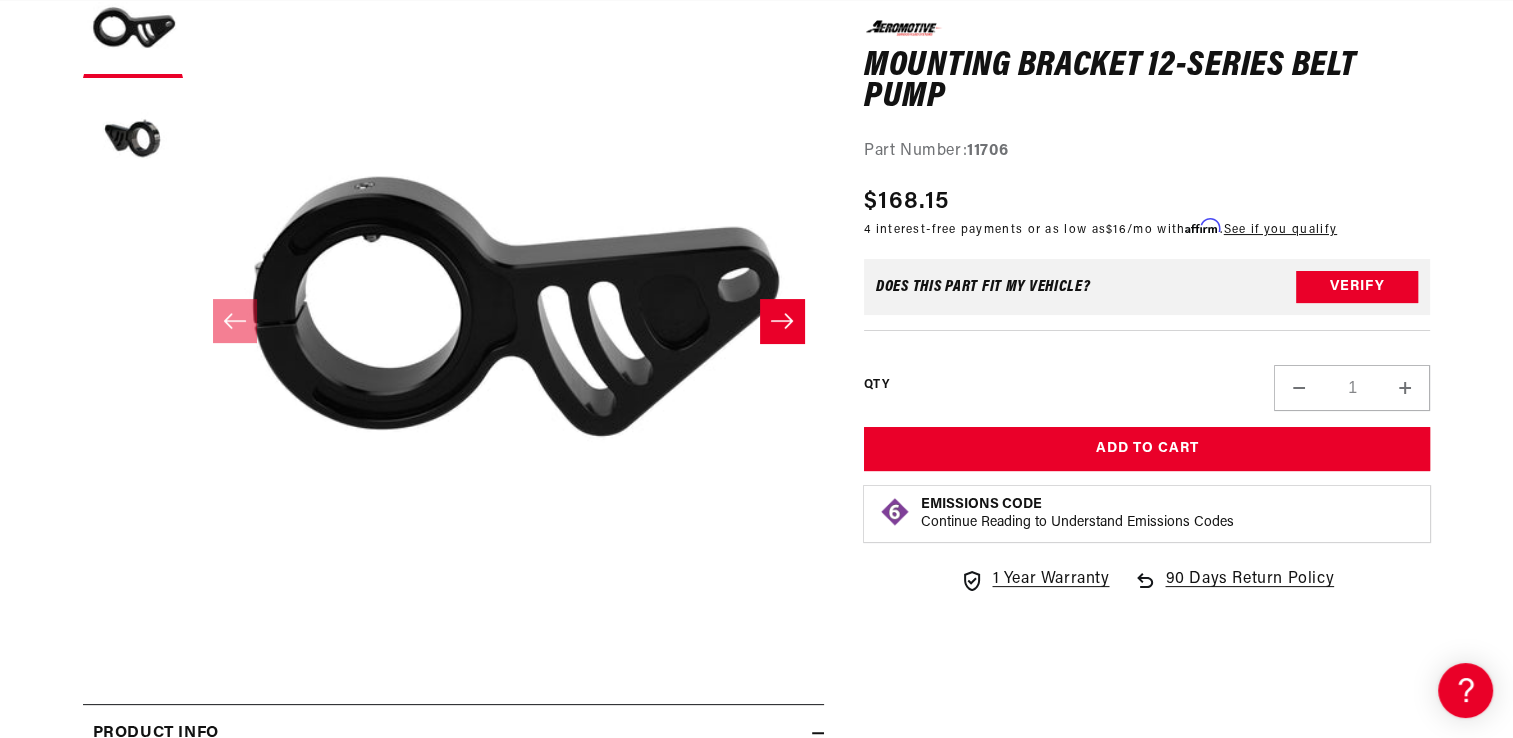 click 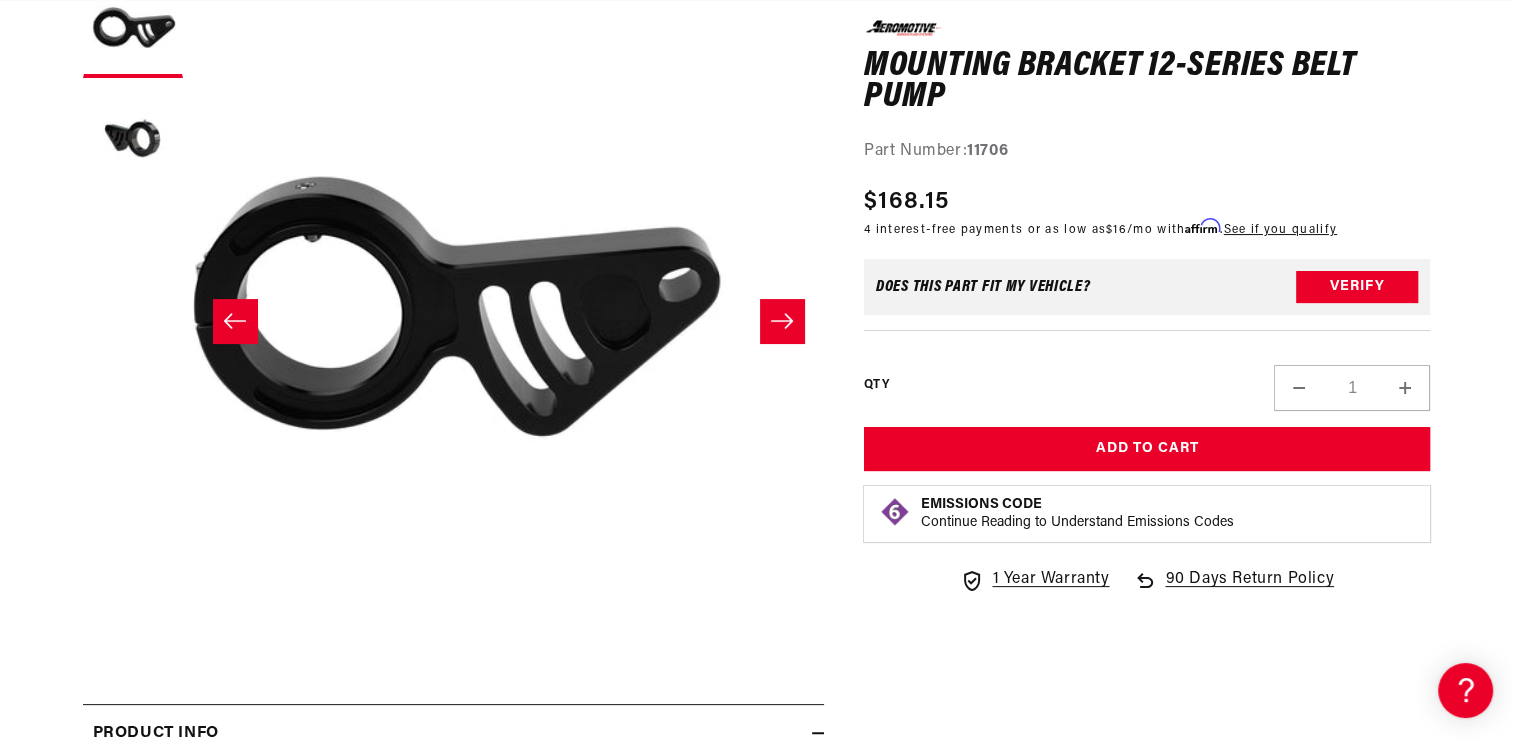 scroll, scrollTop: 0, scrollLeft: 275, axis: horizontal 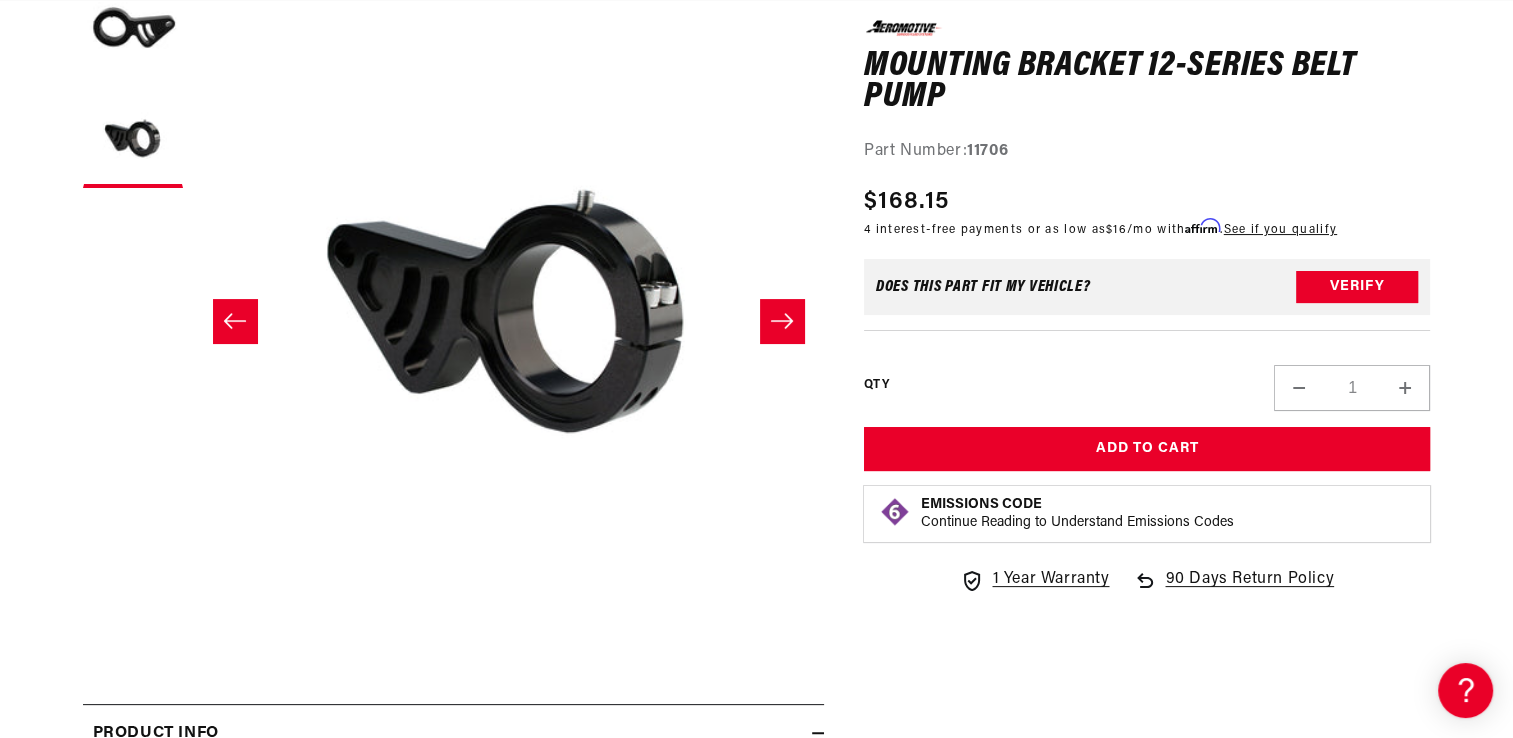 click 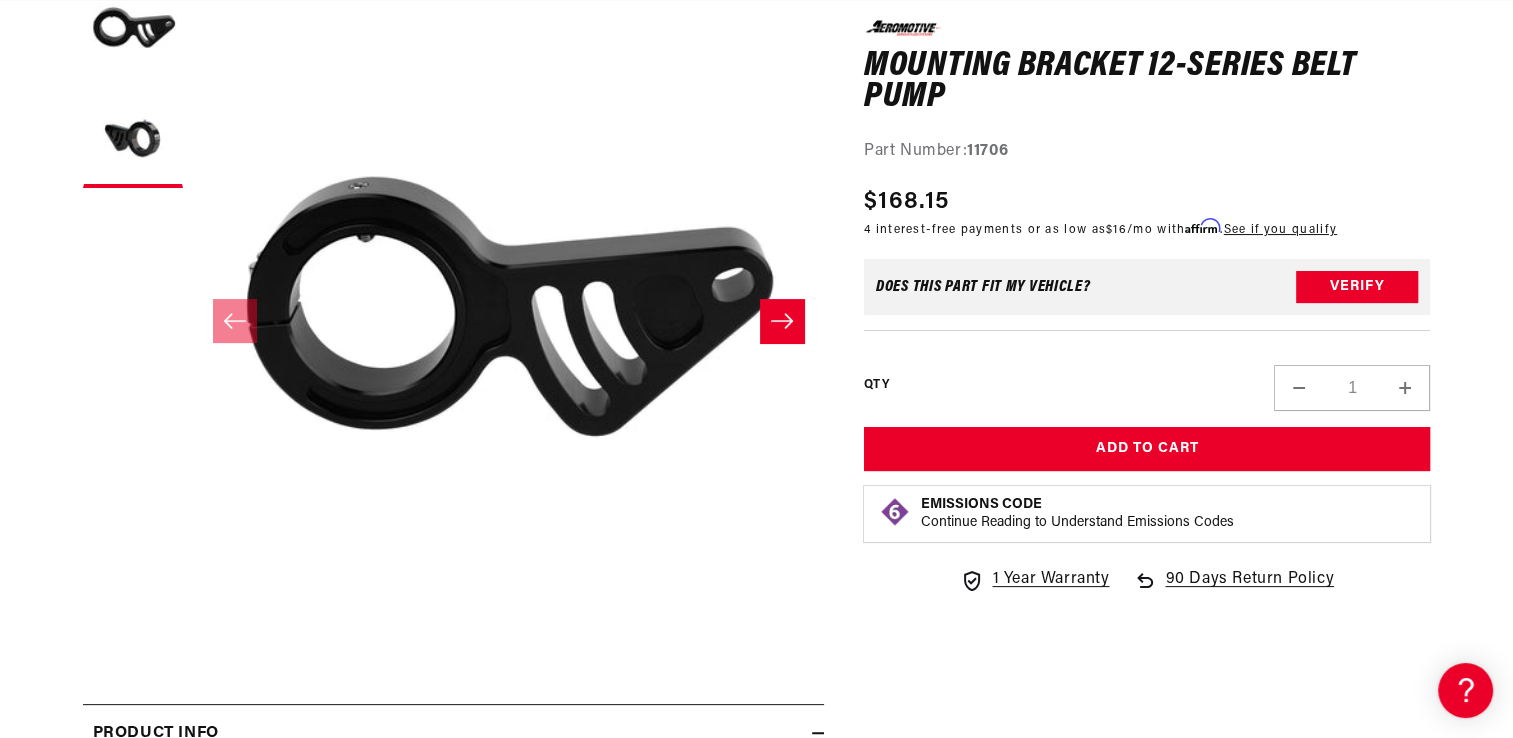 scroll, scrollTop: 0, scrollLeft: 0, axis: both 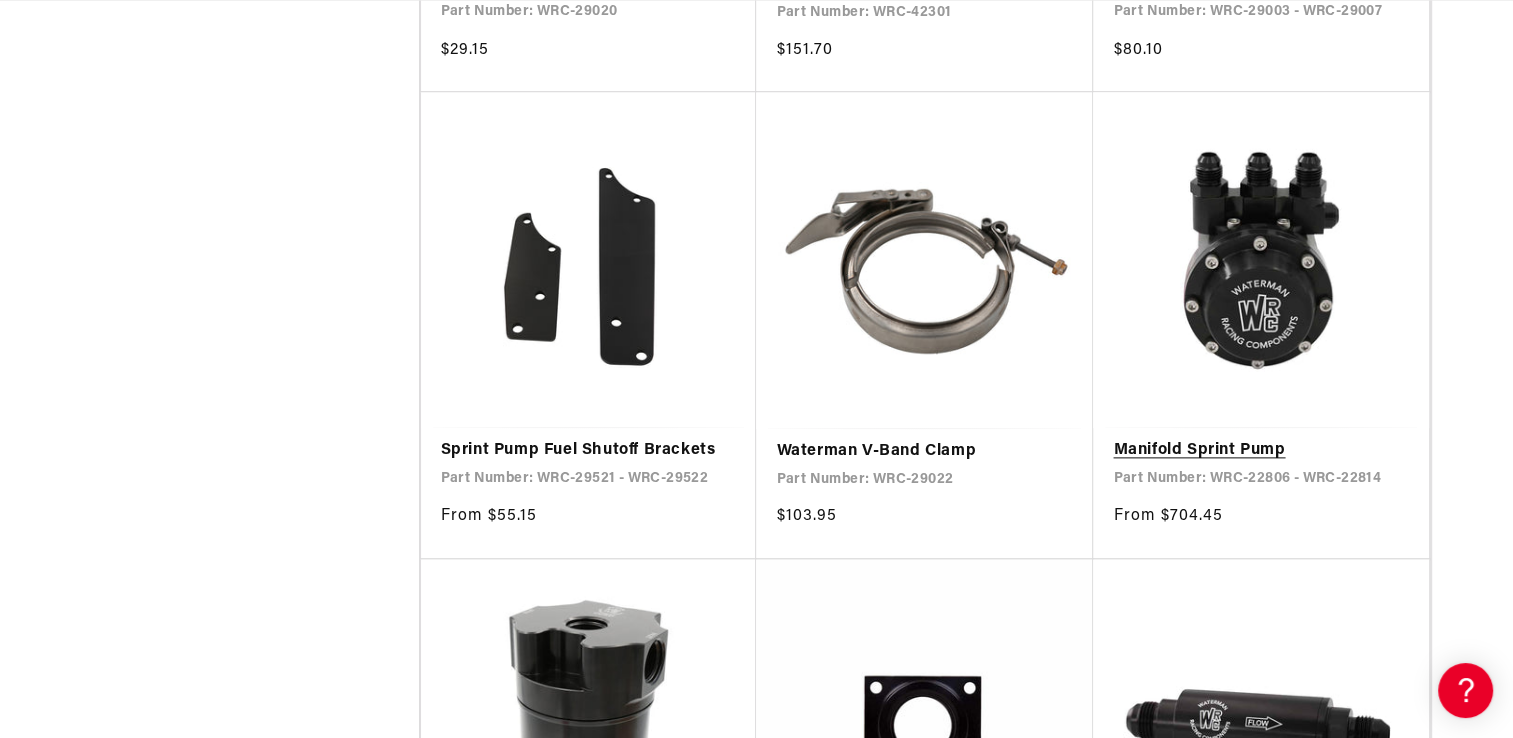 click on "Manifold Sprint Pump" at bounding box center [1261, 451] 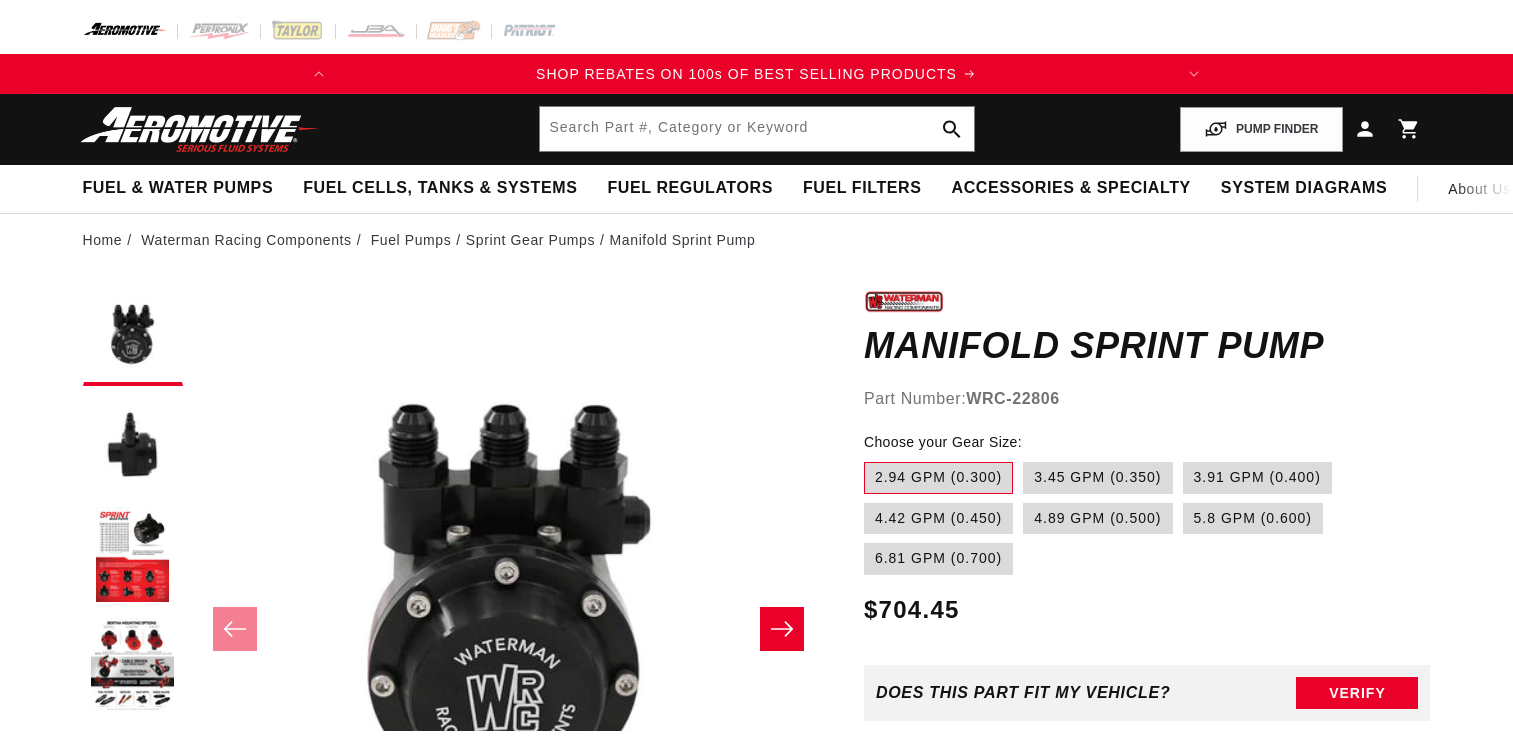 scroll, scrollTop: 0, scrollLeft: 0, axis: both 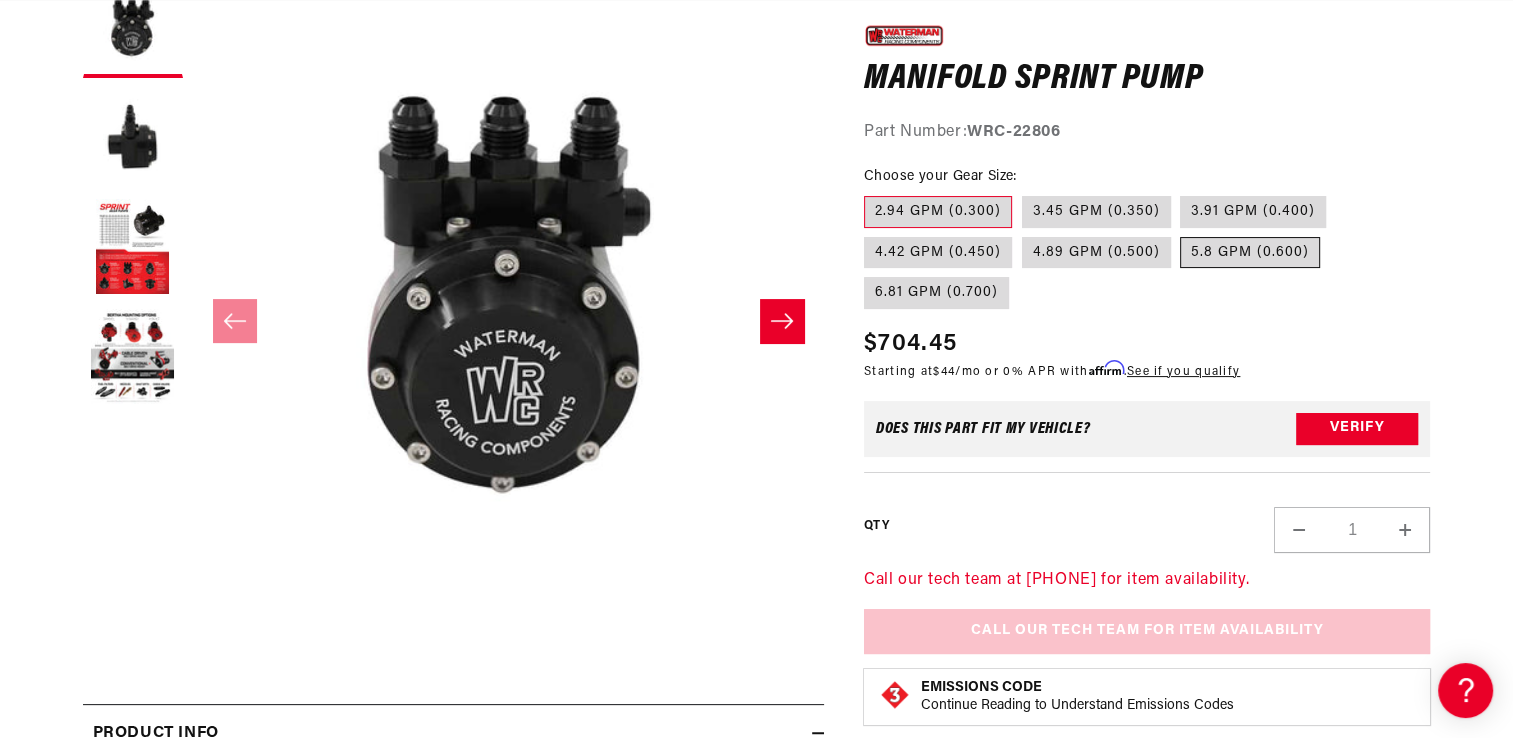 click on "5.8 GPM (0.600)" at bounding box center (1250, 252) 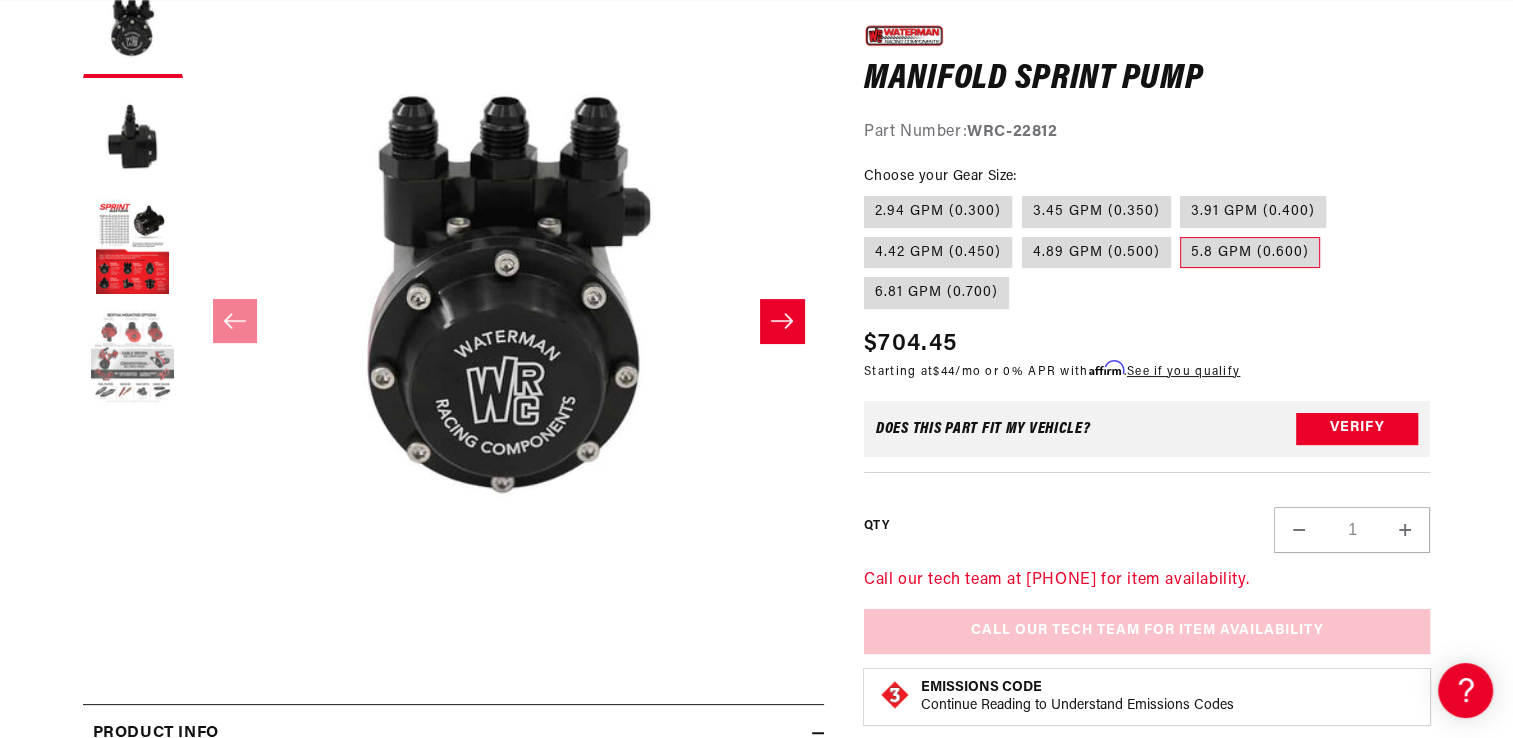 scroll, scrollTop: 0, scrollLeft: 791, axis: horizontal 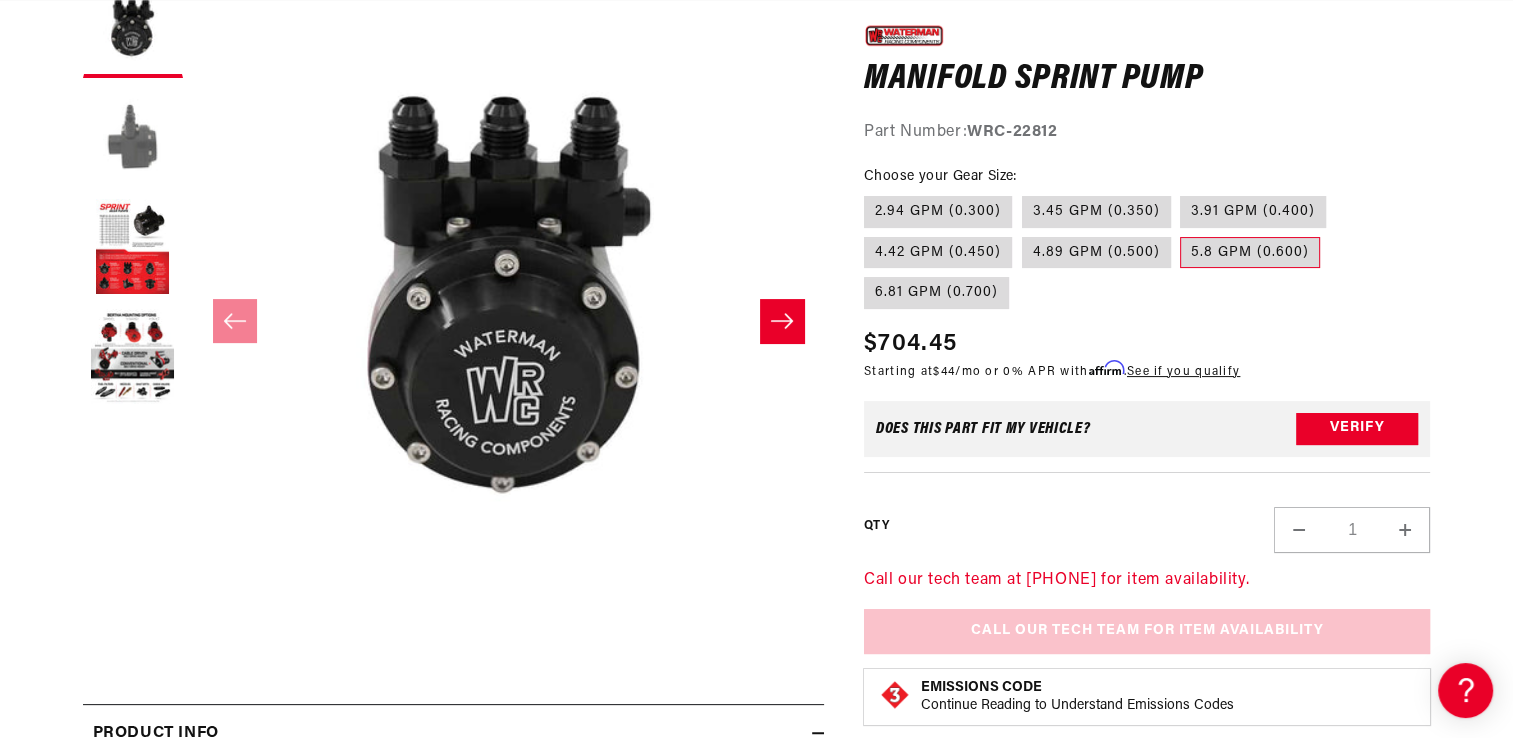 click at bounding box center (133, 138) 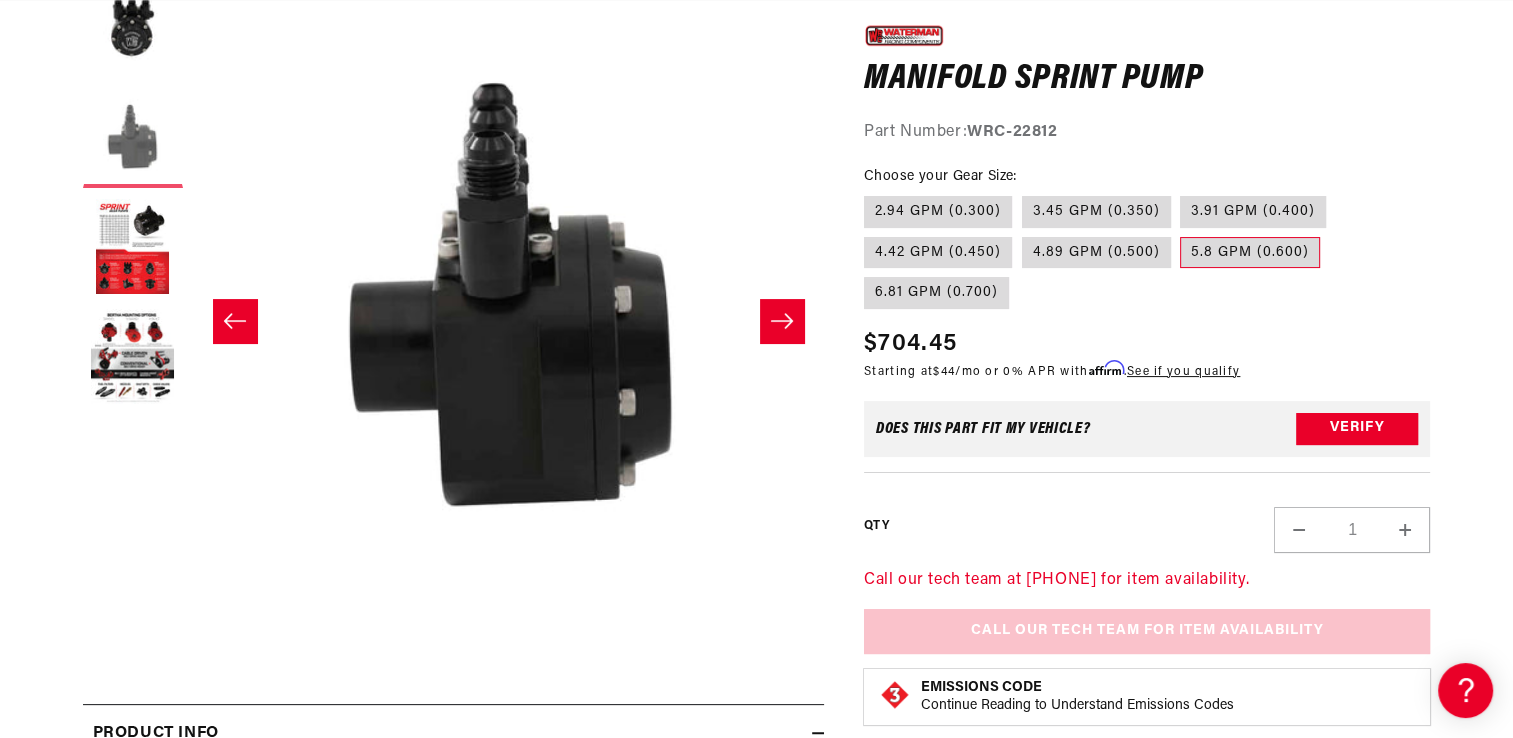 scroll, scrollTop: 0, scrollLeft: 631, axis: horizontal 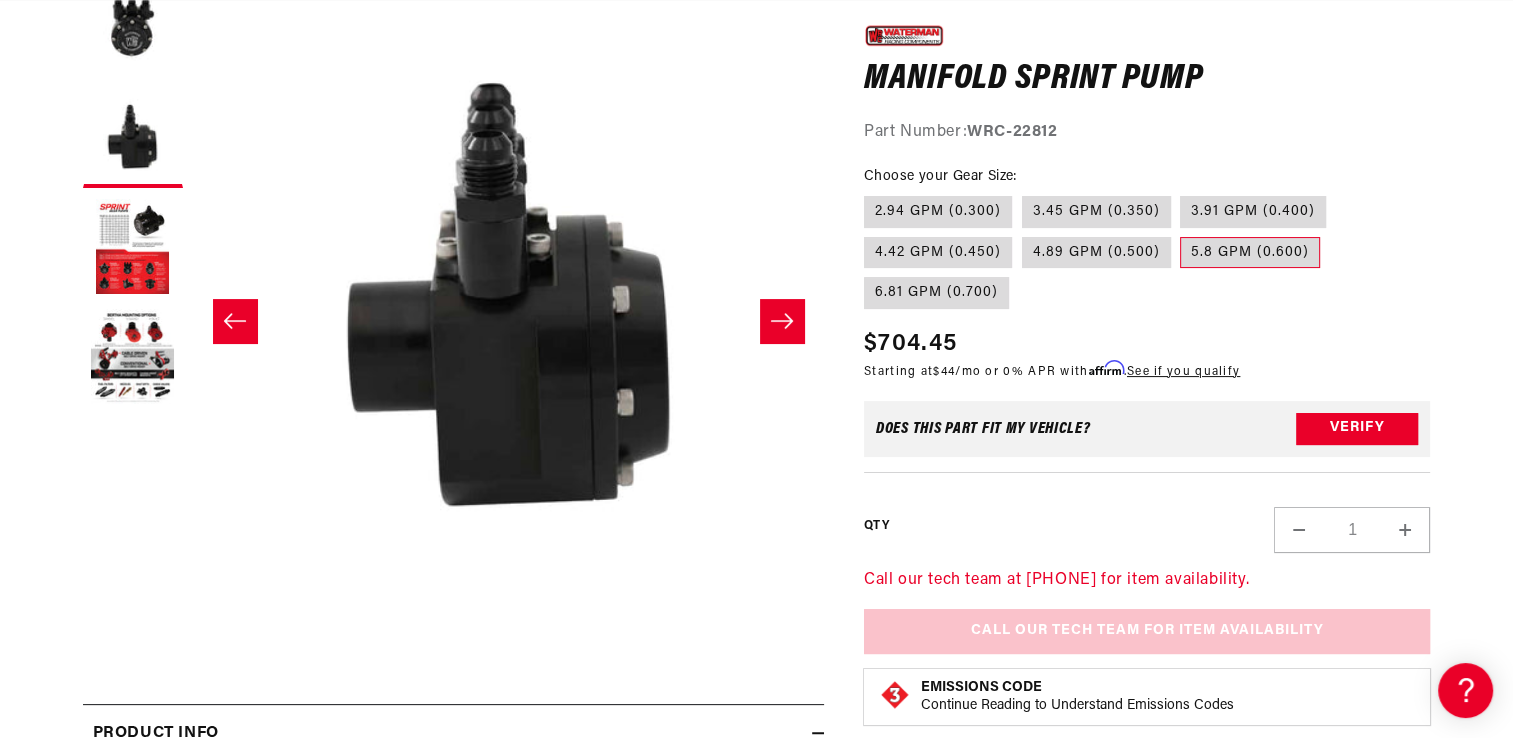 click 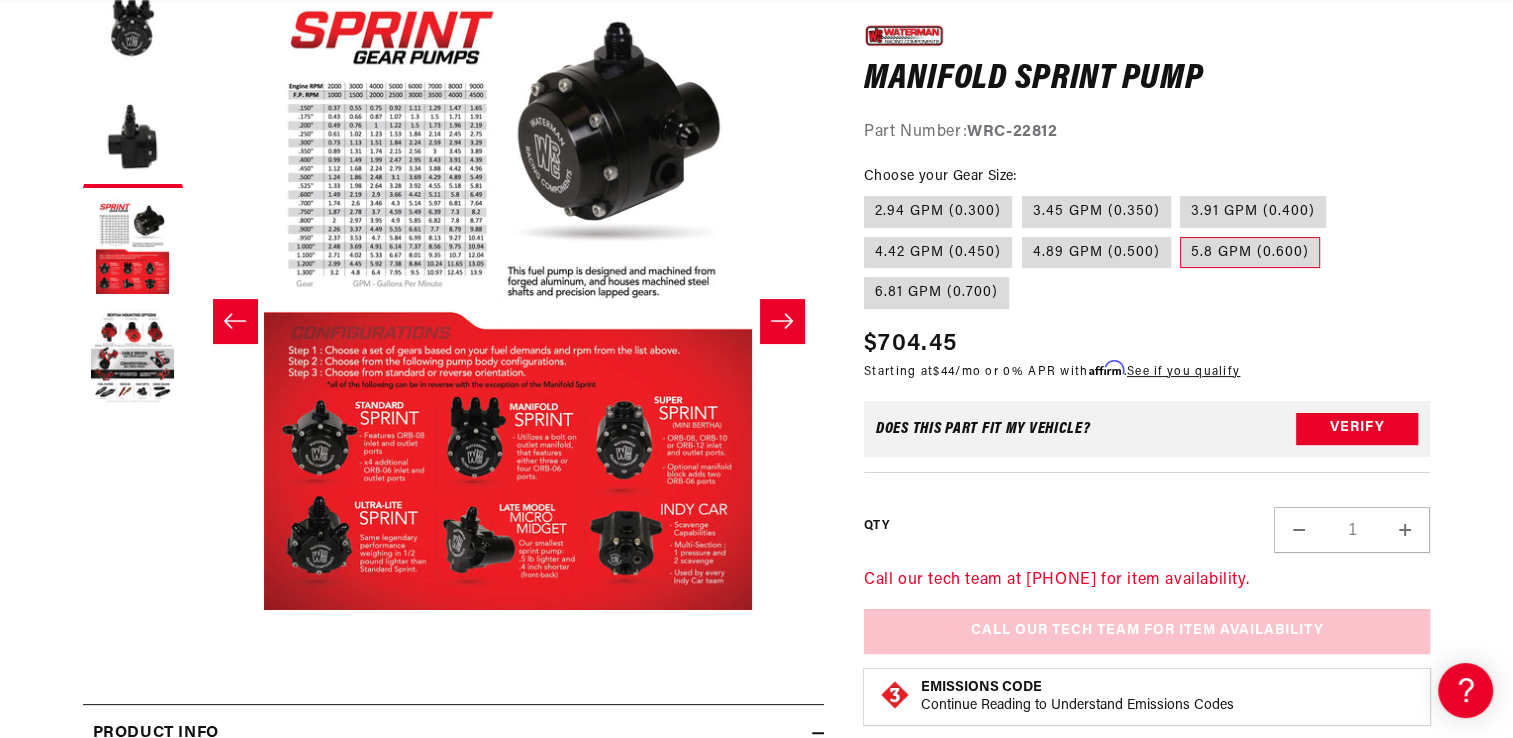 click 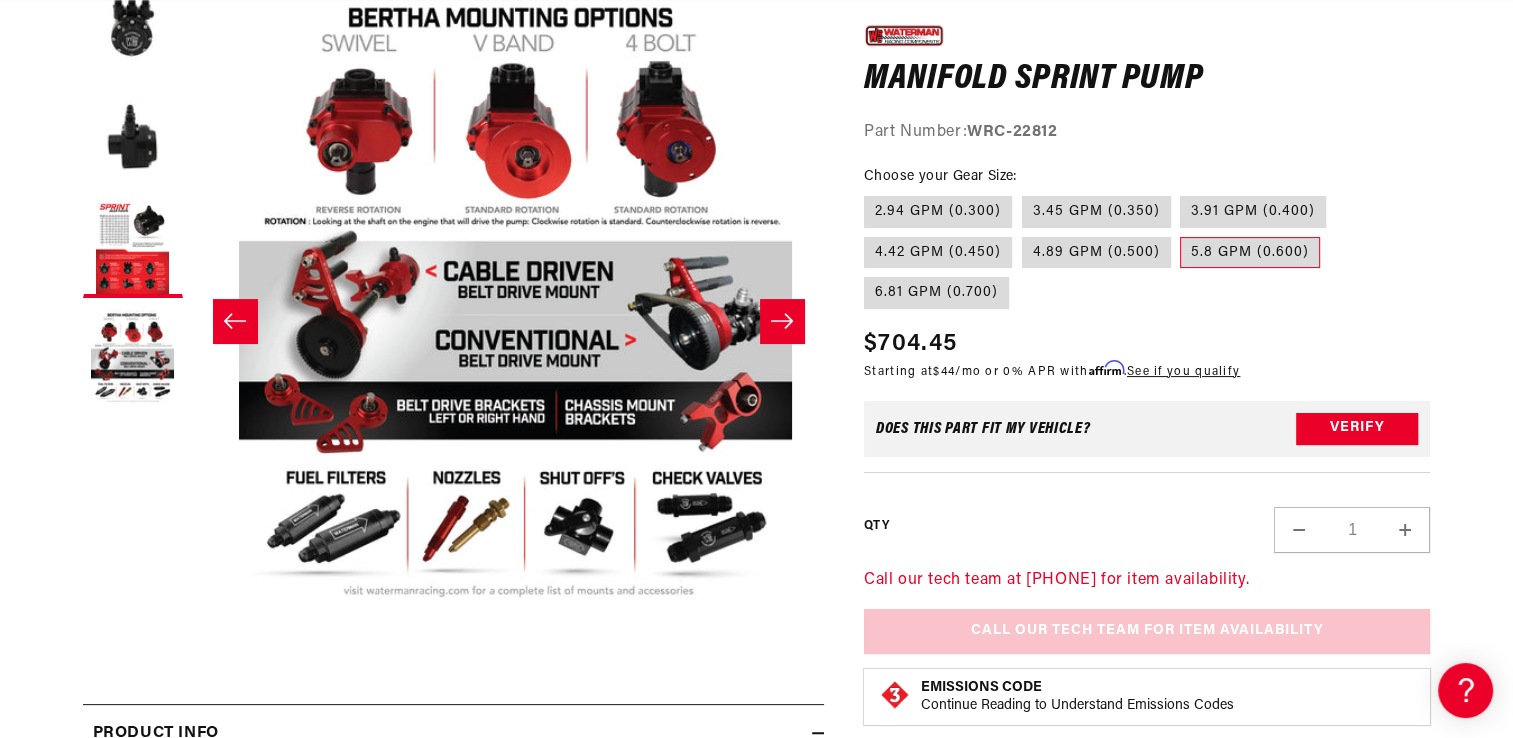 scroll, scrollTop: 0, scrollLeft: 1894, axis: horizontal 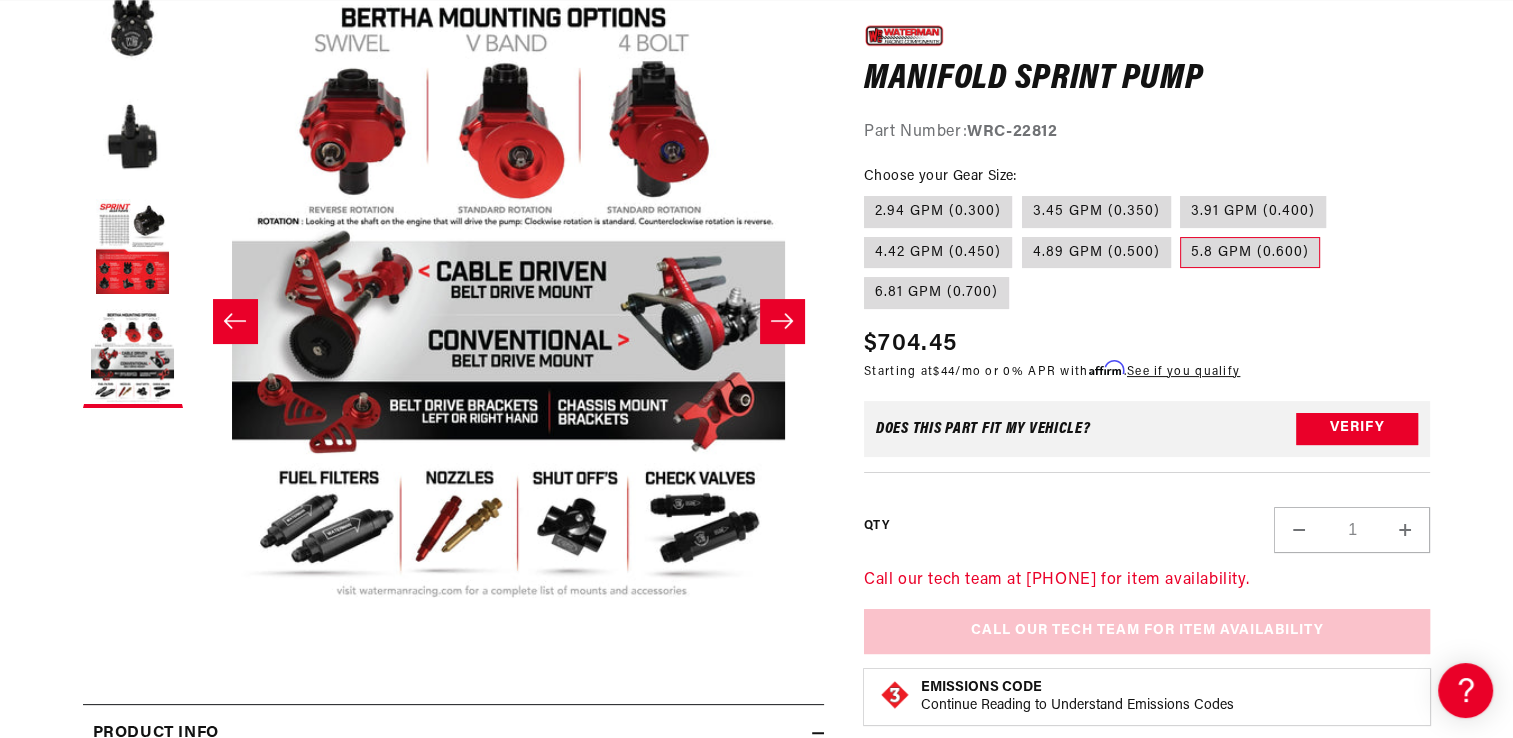click 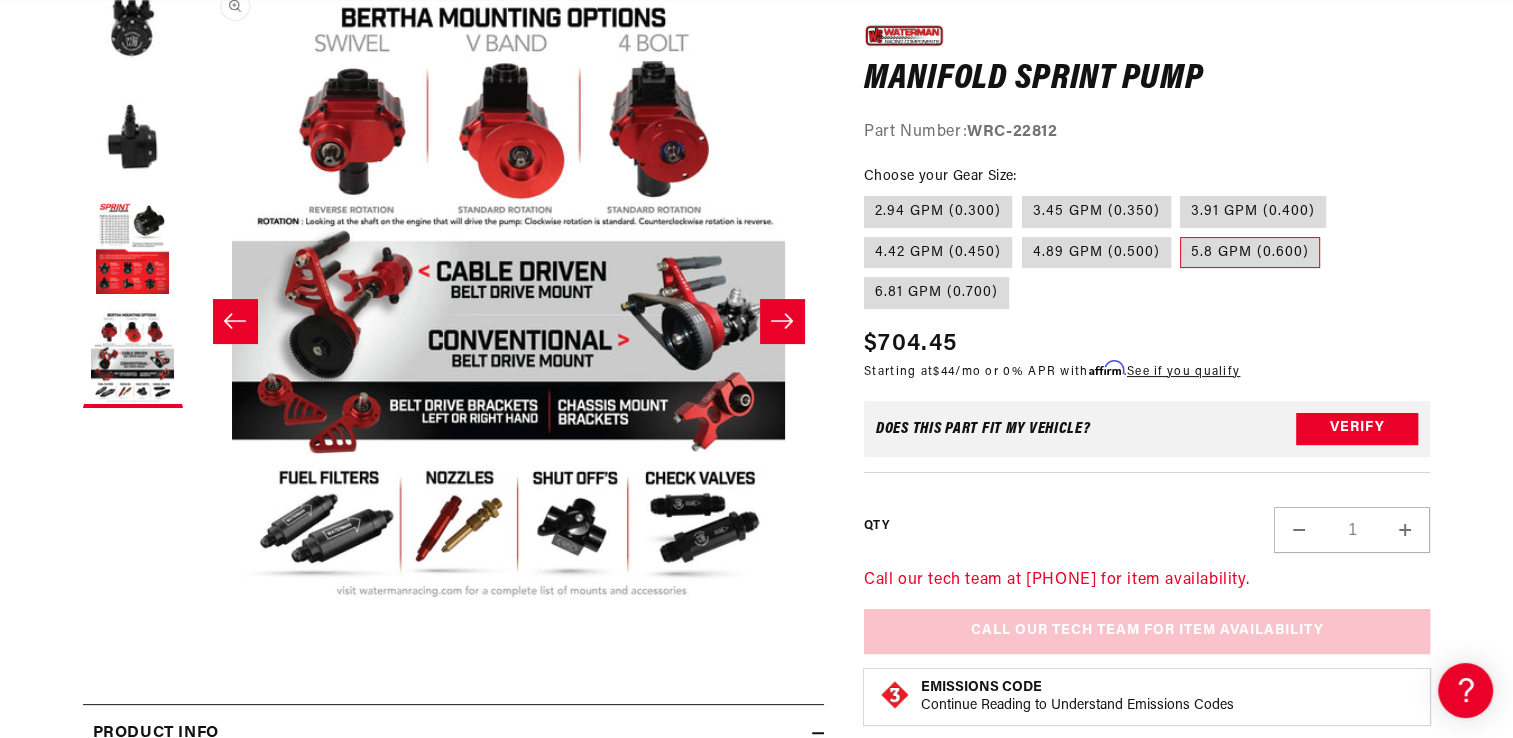 scroll, scrollTop: 0, scrollLeft: 0, axis: both 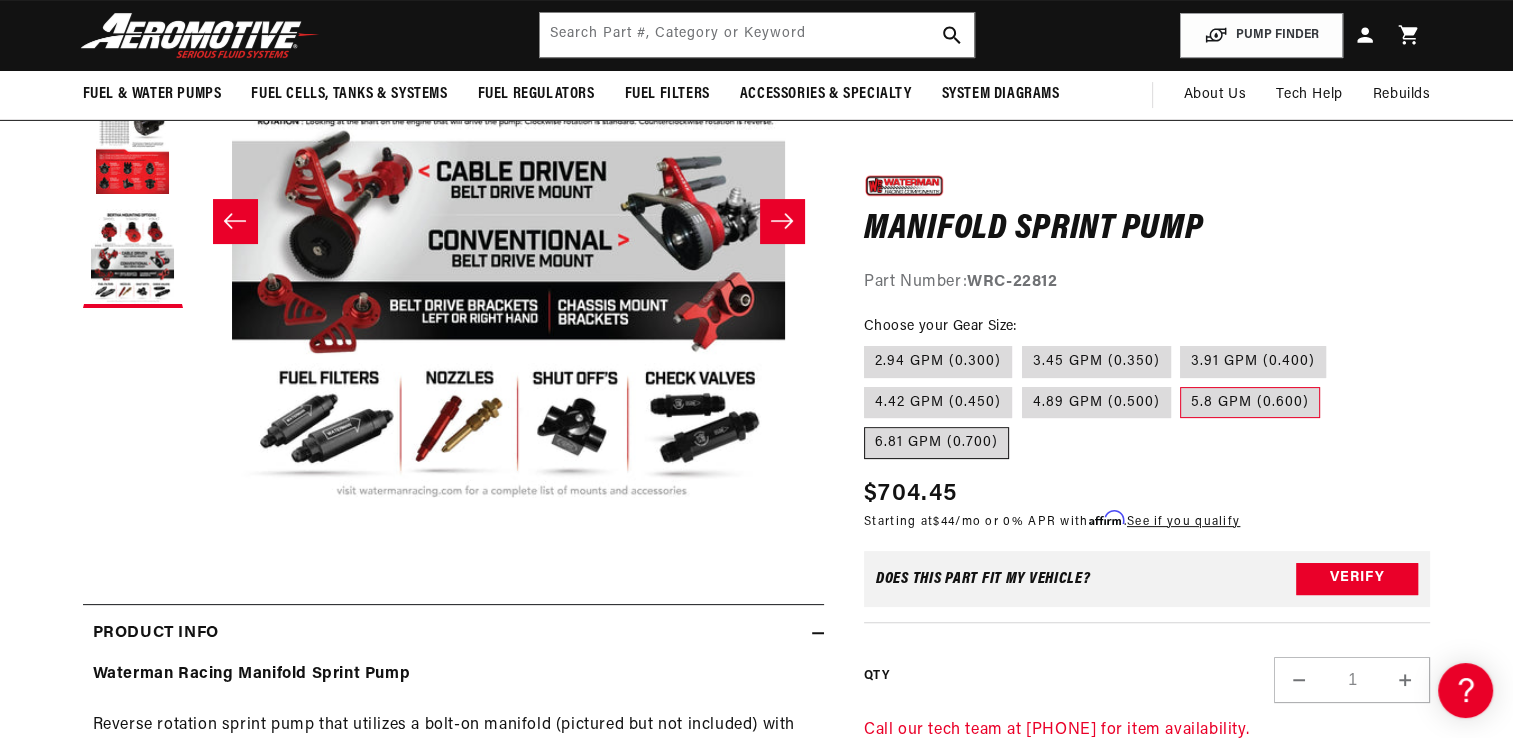 click on "6.81 GPM (0.700)" at bounding box center (936, 443) 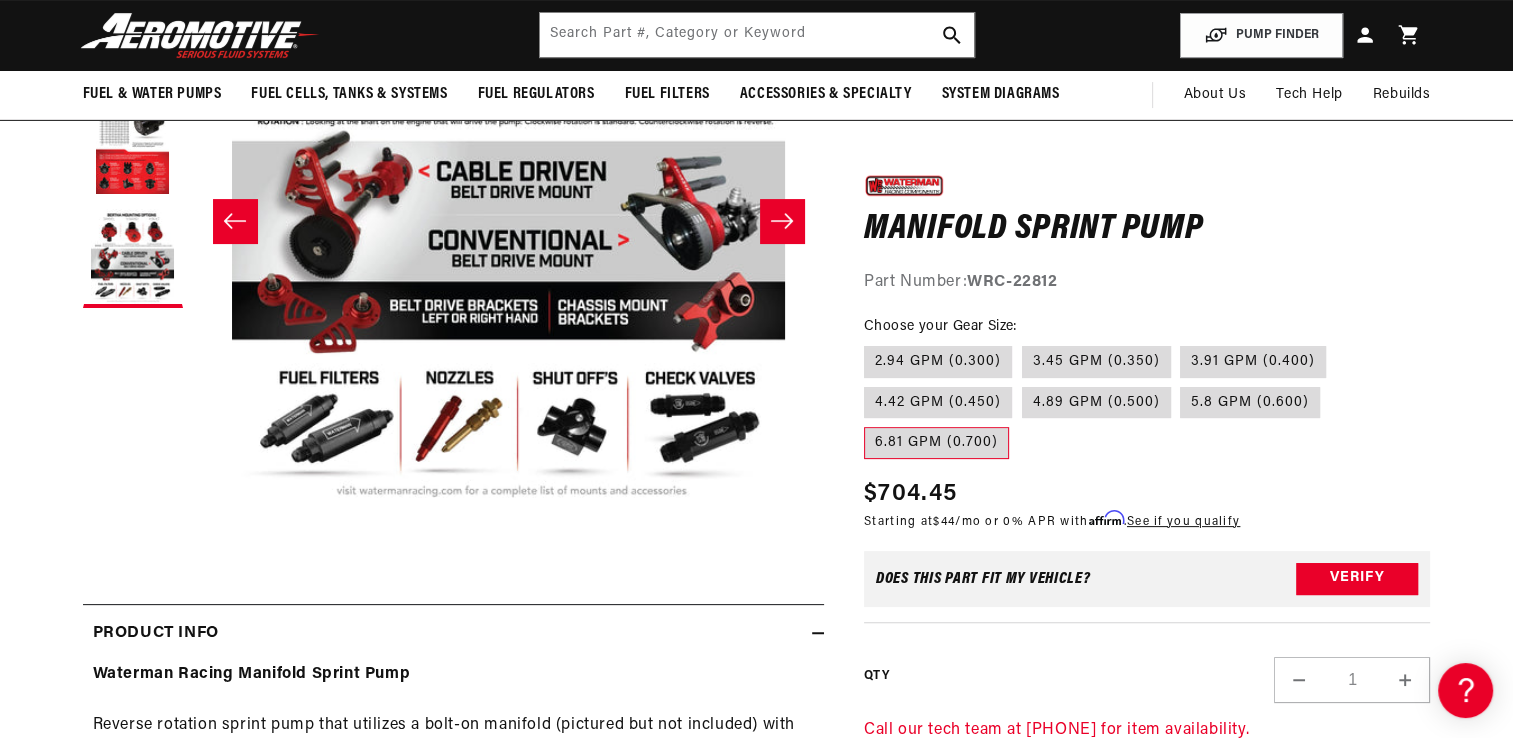 scroll, scrollTop: 0, scrollLeft: 0, axis: both 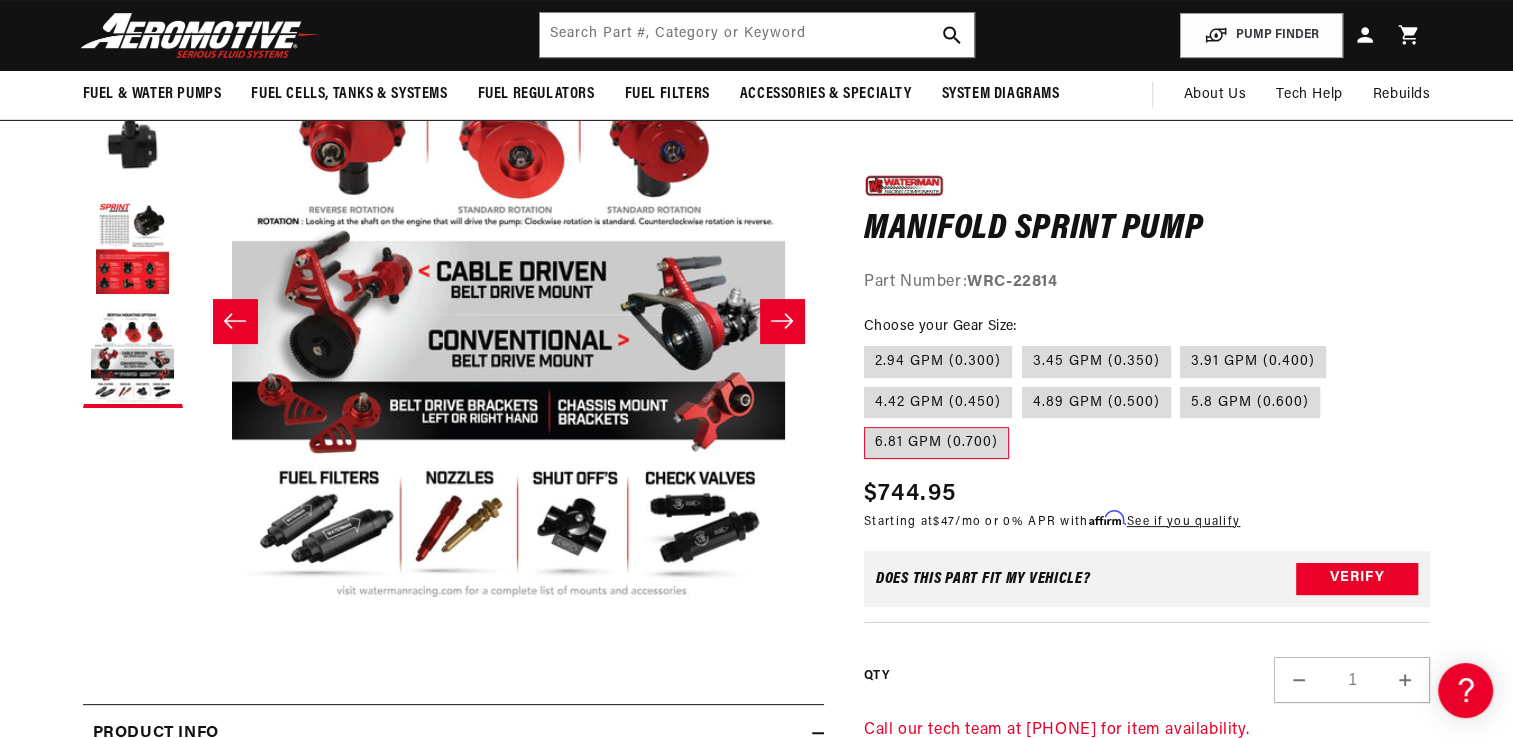 click on "Open media 4 in modal" at bounding box center (193, 610) 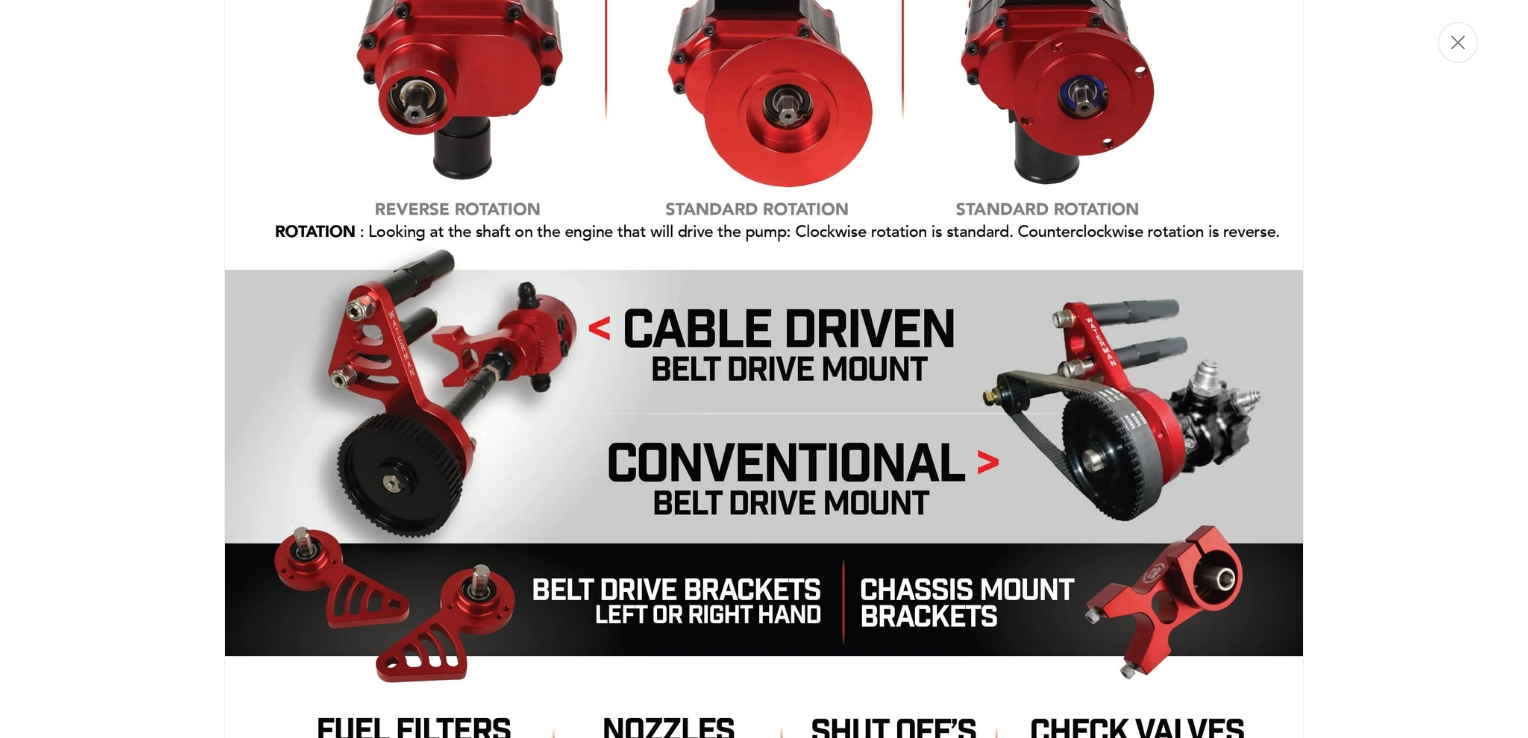 scroll, scrollTop: 3869, scrollLeft: 0, axis: vertical 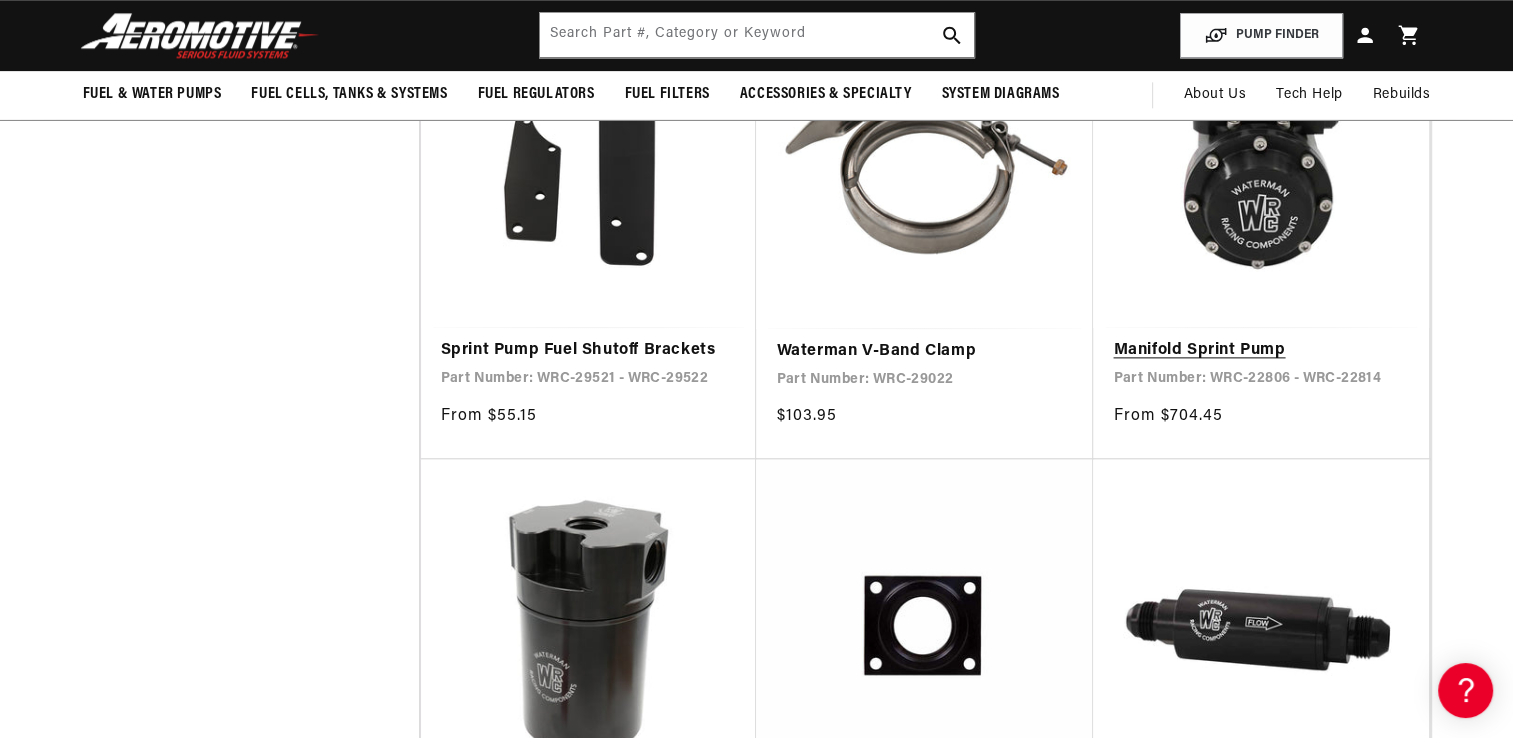 click on "Manifold Sprint Pump" at bounding box center [1261, 351] 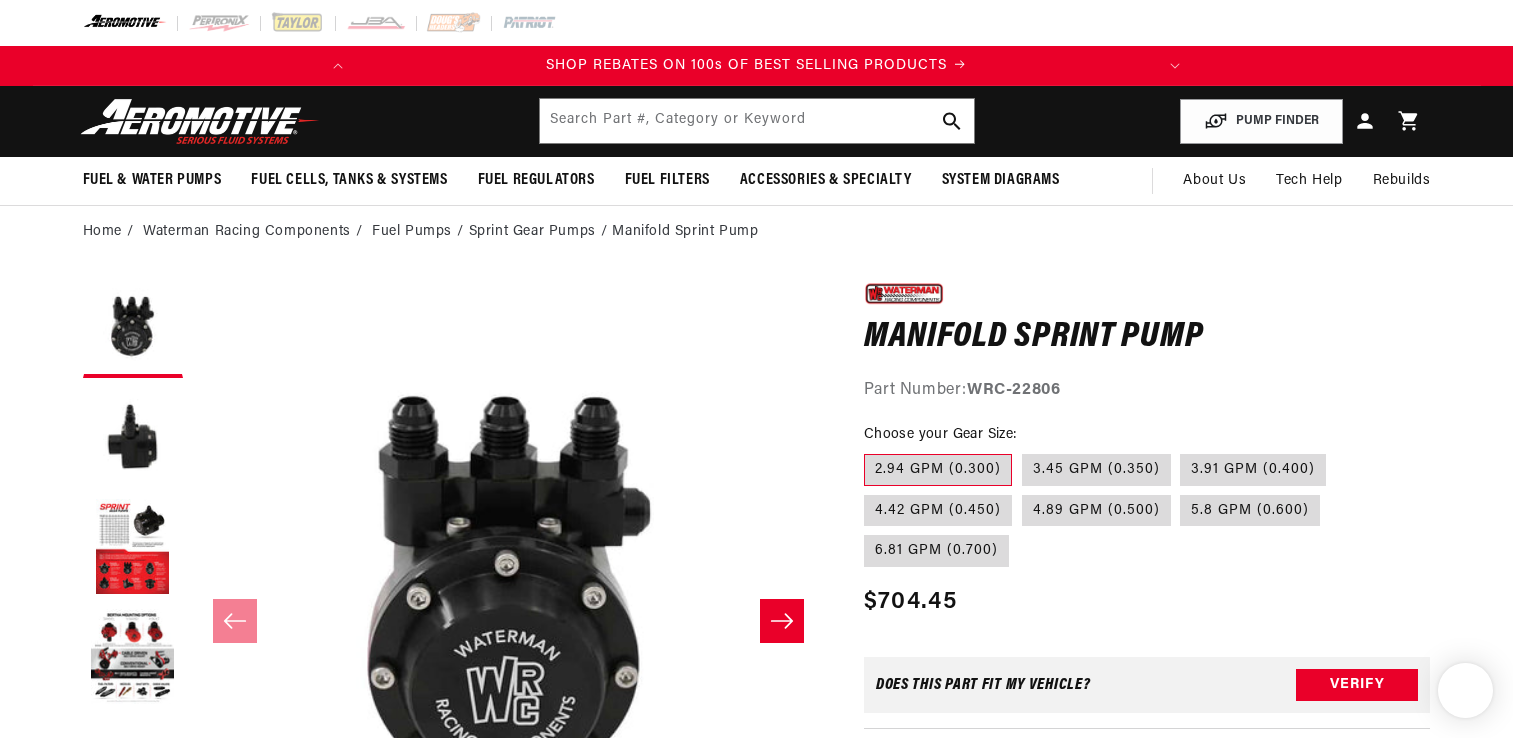 scroll, scrollTop: 0, scrollLeft: 0, axis: both 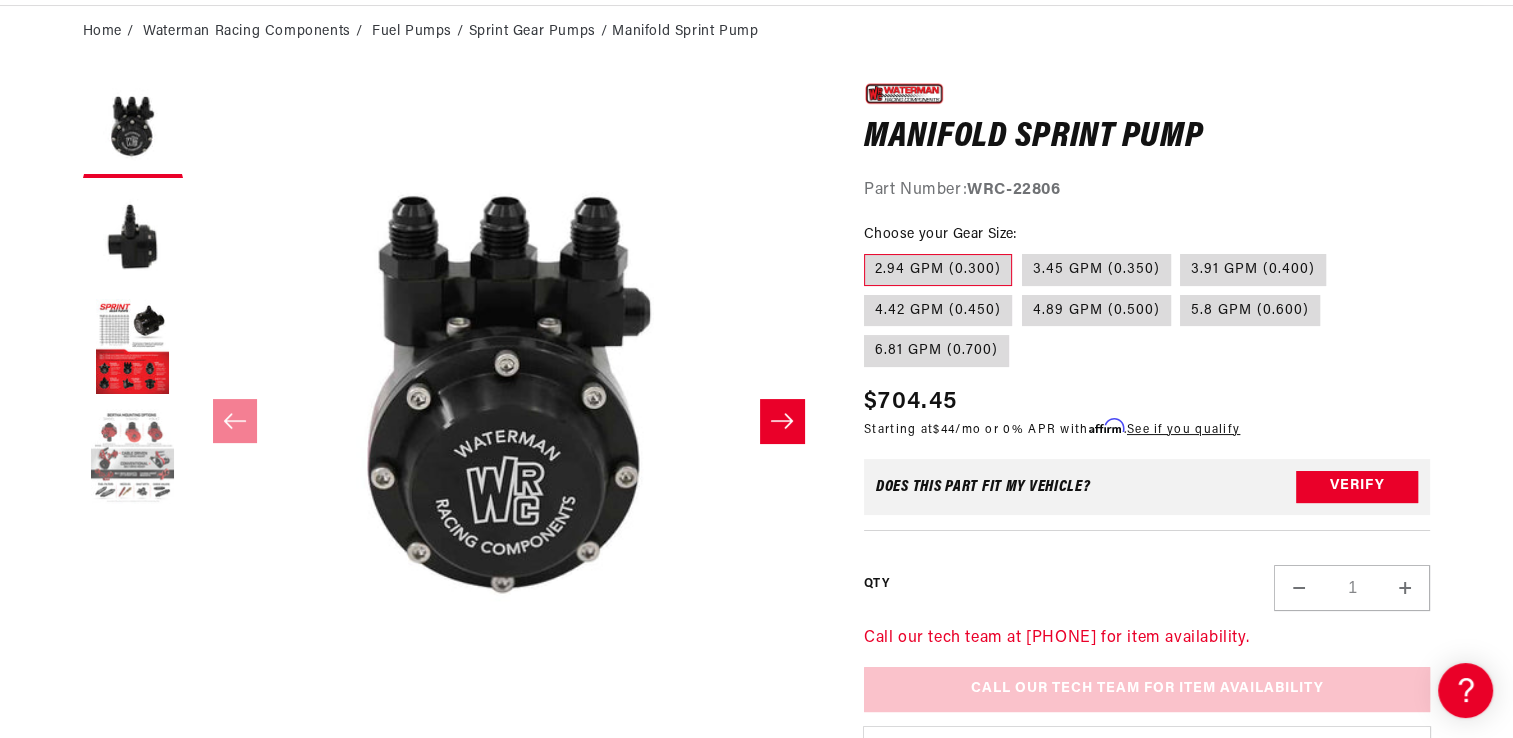 click at bounding box center (133, 458) 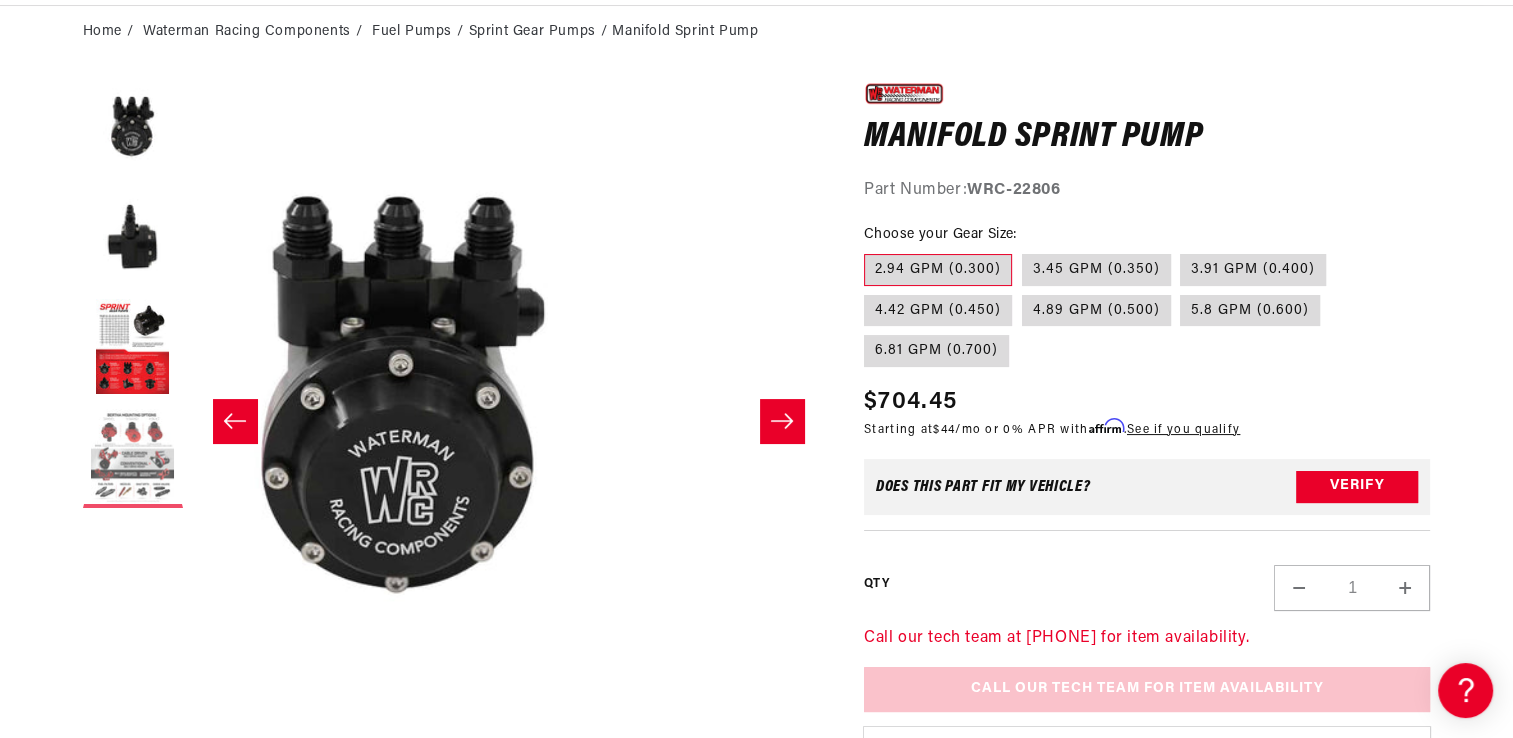 scroll, scrollTop: 0, scrollLeft: 791, axis: horizontal 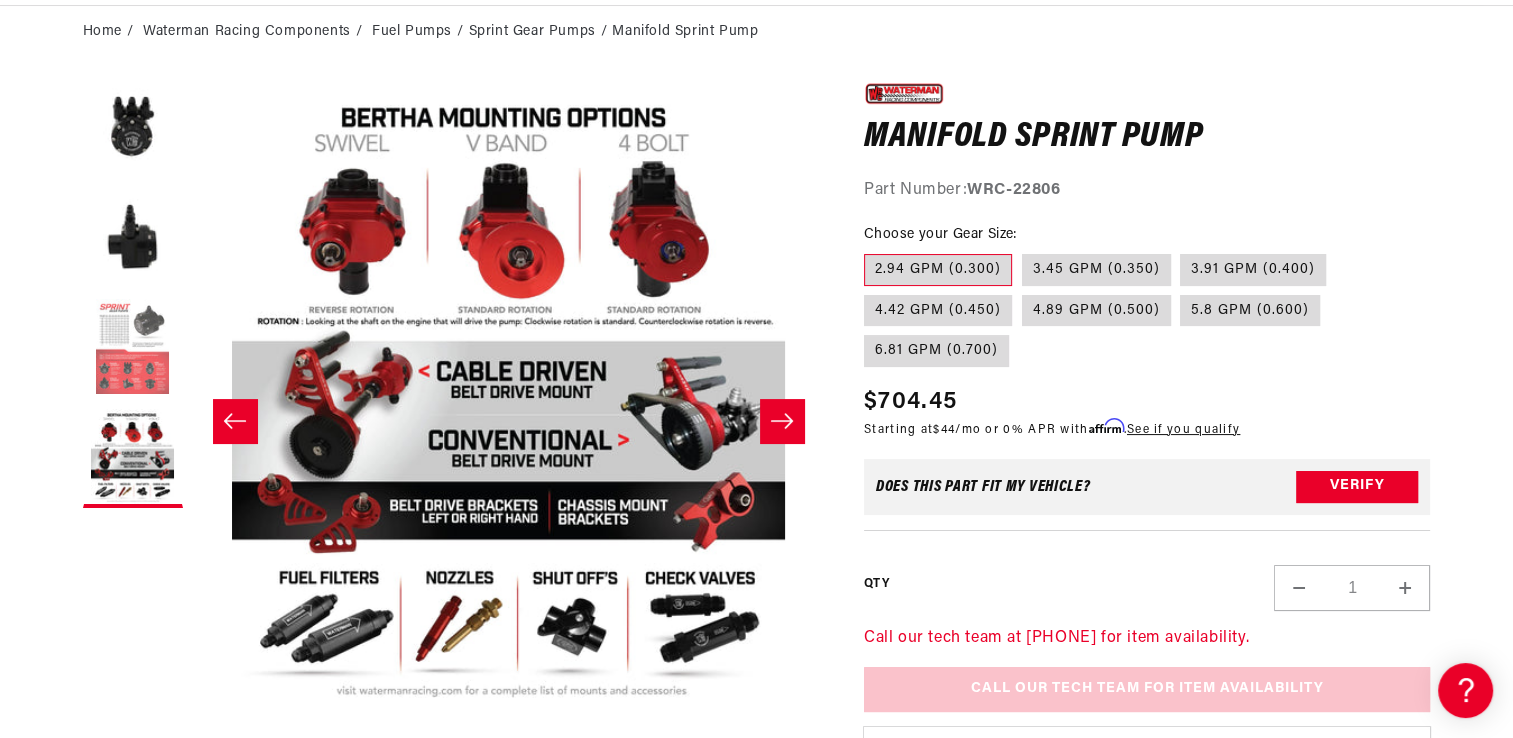 click at bounding box center [133, 348] 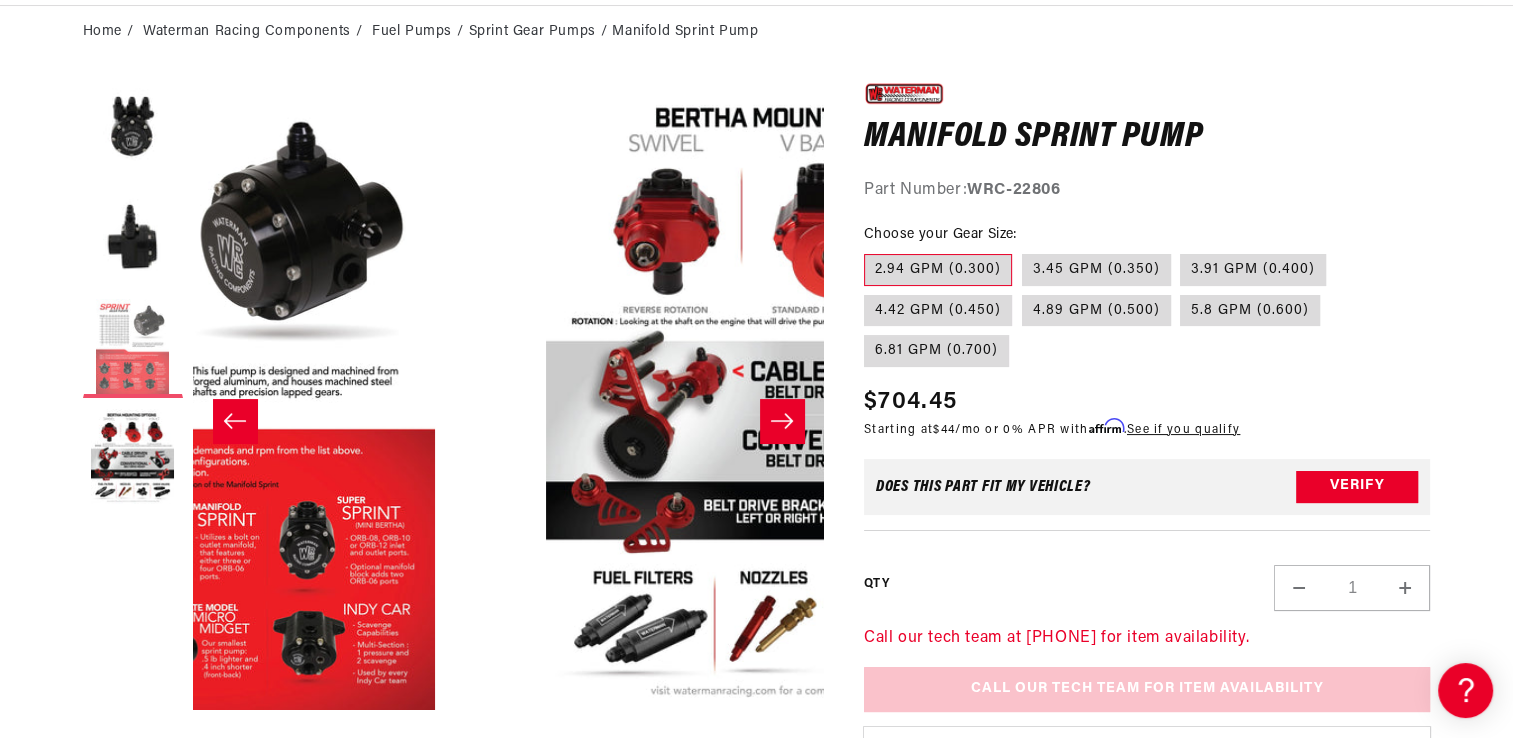 scroll, scrollTop: 0, scrollLeft: 1263, axis: horizontal 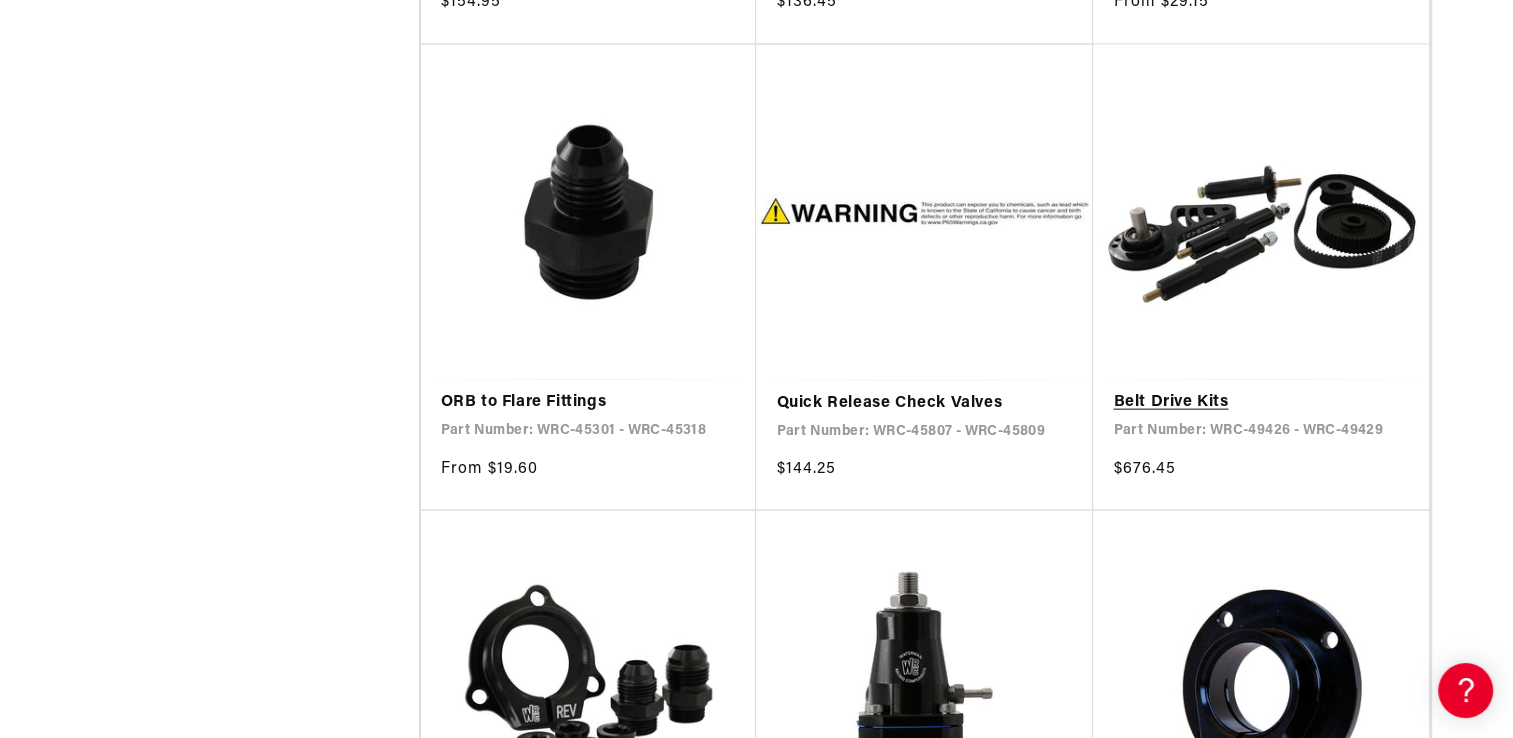 click on "Belt Drive Kits" at bounding box center (1261, 403) 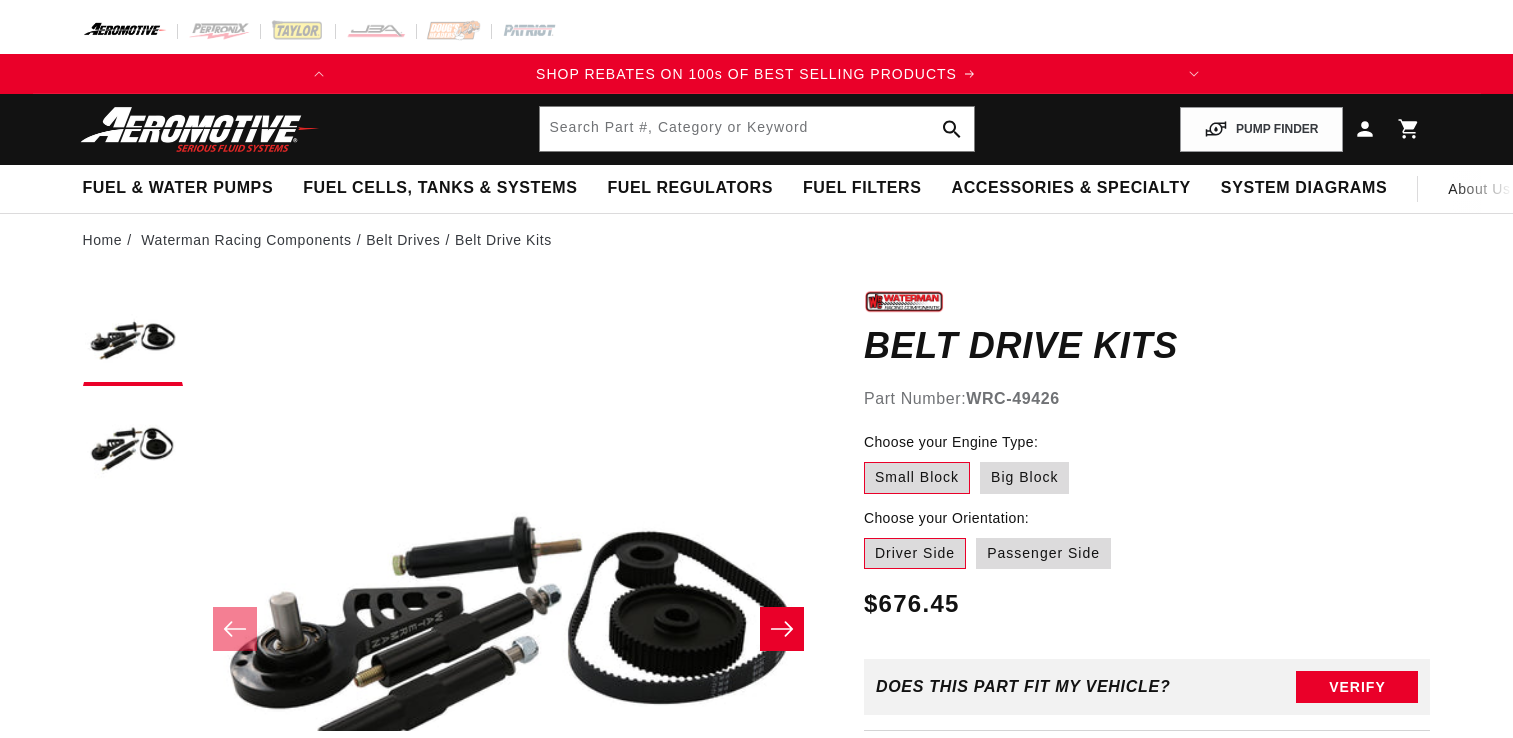 scroll, scrollTop: 0, scrollLeft: 0, axis: both 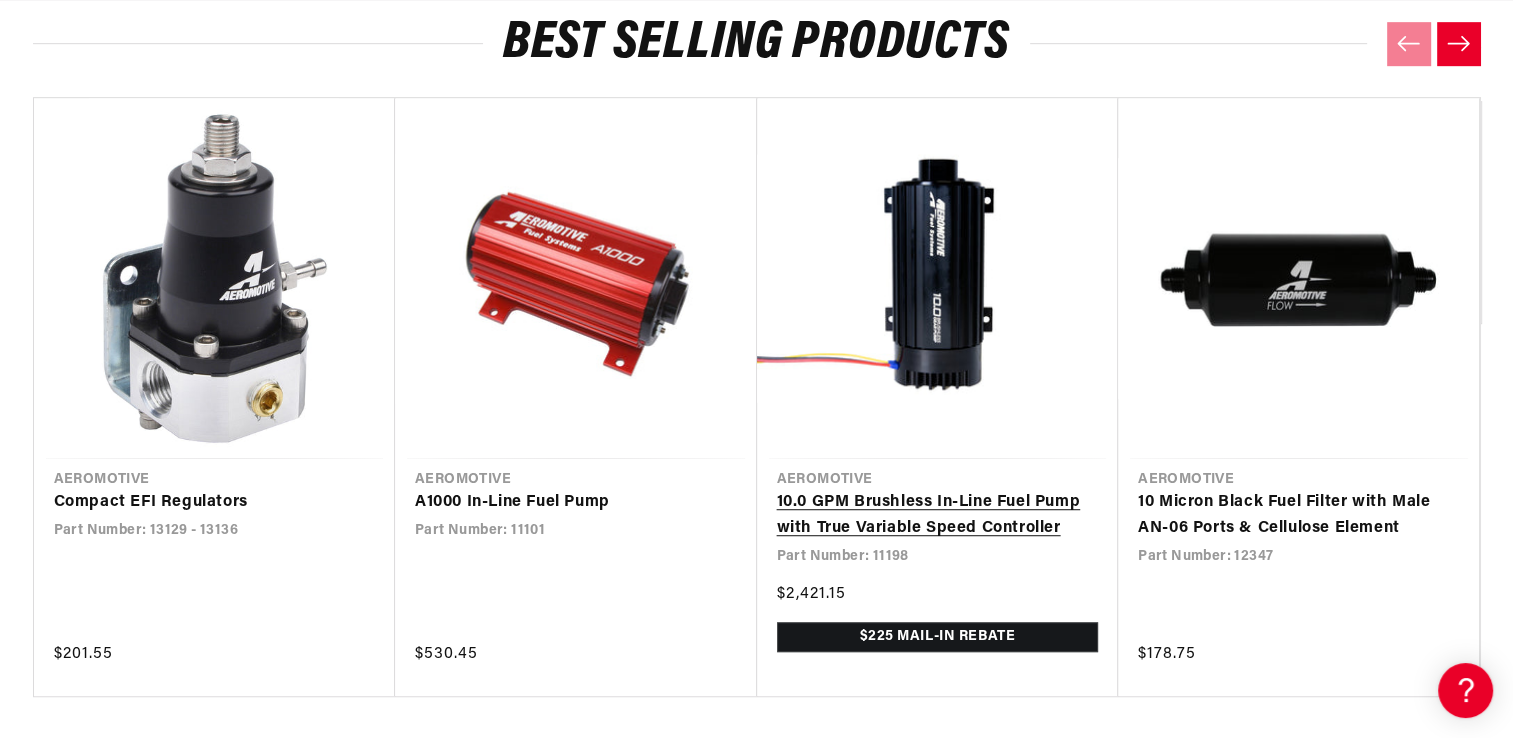 click on "10.0 GPM Brushless In-Line Fuel Pump with True Variable Speed Controller" at bounding box center [938, 515] 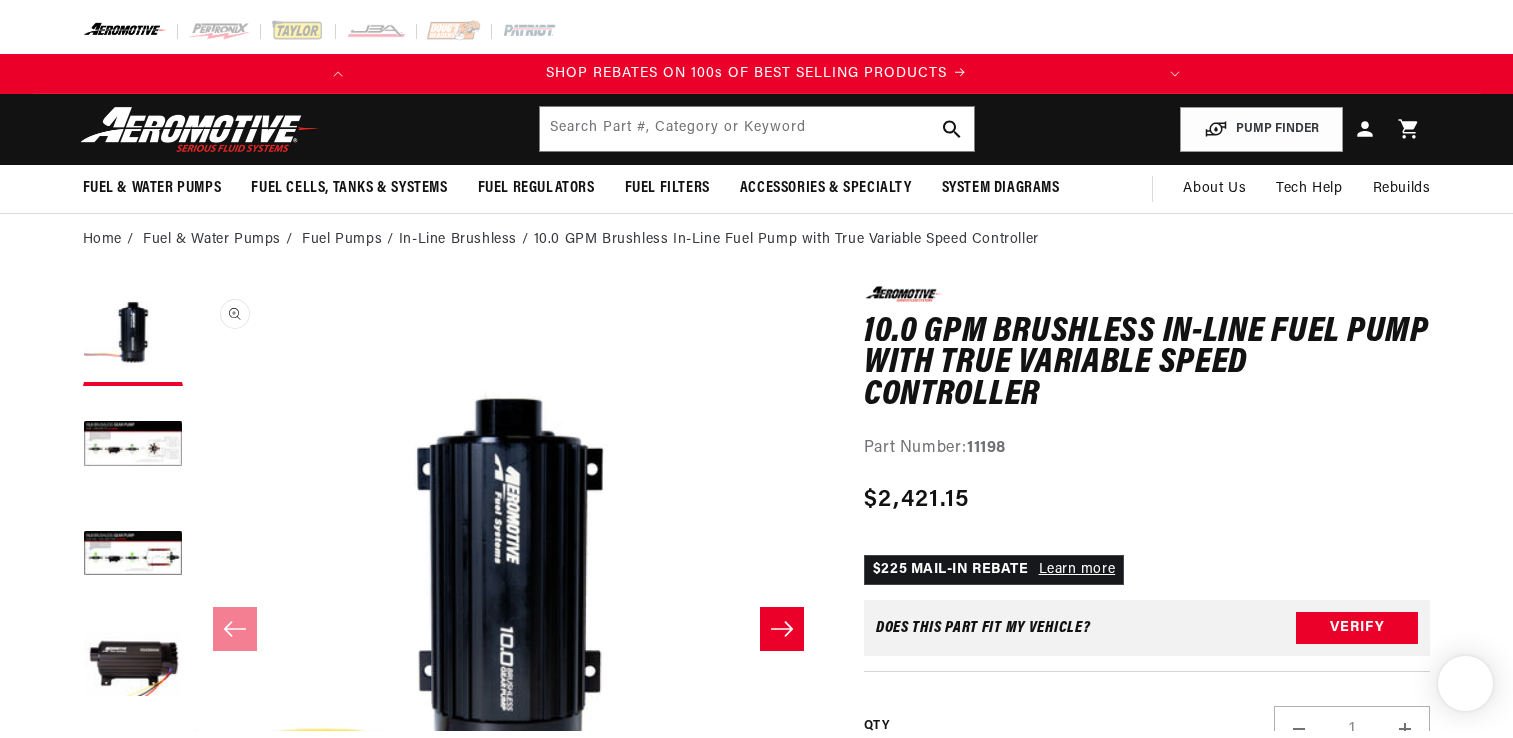 scroll, scrollTop: 0, scrollLeft: 0, axis: both 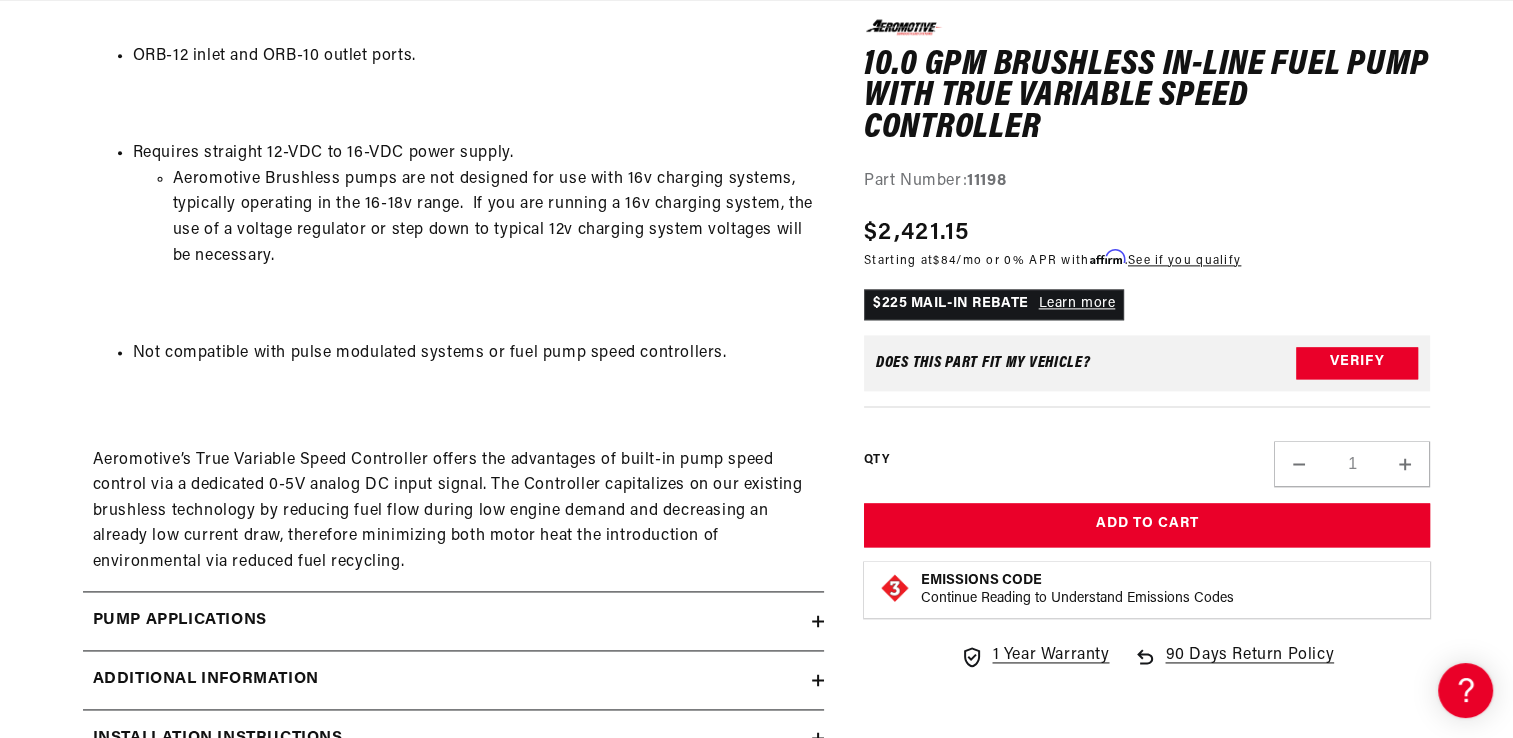 click on "Pump Applications" at bounding box center (453, 621) 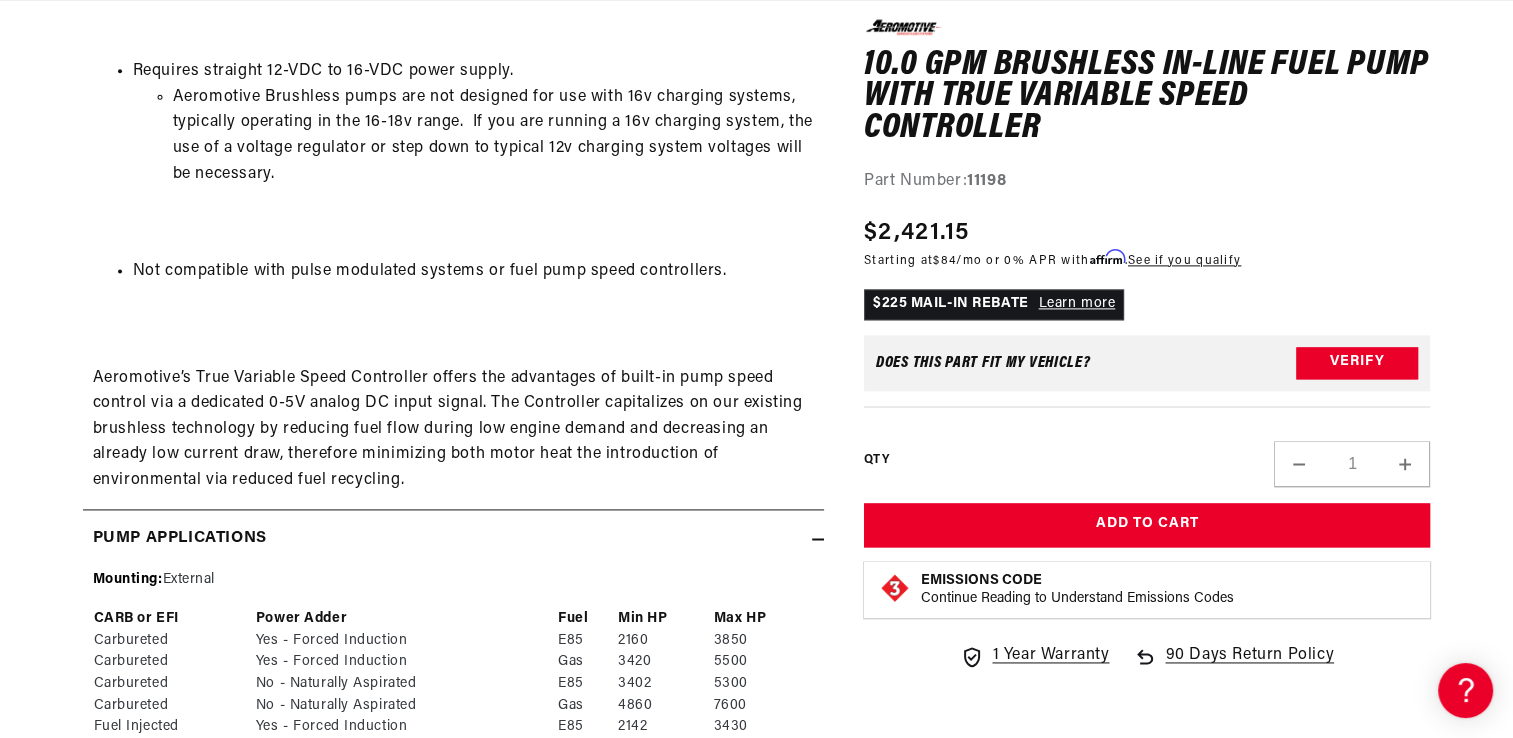 scroll, scrollTop: 2800, scrollLeft: 0, axis: vertical 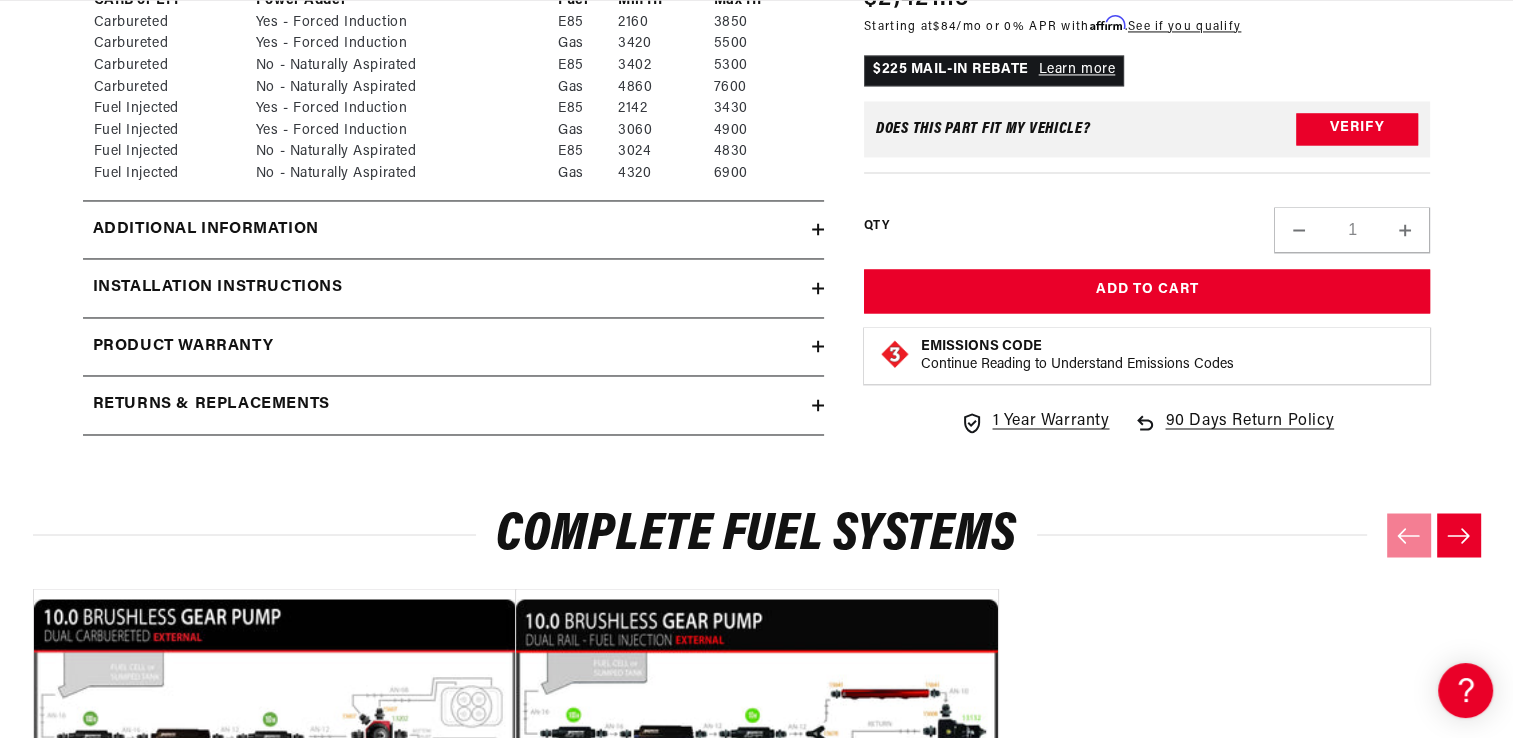 click on "Installation Instructions" at bounding box center (218, 288) 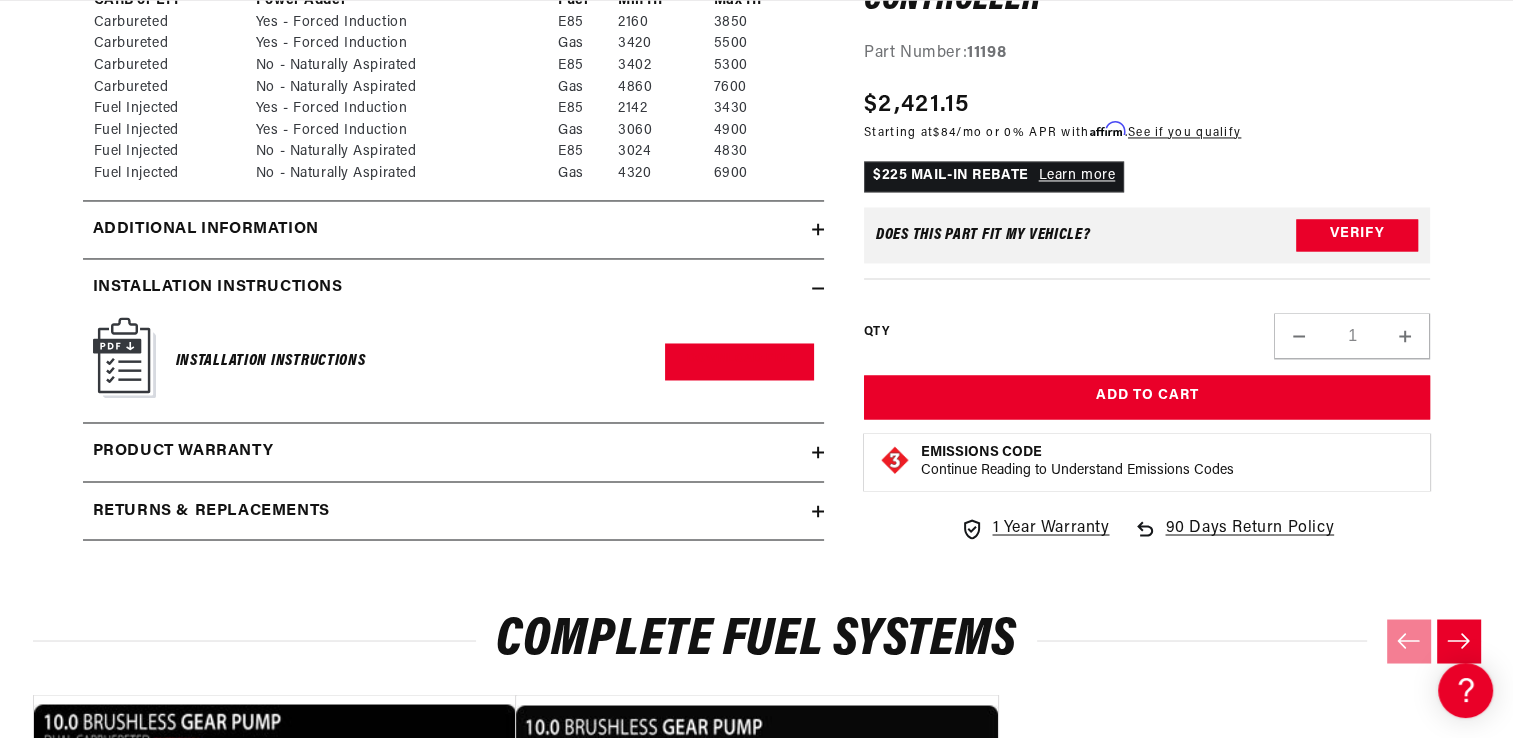 click on "Installation Instructions" at bounding box center [271, 361] 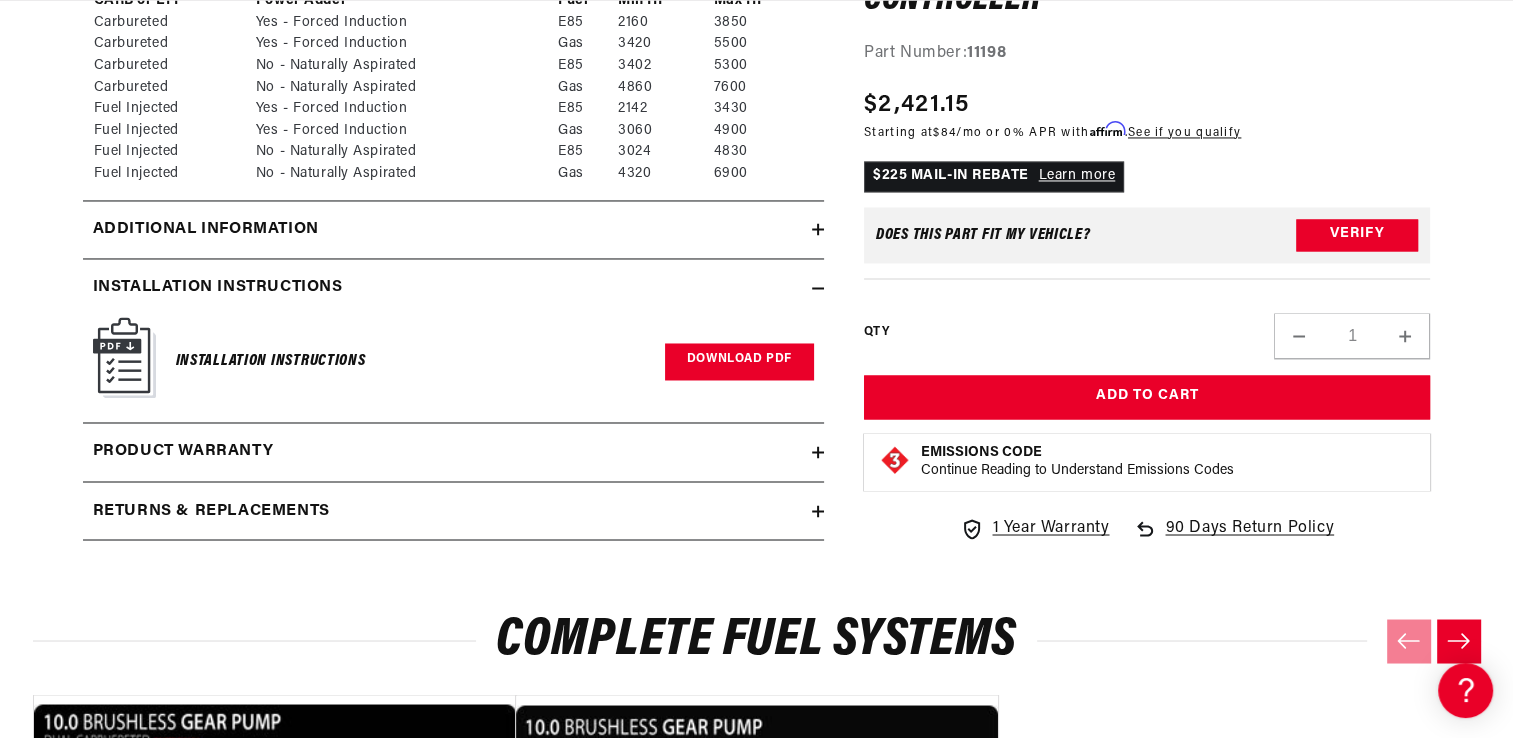 click on "Download PDF" at bounding box center [739, 361] 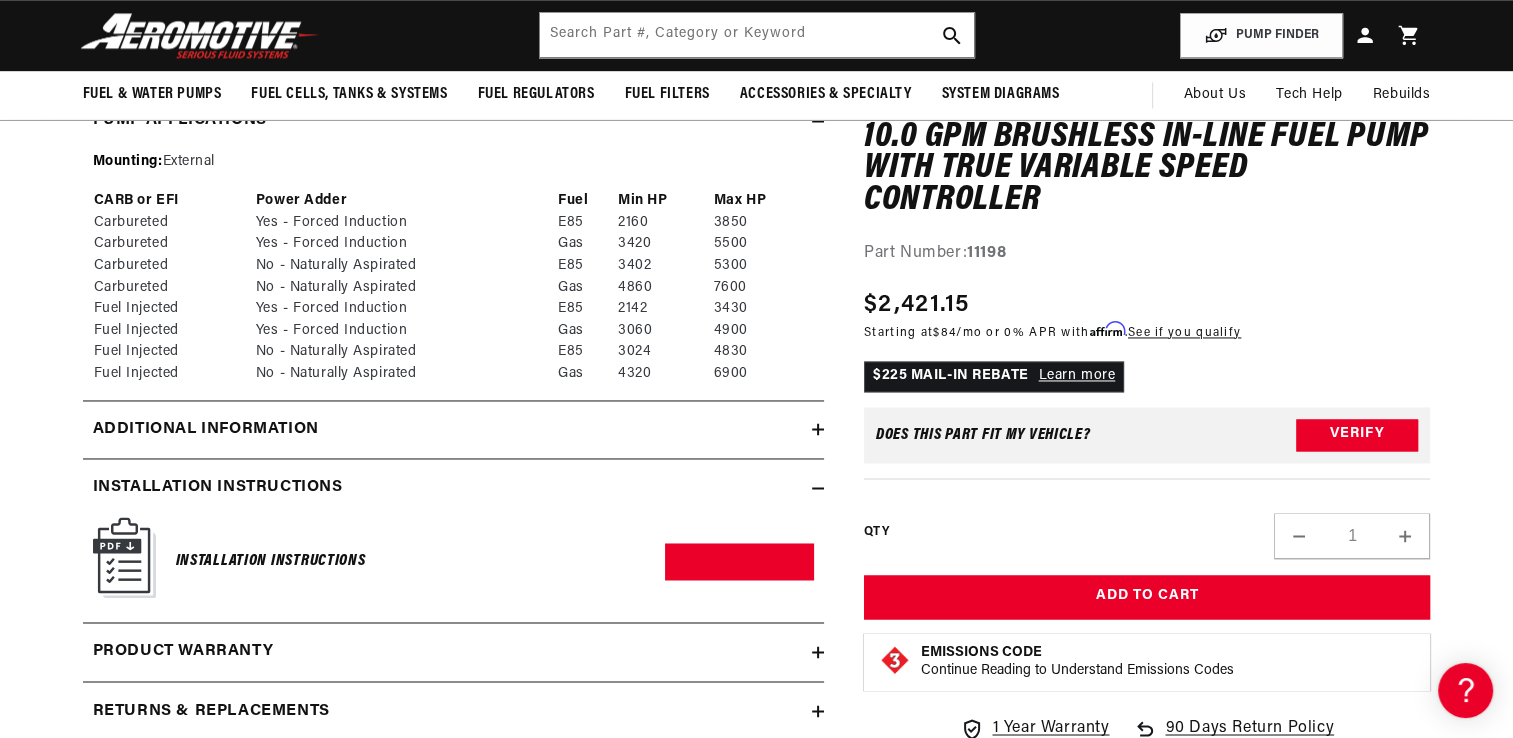scroll, scrollTop: 3100, scrollLeft: 0, axis: vertical 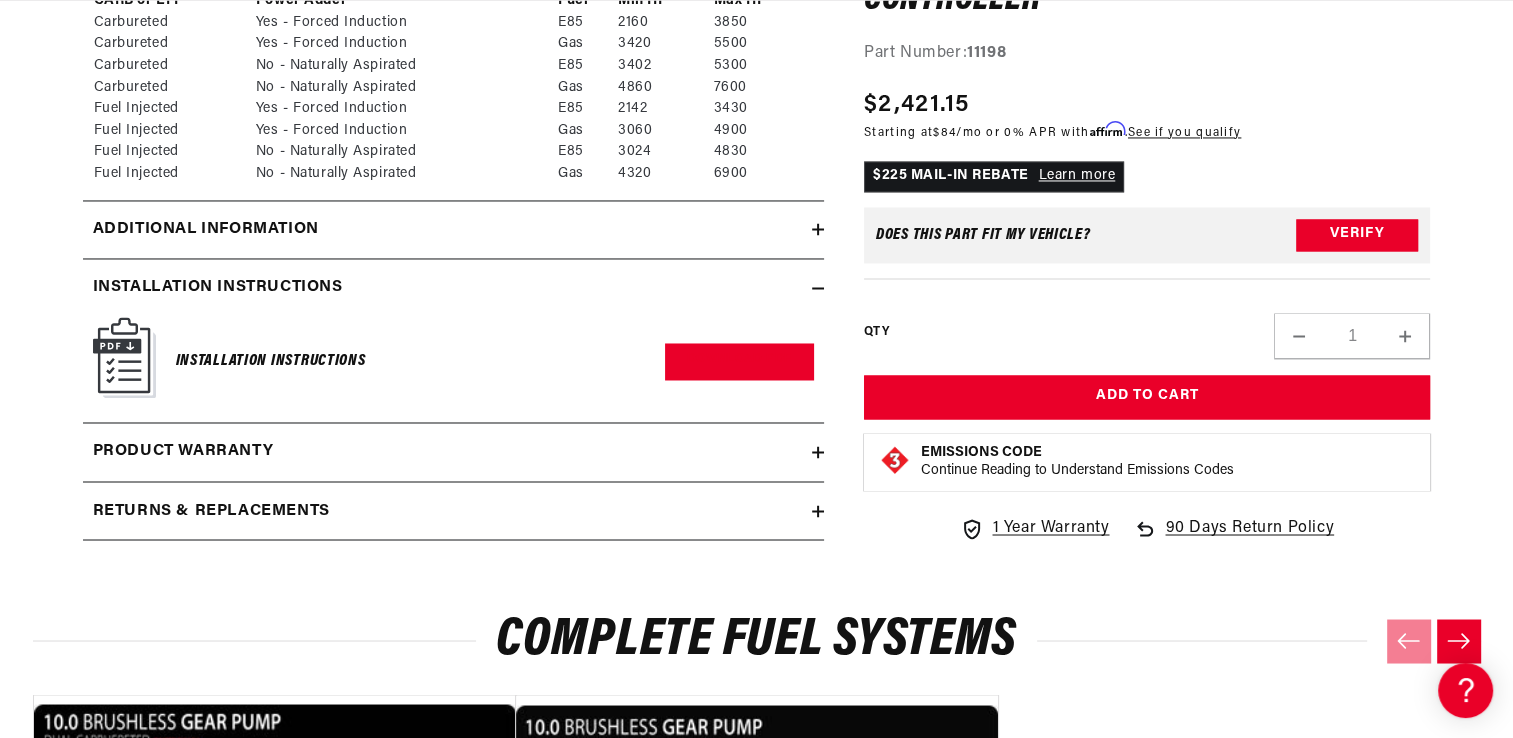 click on "Additional information" at bounding box center (206, 230) 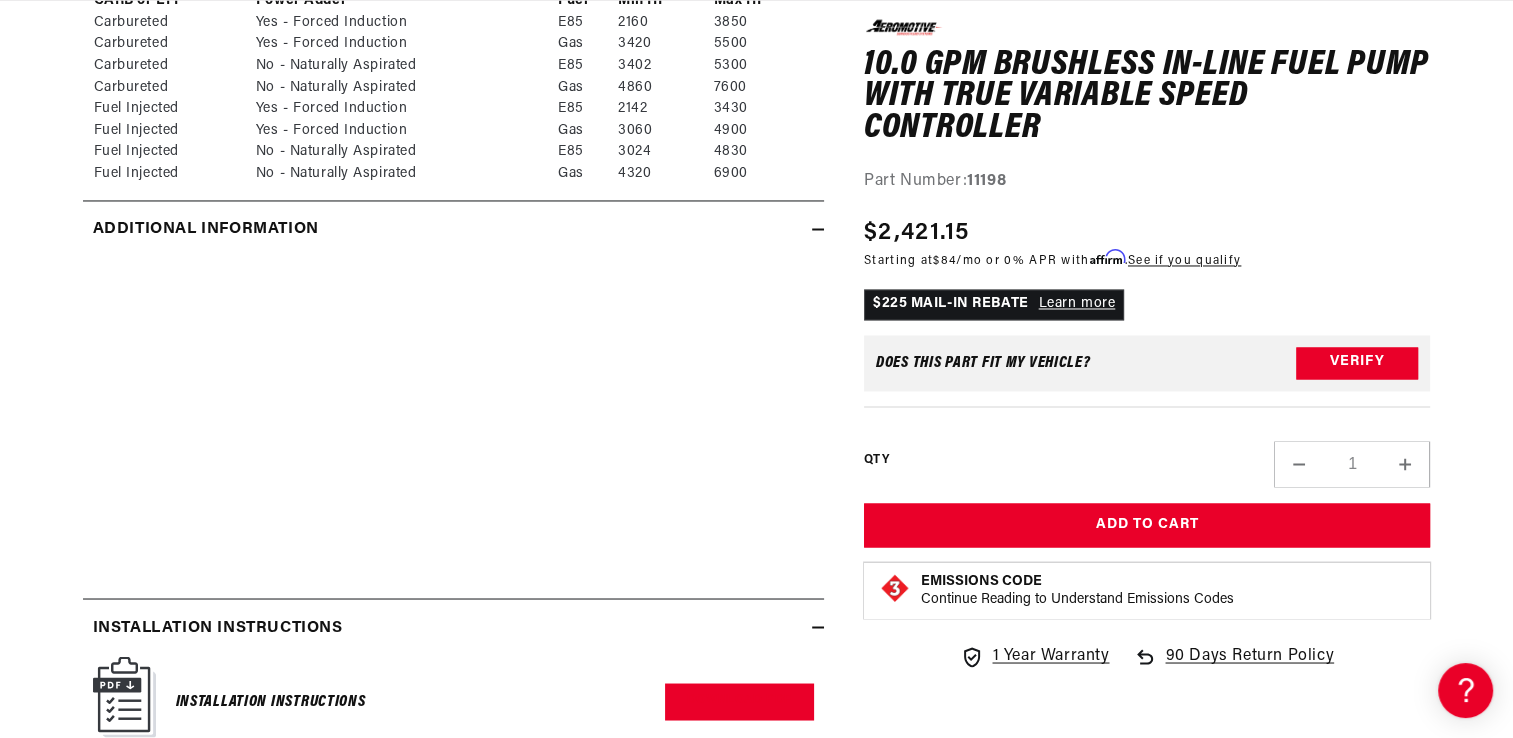 click on "Additional information" at bounding box center [206, 230] 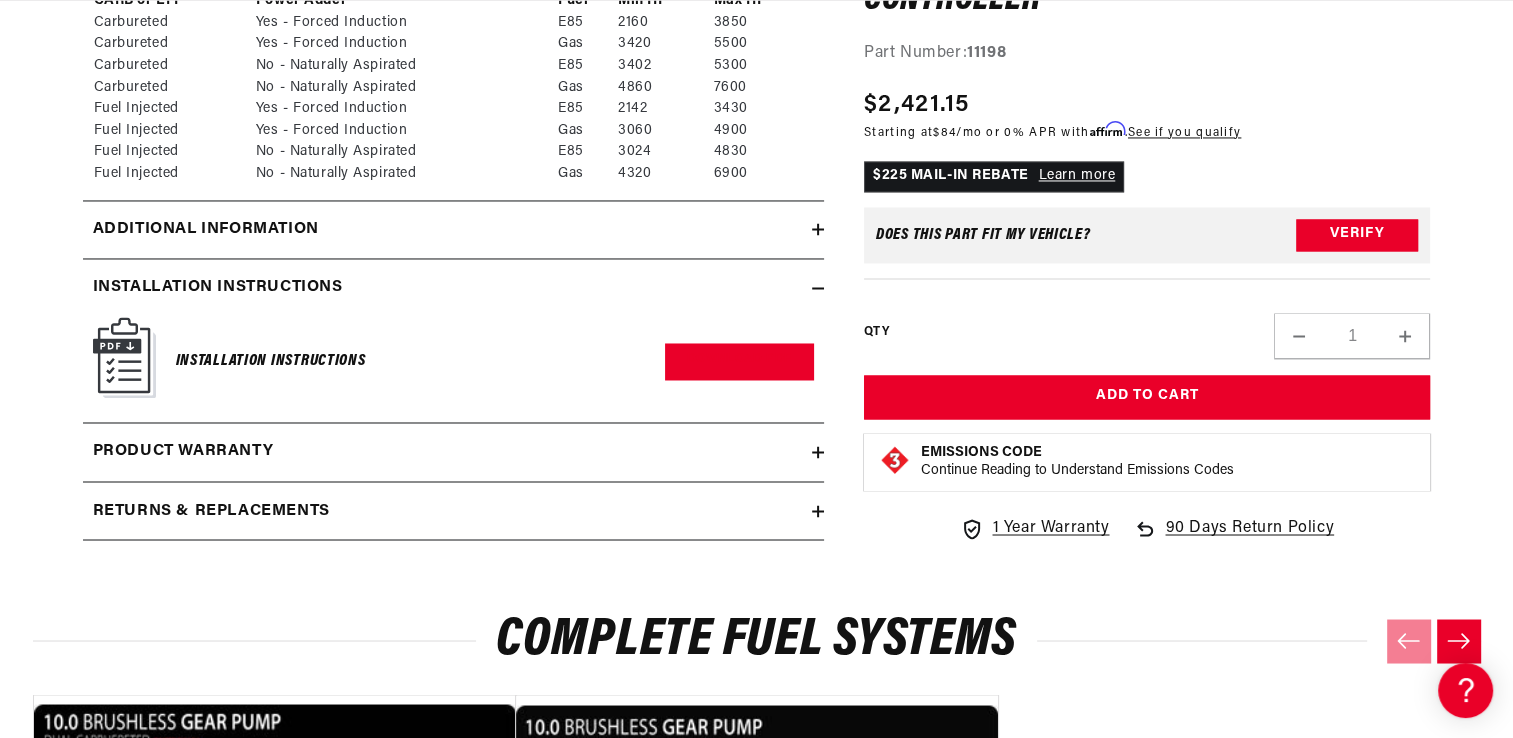 scroll, scrollTop: 0, scrollLeft: 0, axis: both 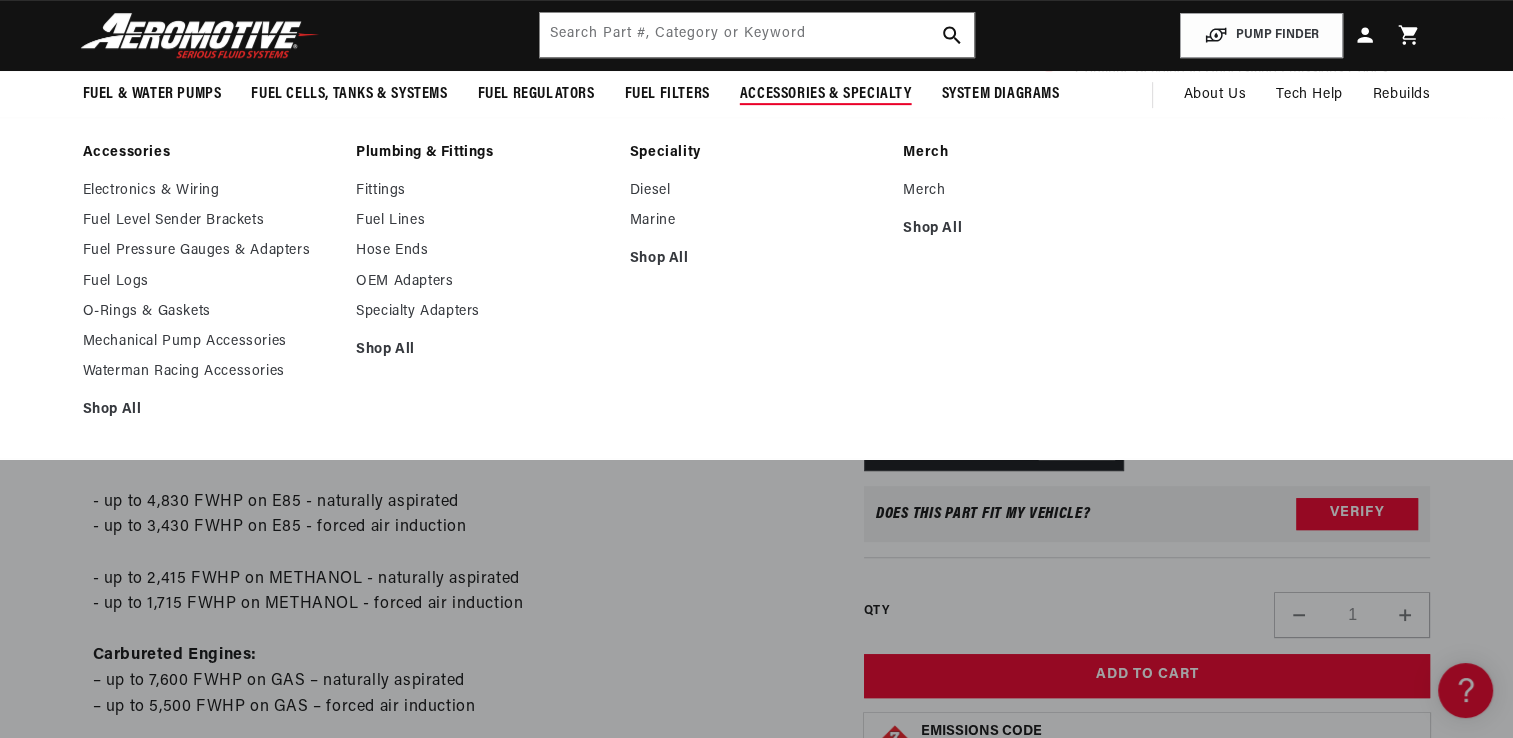 click on "Accessories
Electronics & Wiring
Fuel Level Sender Brackets
Fuel Pressure Gauges & Adapters
Shop All Shop All" at bounding box center (757, 288) 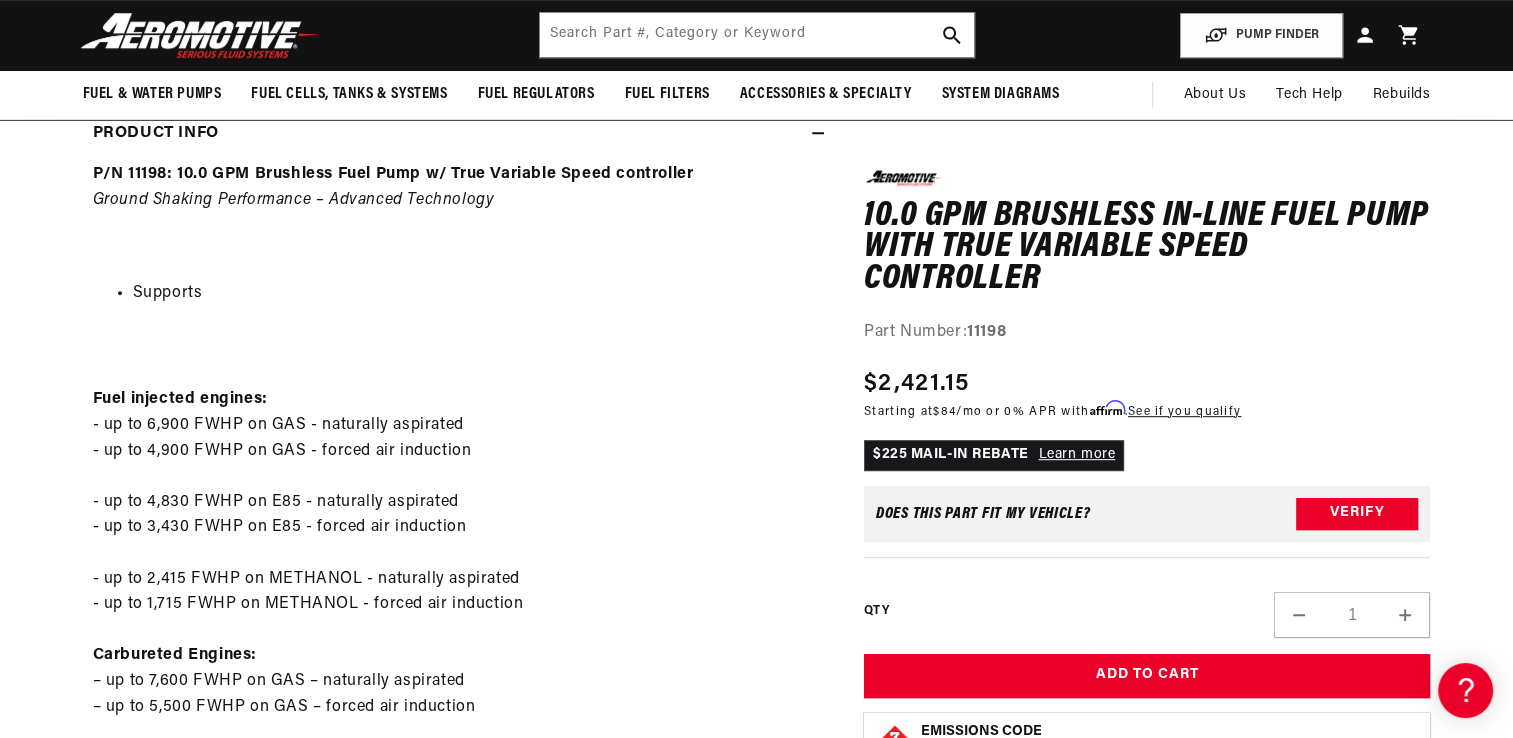 scroll, scrollTop: 623, scrollLeft: 0, axis: vertical 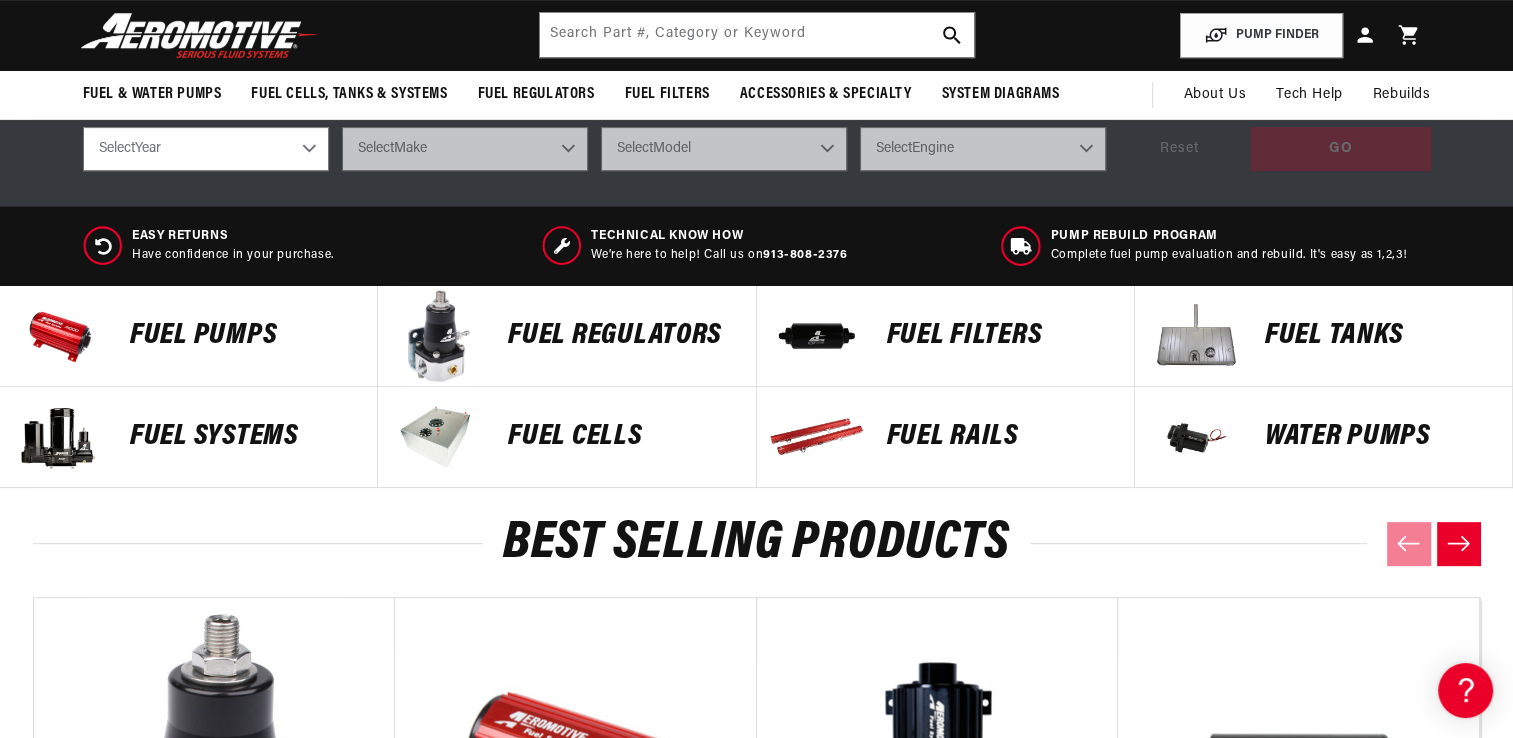 click on "Fuel Pumps" at bounding box center (243, 336) 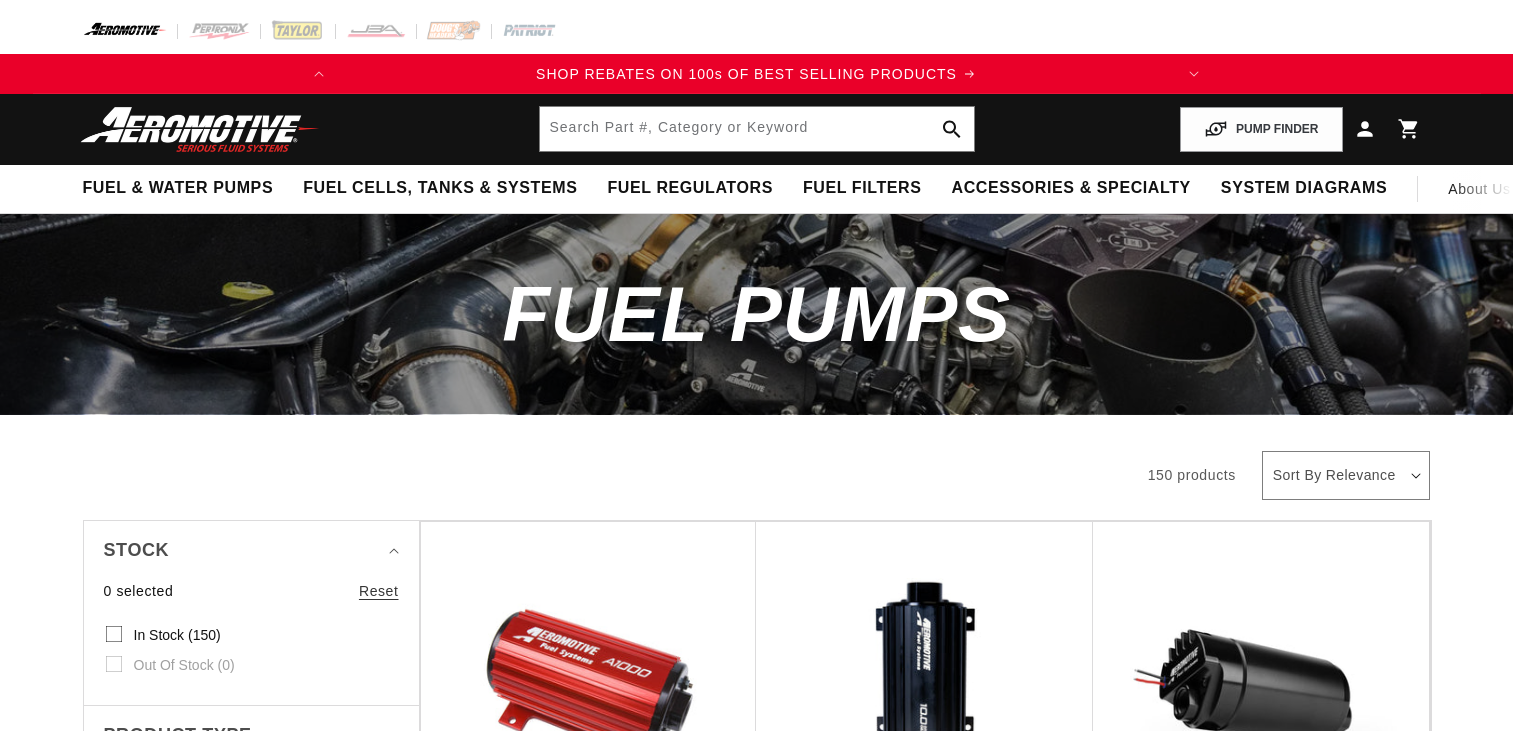 scroll, scrollTop: 0, scrollLeft: 0, axis: both 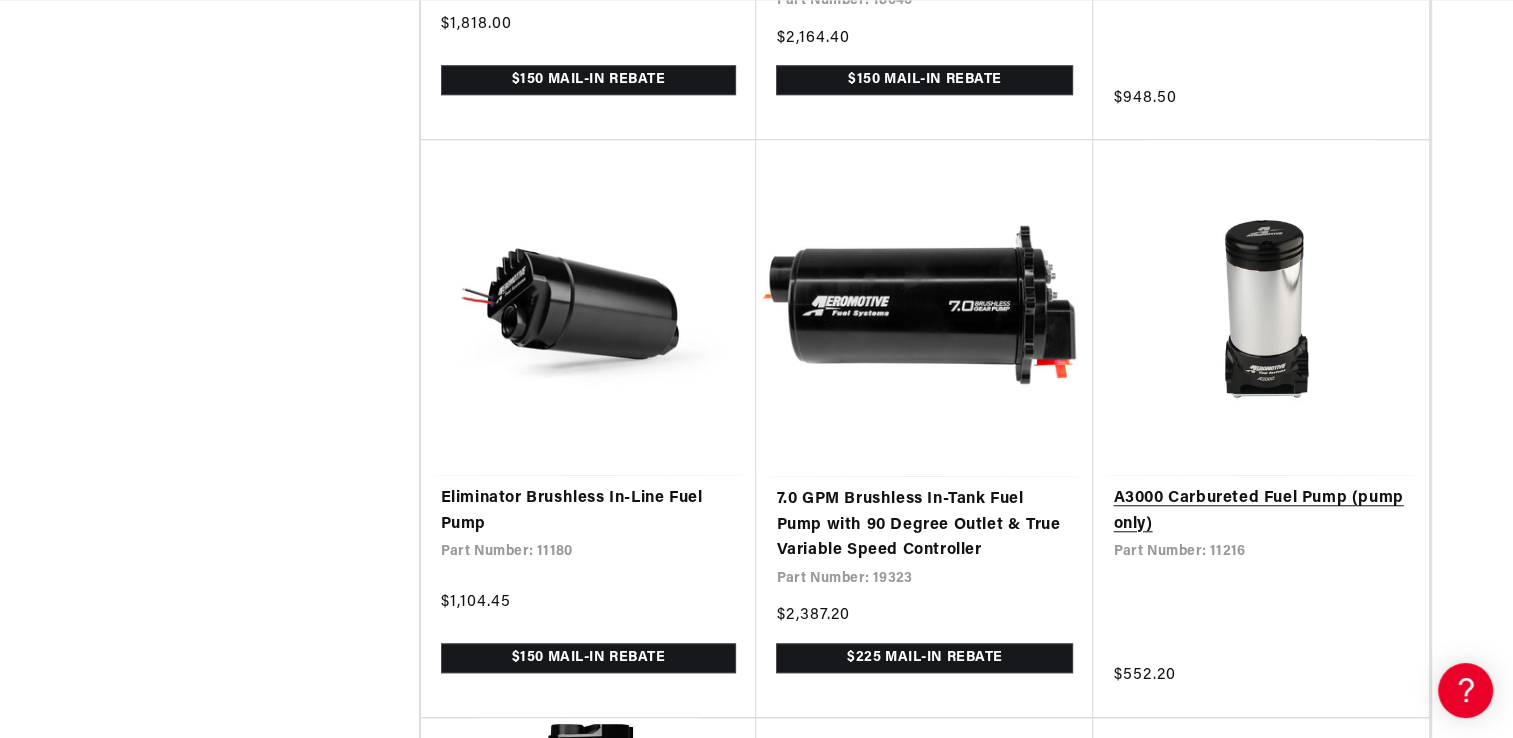 click on "A3000 Carbureted Fuel Pump (pump only)" at bounding box center [1261, 511] 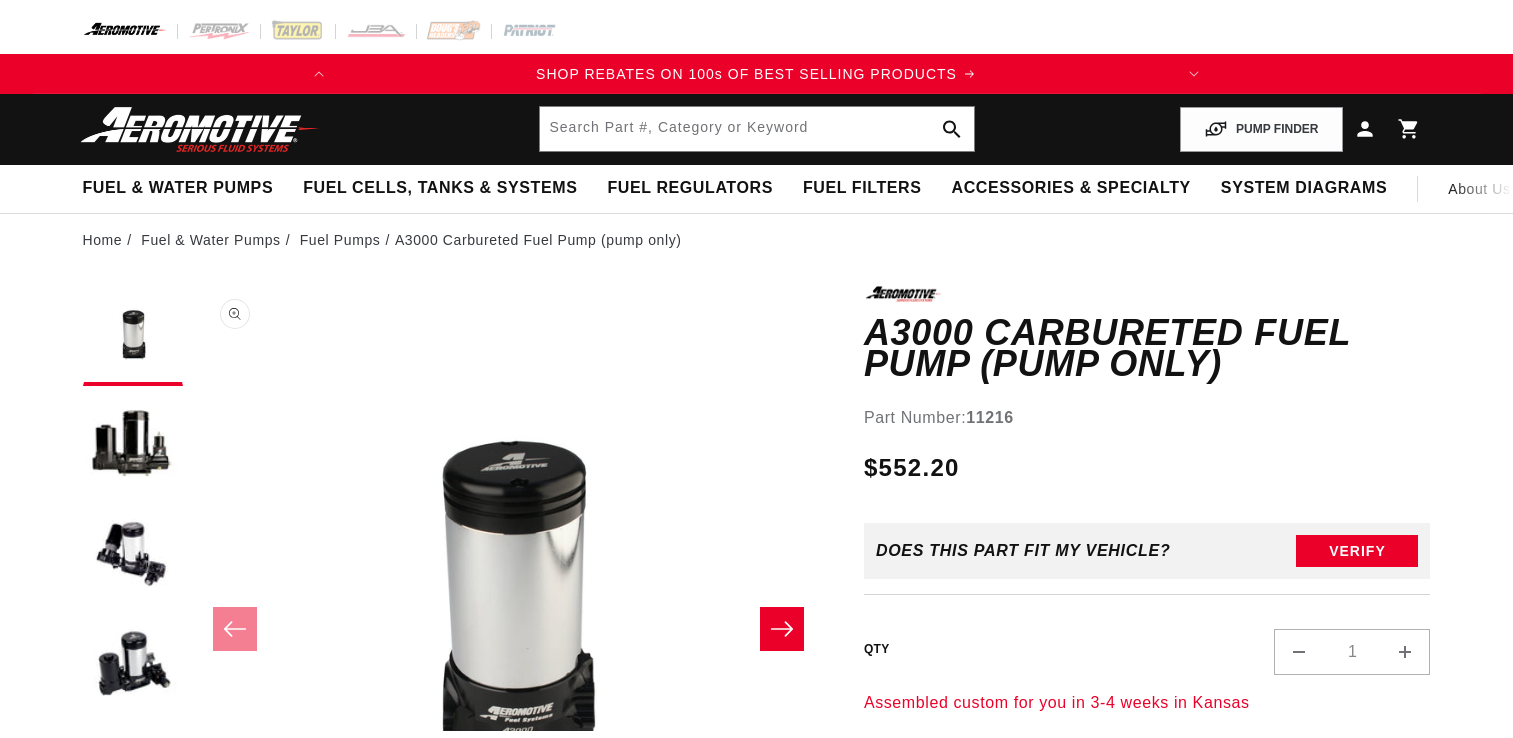 scroll, scrollTop: 0, scrollLeft: 0, axis: both 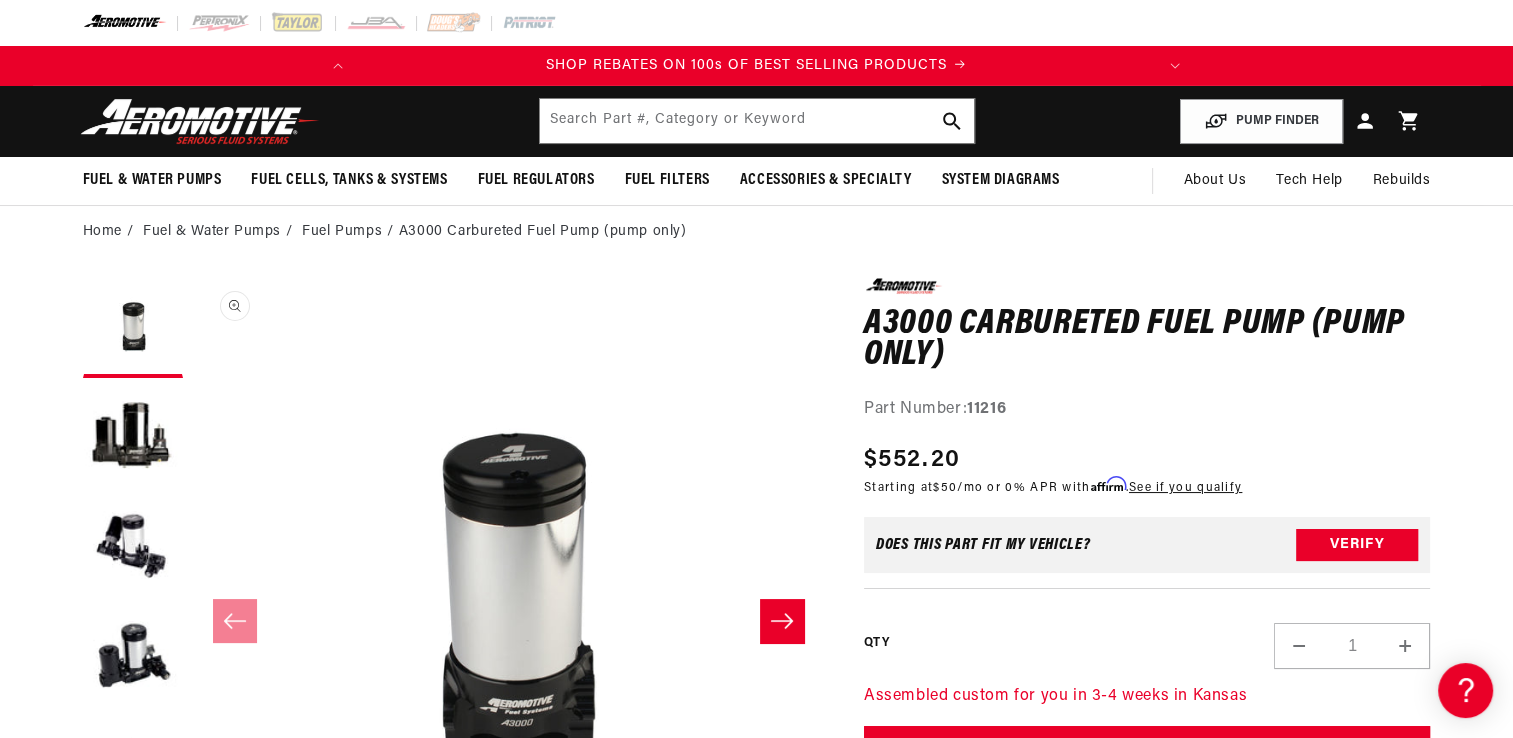 click on "Open media 1 in modal" at bounding box center [193, 910] 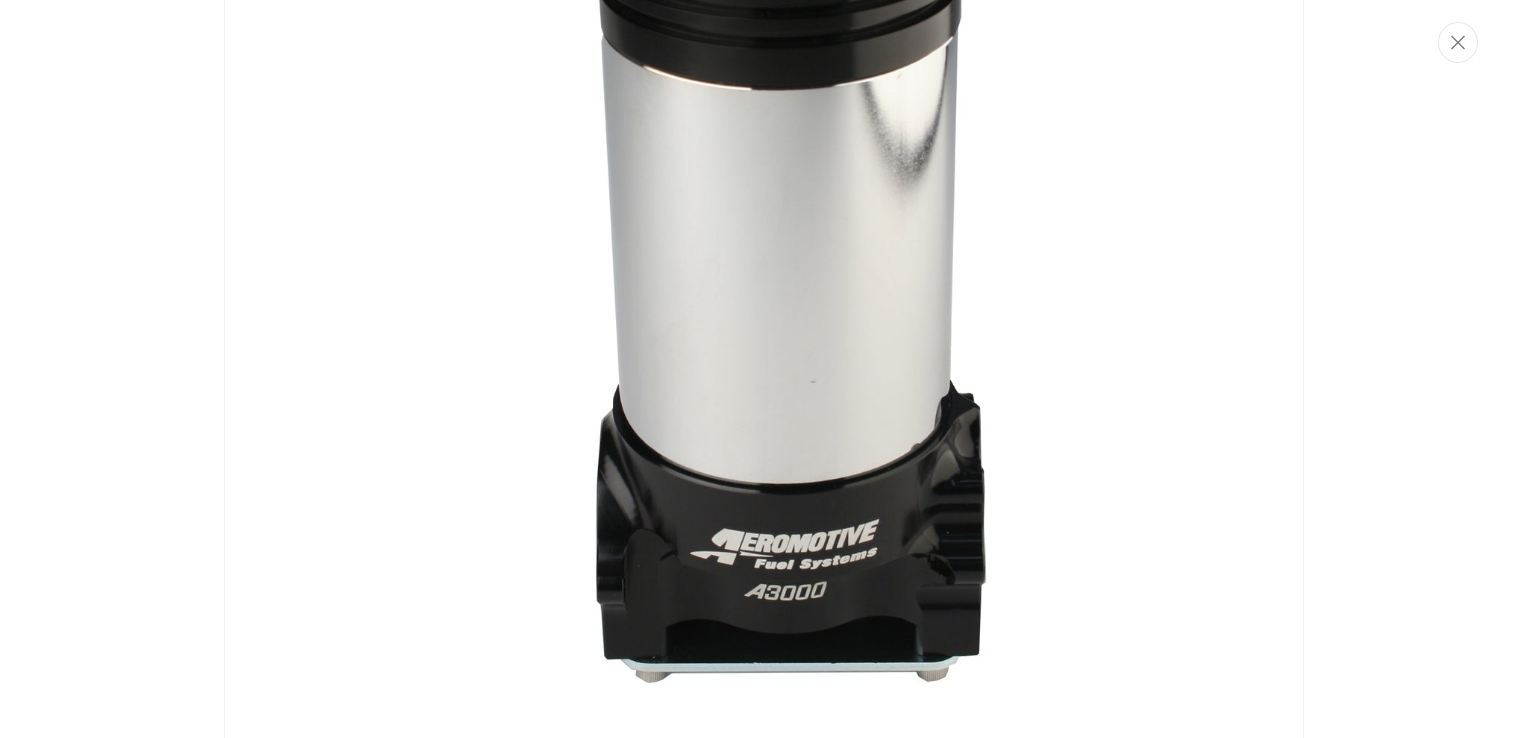 scroll, scrollTop: 253, scrollLeft: 0, axis: vertical 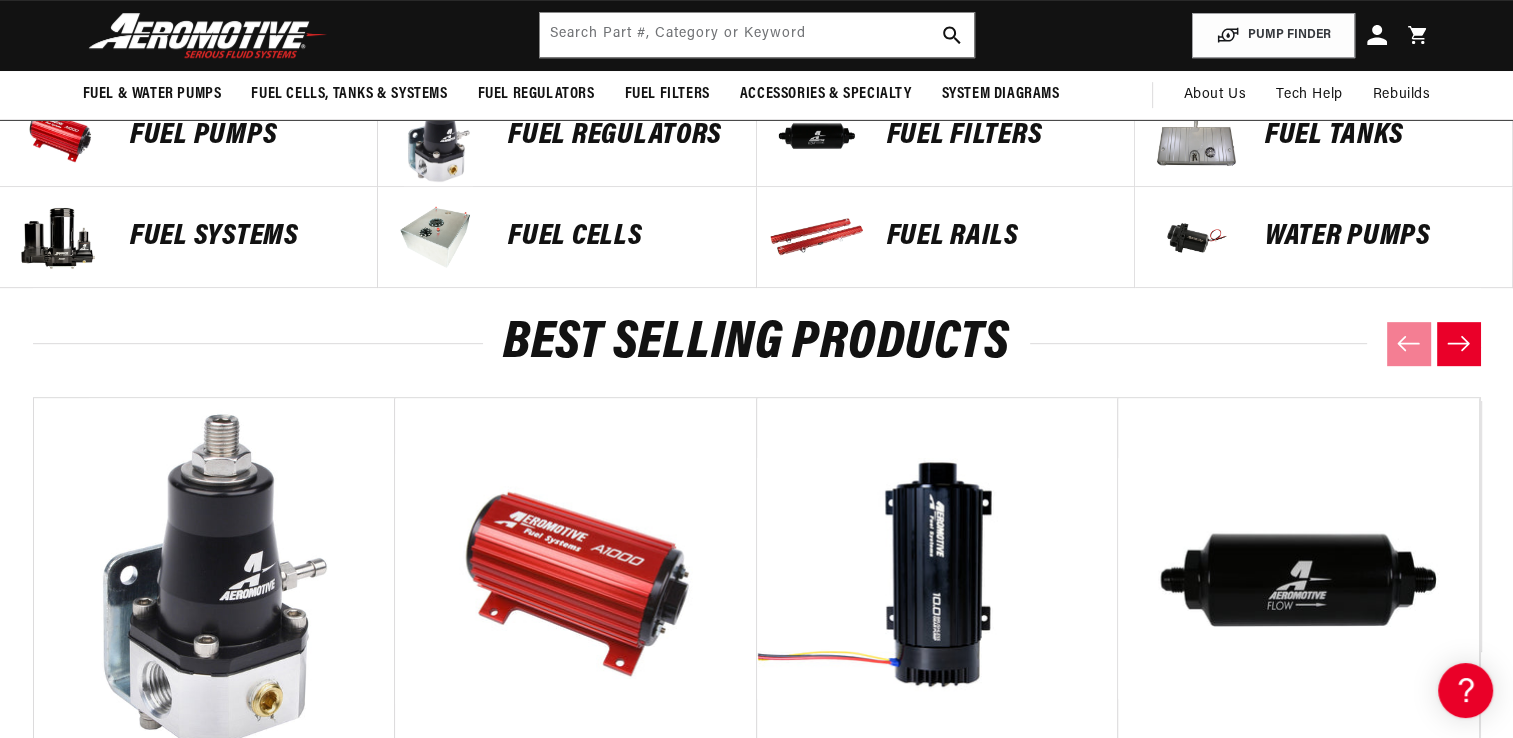 click on "Fuel Pumps" at bounding box center (243, 136) 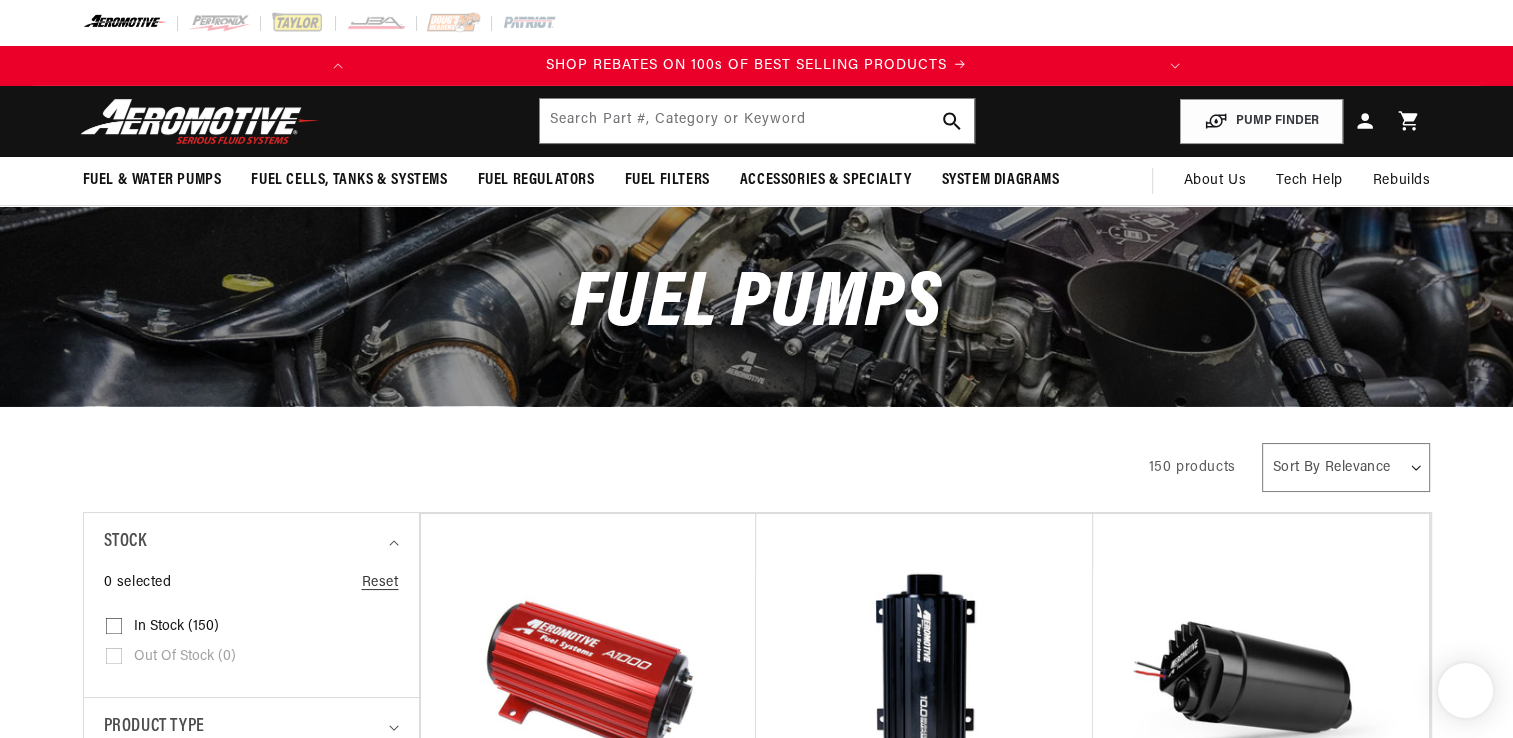 scroll, scrollTop: 400, scrollLeft: 0, axis: vertical 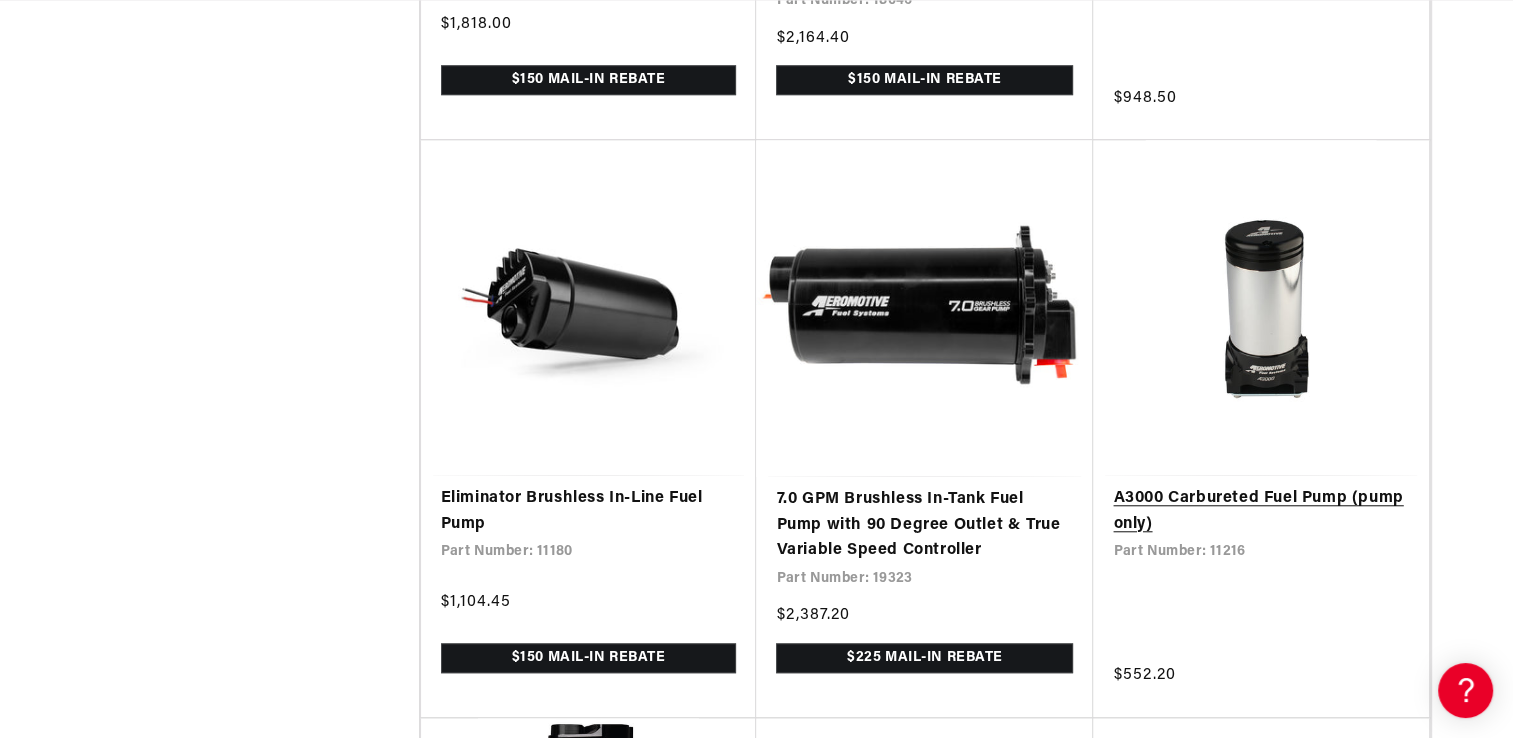 click on "A3000 Carbureted Fuel Pump (pump only)" at bounding box center (1261, 511) 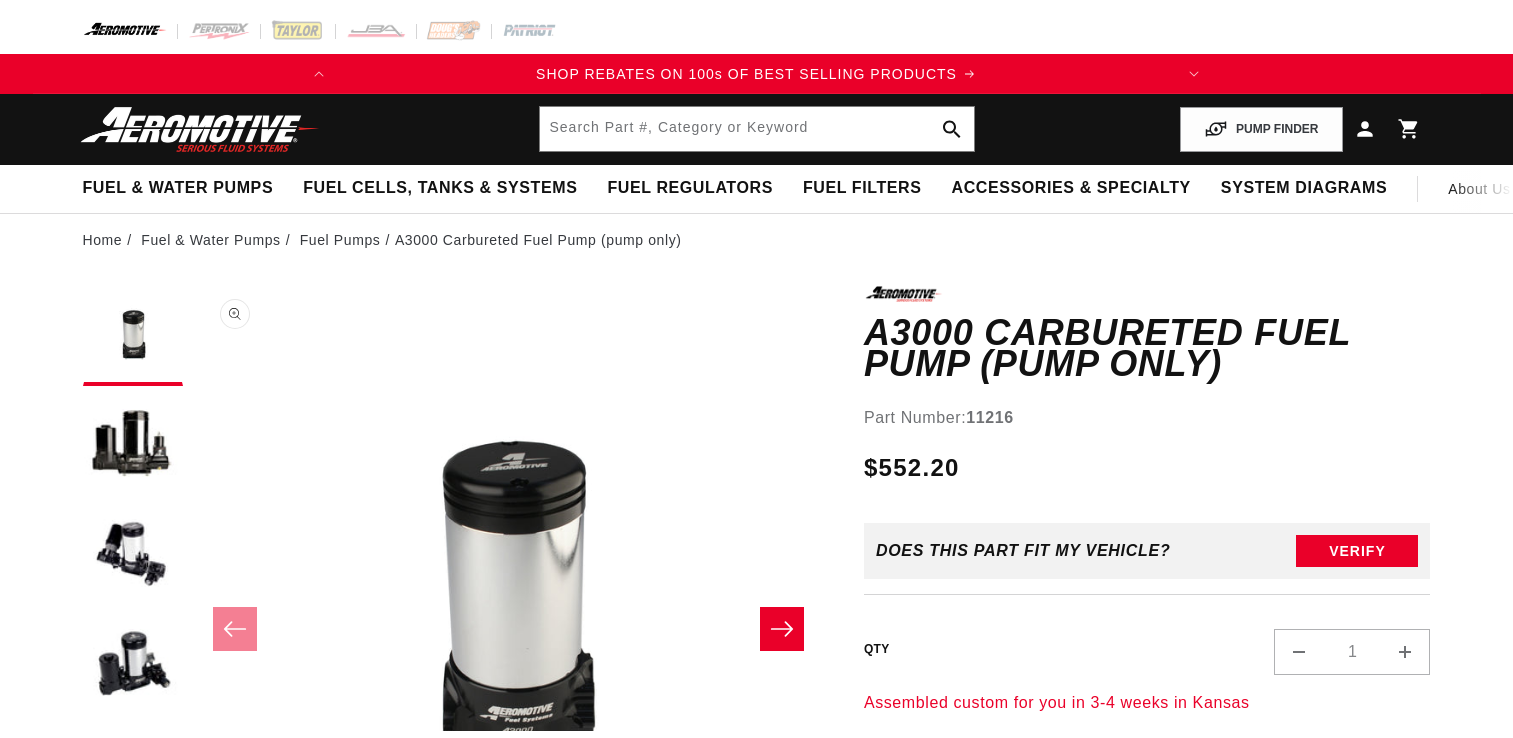scroll, scrollTop: 0, scrollLeft: 0, axis: both 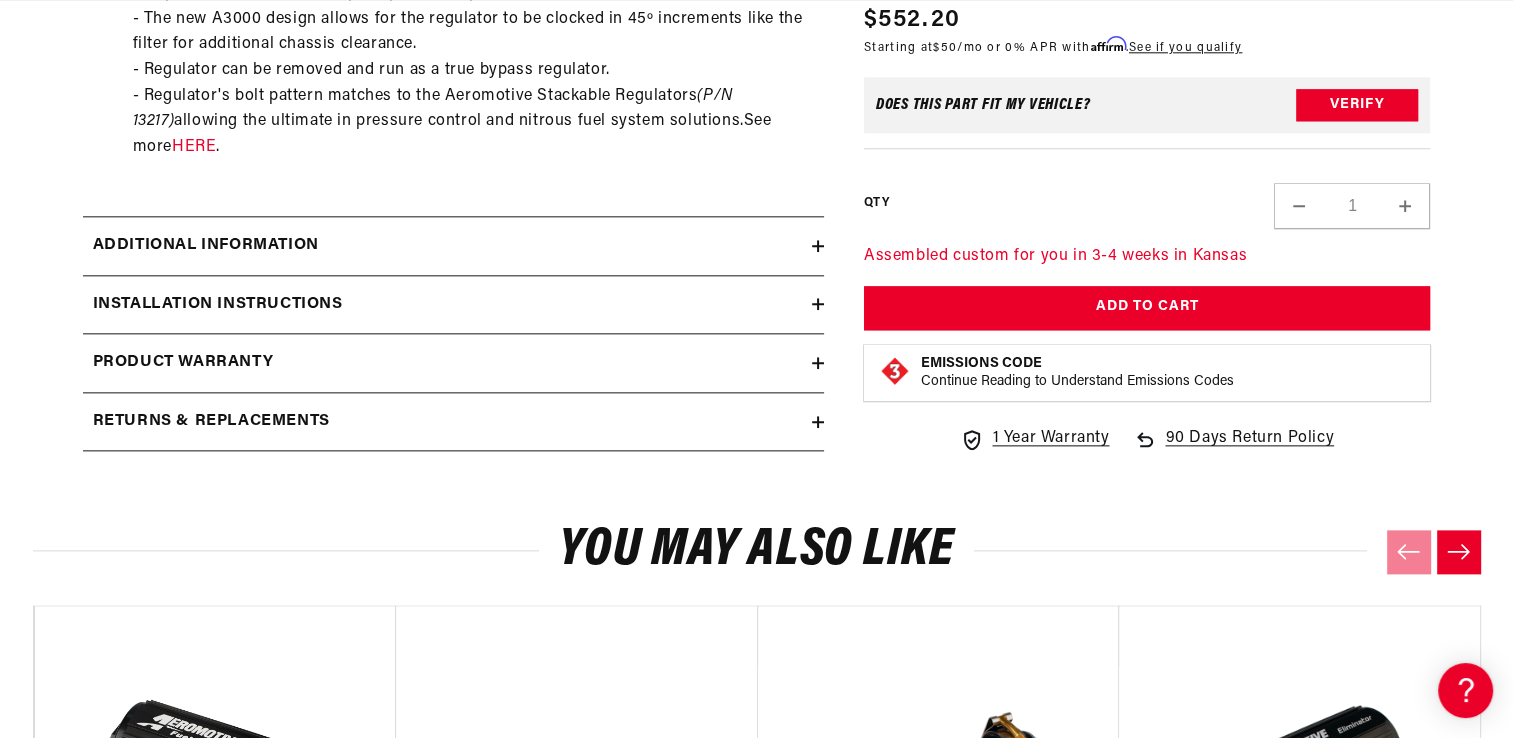 click on "Additional information" at bounding box center [206, 246] 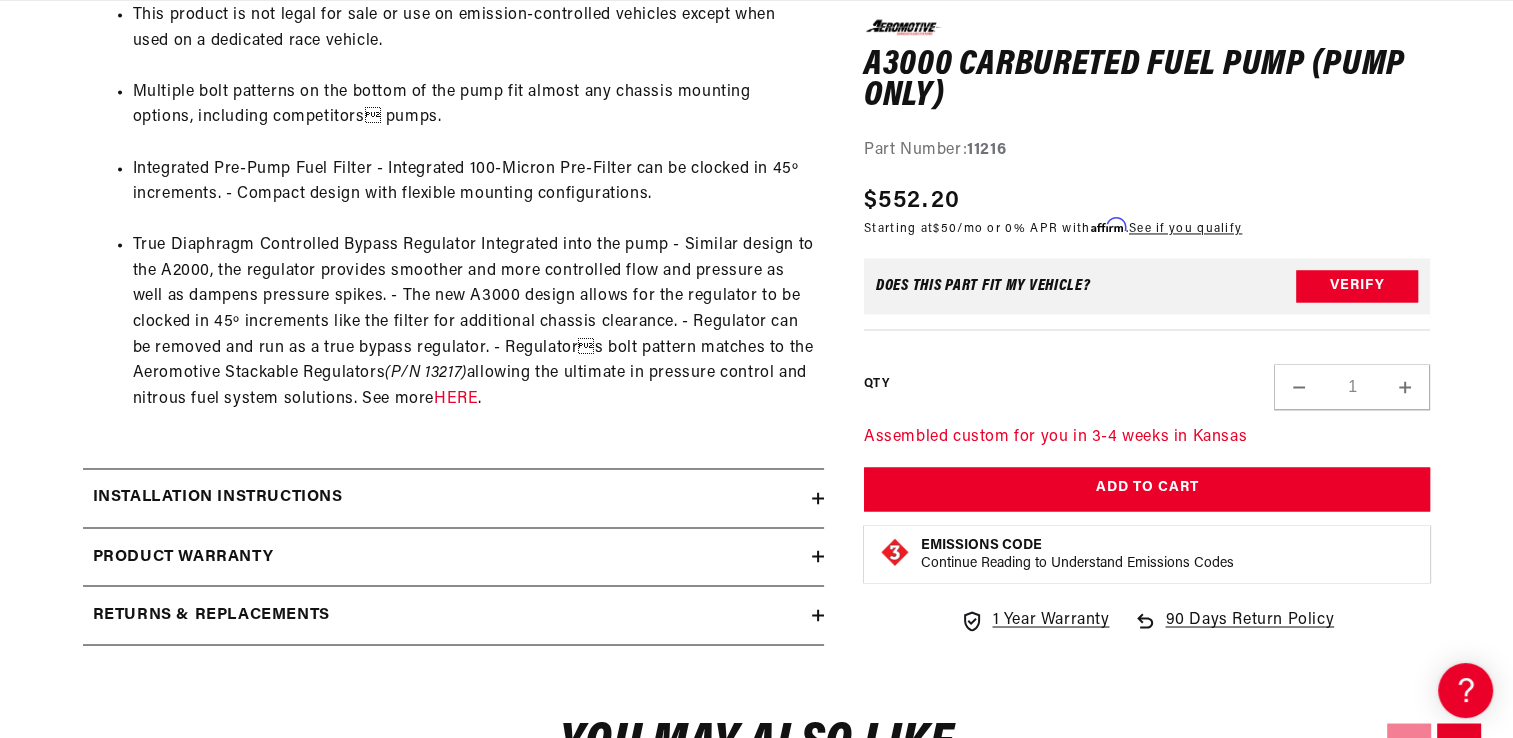scroll, scrollTop: 3300, scrollLeft: 0, axis: vertical 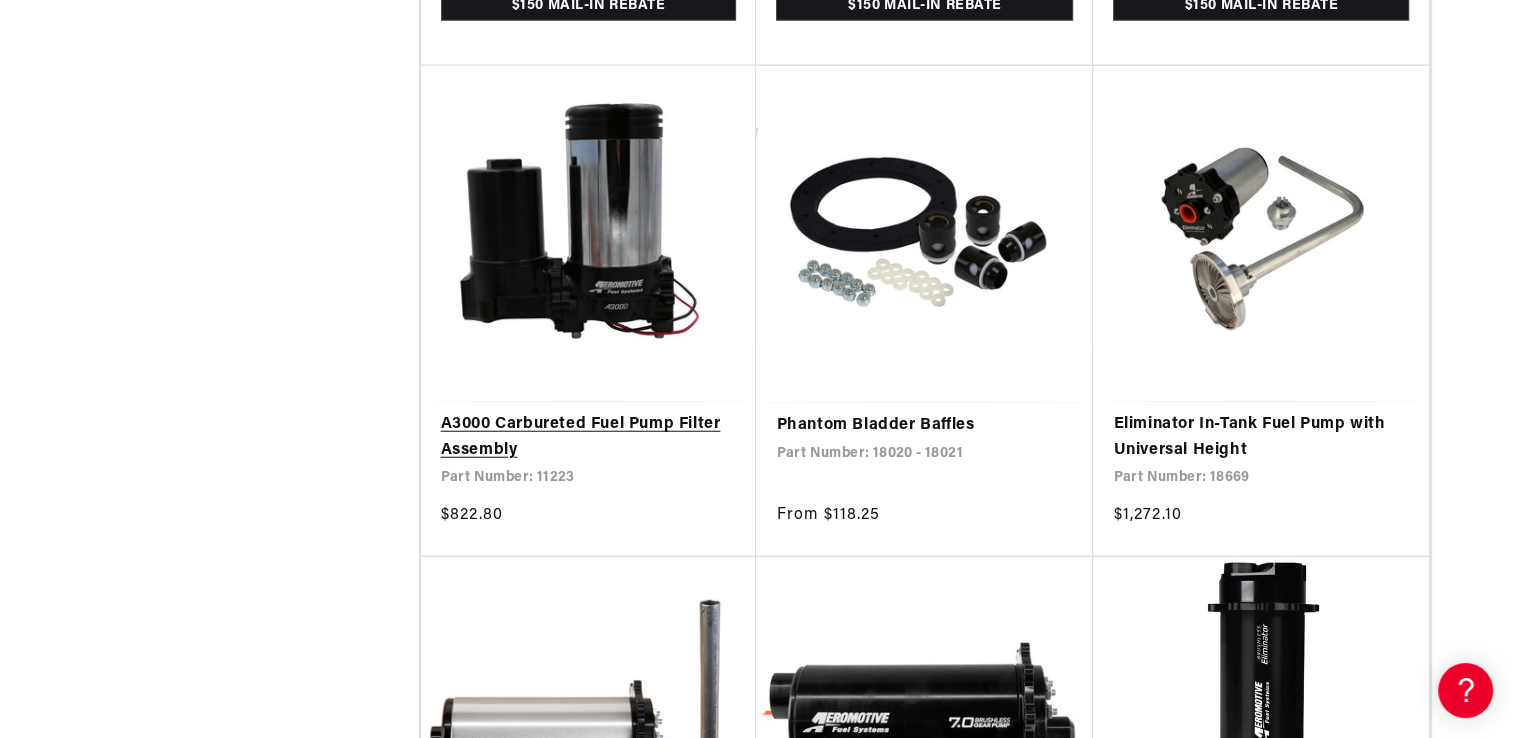 click on "A3000 Carbureted Fuel Pump Filter Assembly" at bounding box center [589, 437] 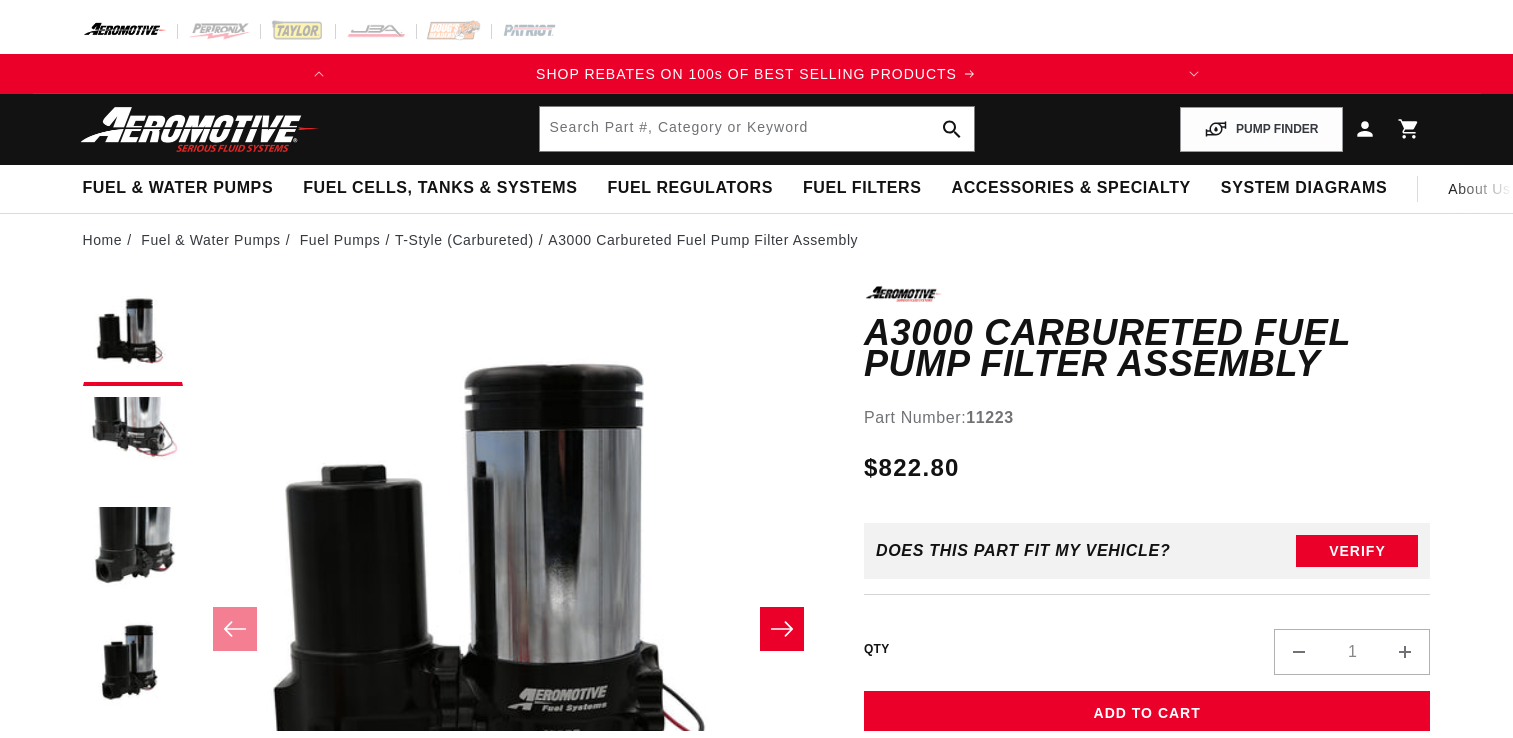 scroll, scrollTop: 0, scrollLeft: 0, axis: both 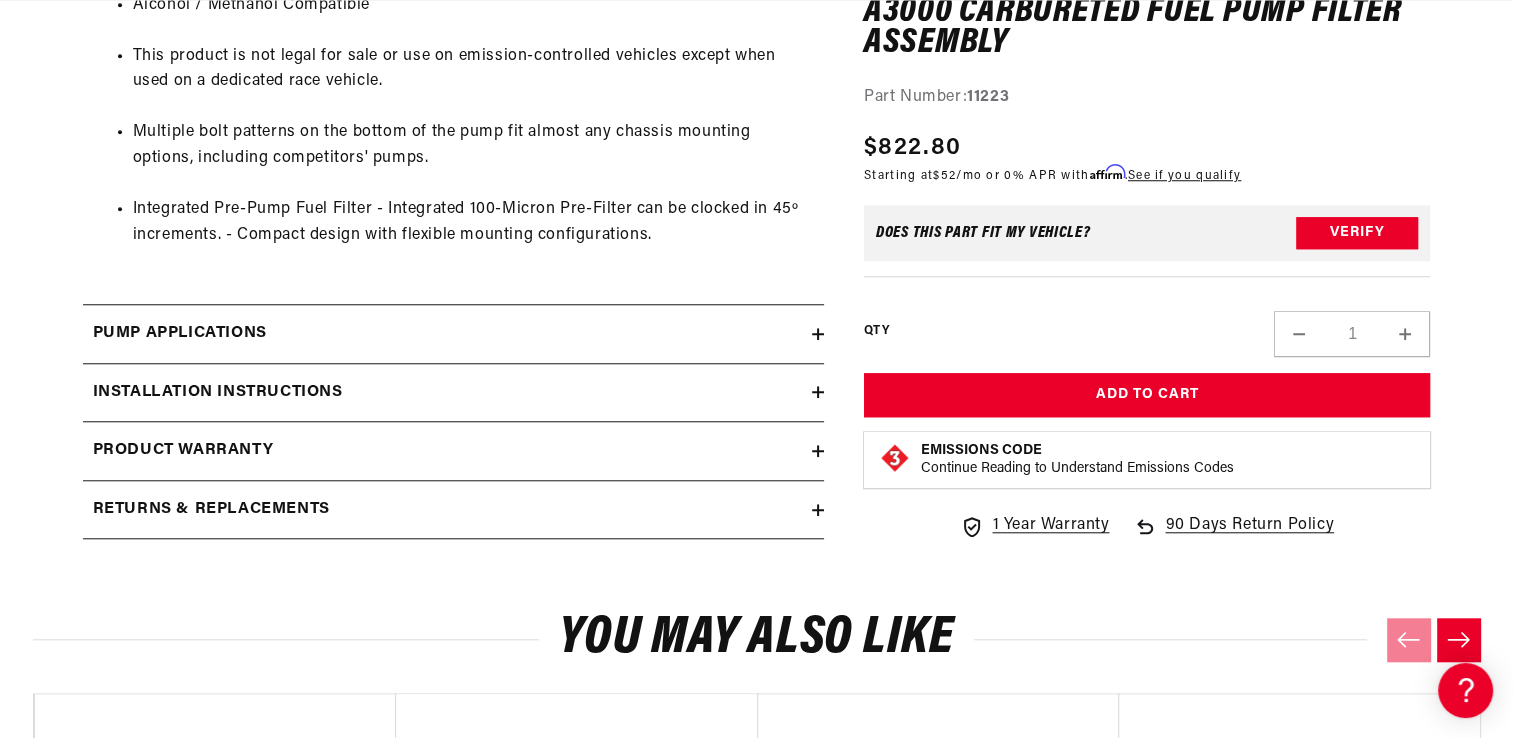click on "Pump Applications" at bounding box center [453, 334] 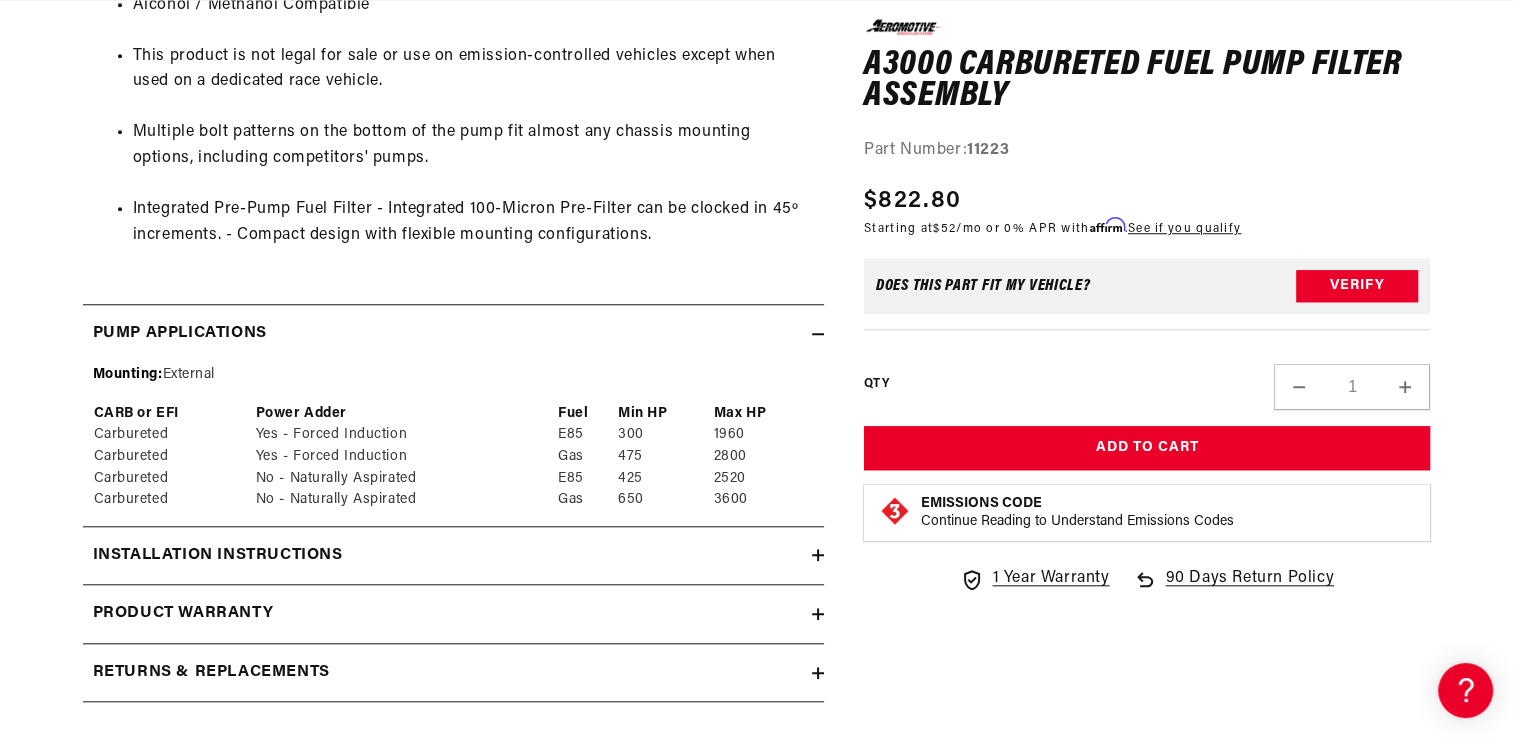 scroll, scrollTop: 0, scrollLeft: 0, axis: both 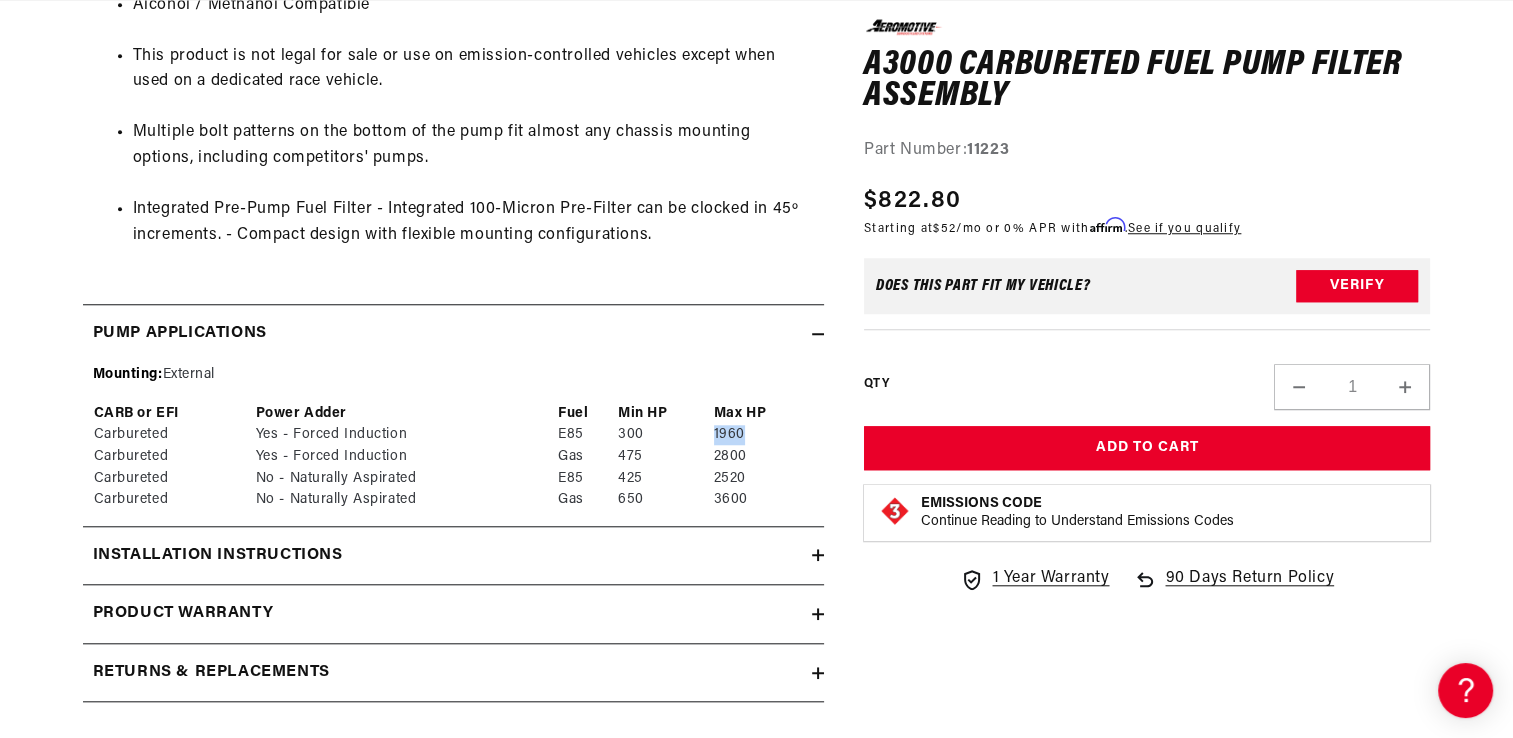 drag, startPoint x: 708, startPoint y: 431, endPoint x: 758, endPoint y: 433, distance: 50.039986 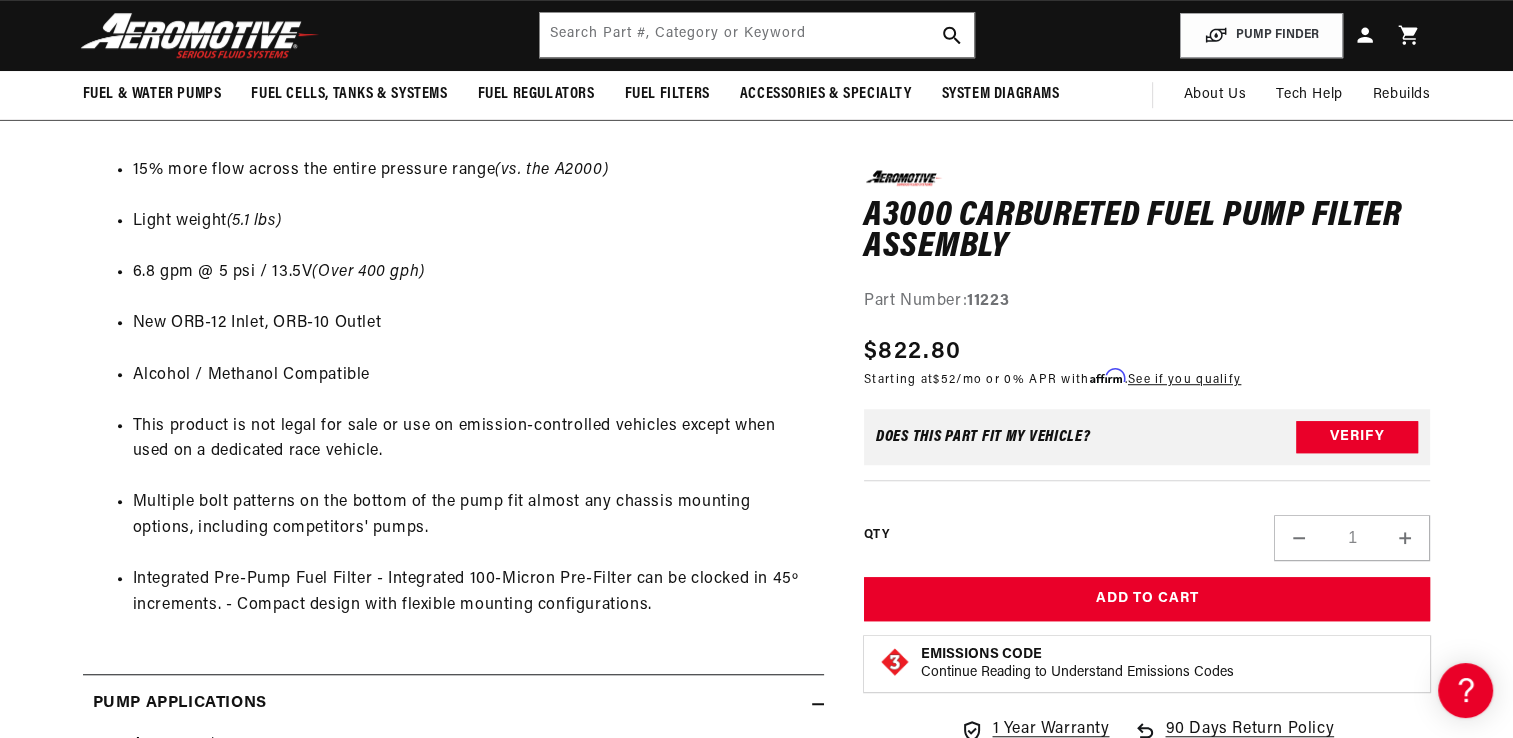 scroll, scrollTop: 1300, scrollLeft: 0, axis: vertical 